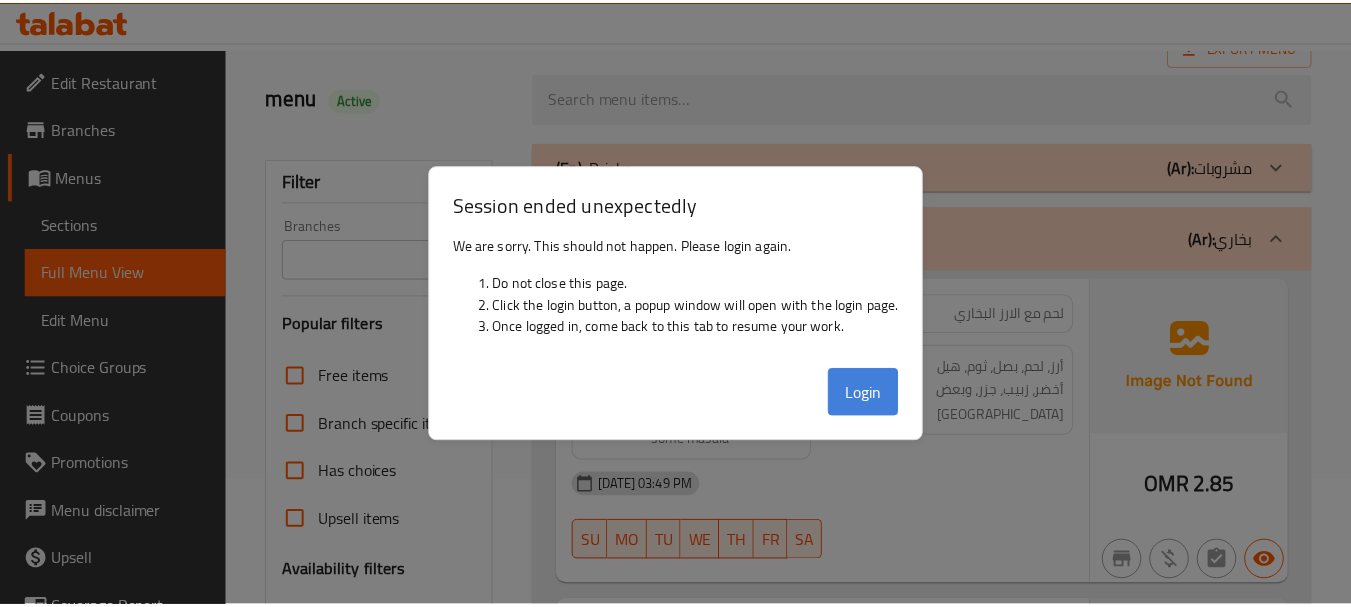 scroll, scrollTop: 126, scrollLeft: 0, axis: vertical 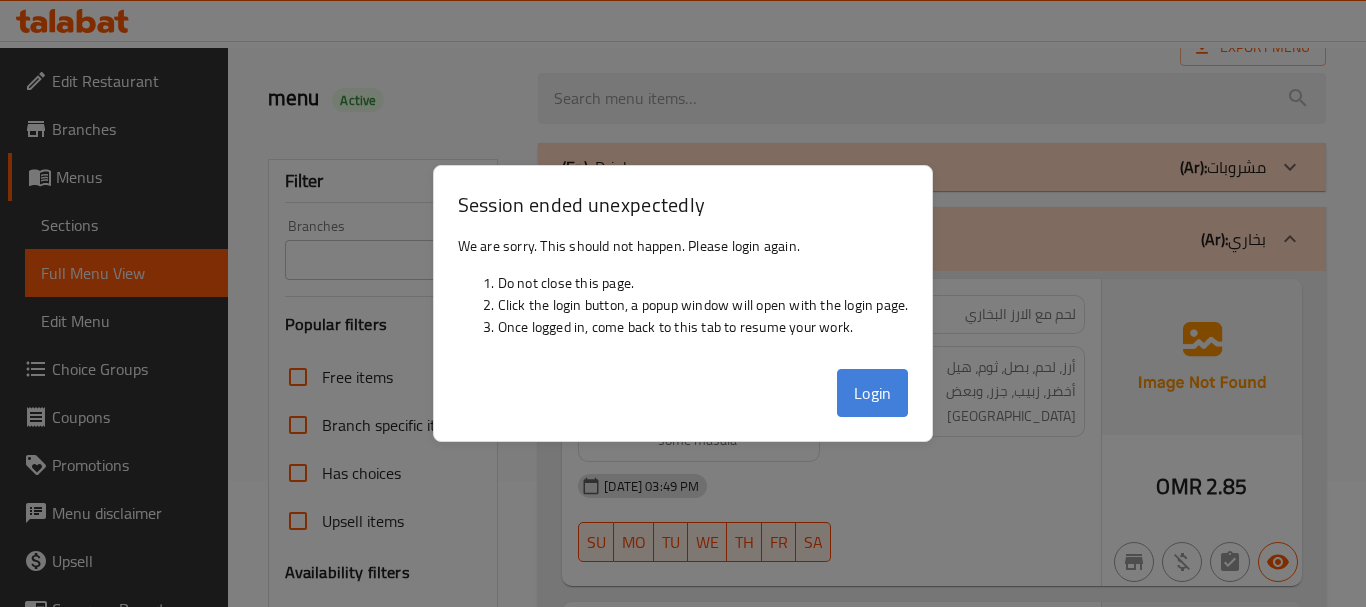 click on "Login" at bounding box center (873, 393) 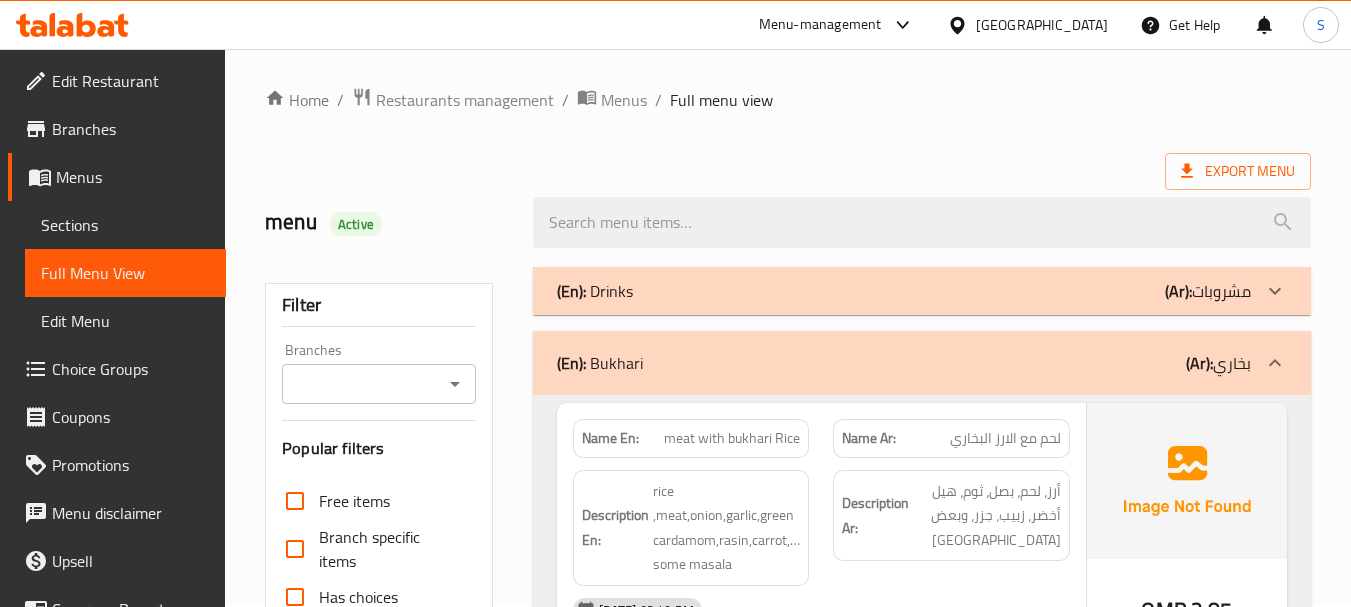 scroll, scrollTop: 0, scrollLeft: 0, axis: both 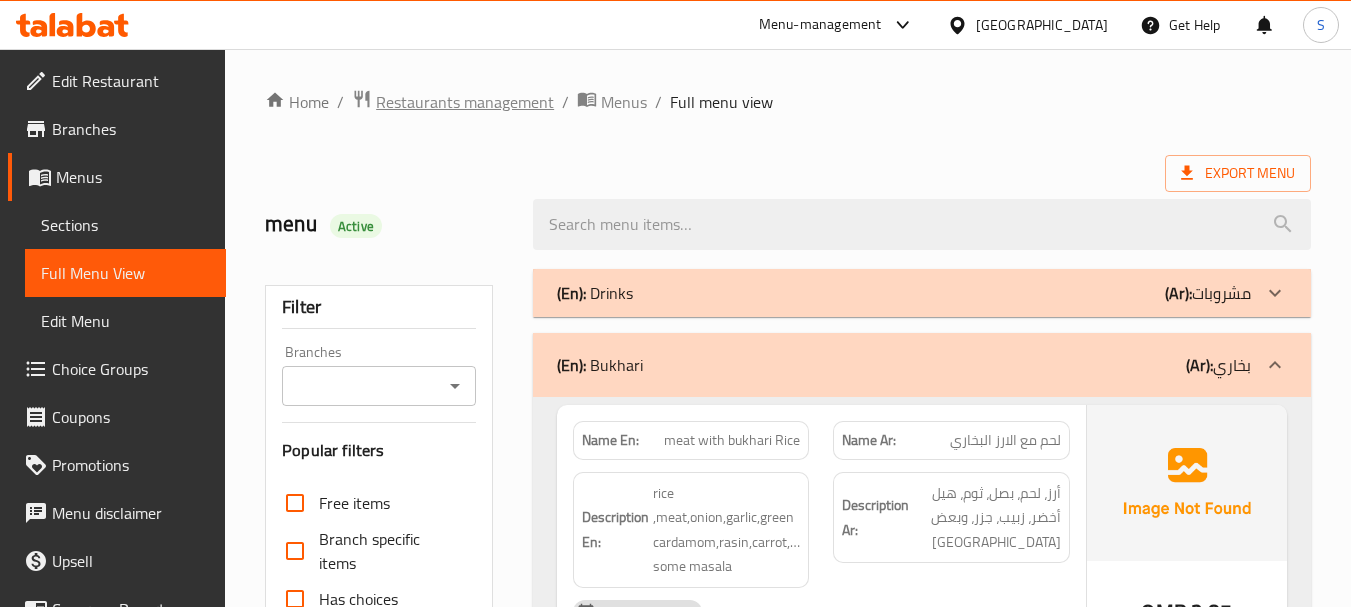 click on "Restaurants management" at bounding box center [465, 102] 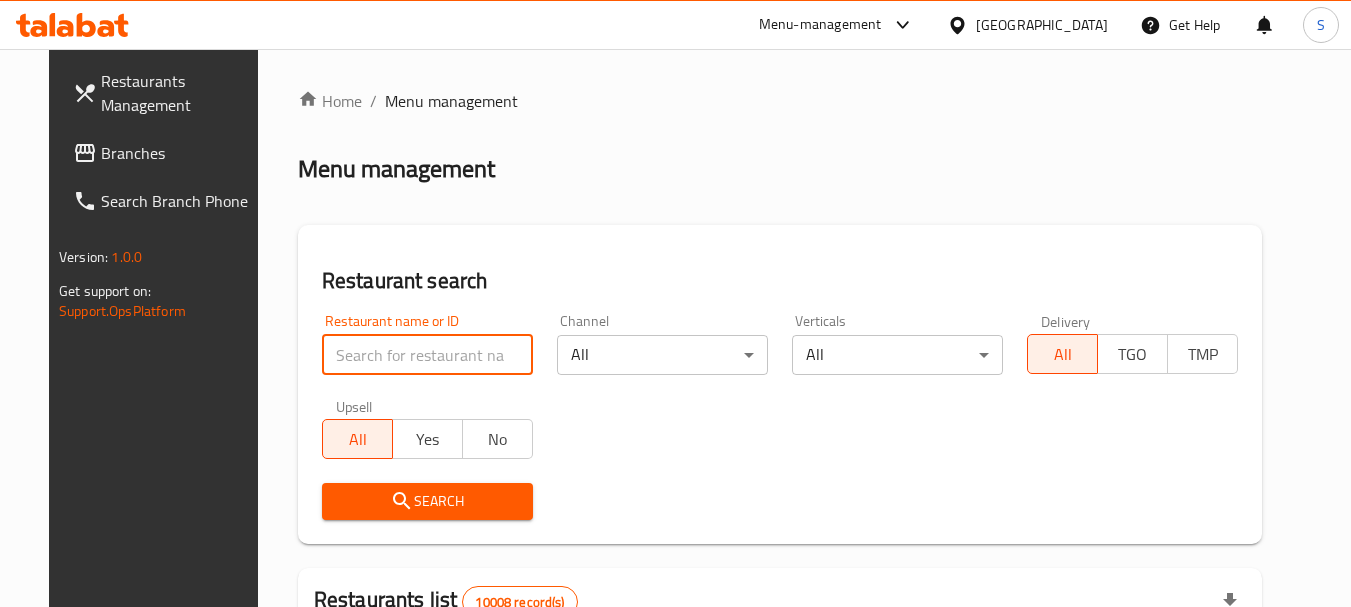 click at bounding box center [427, 355] 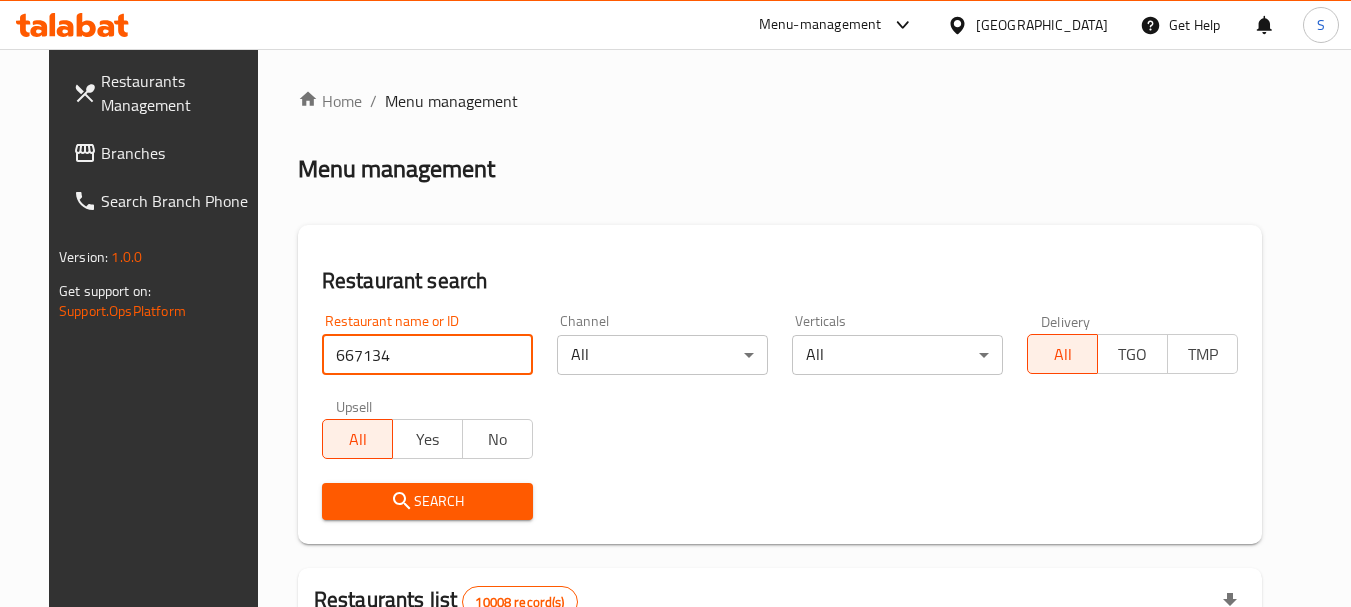 type on "667134" 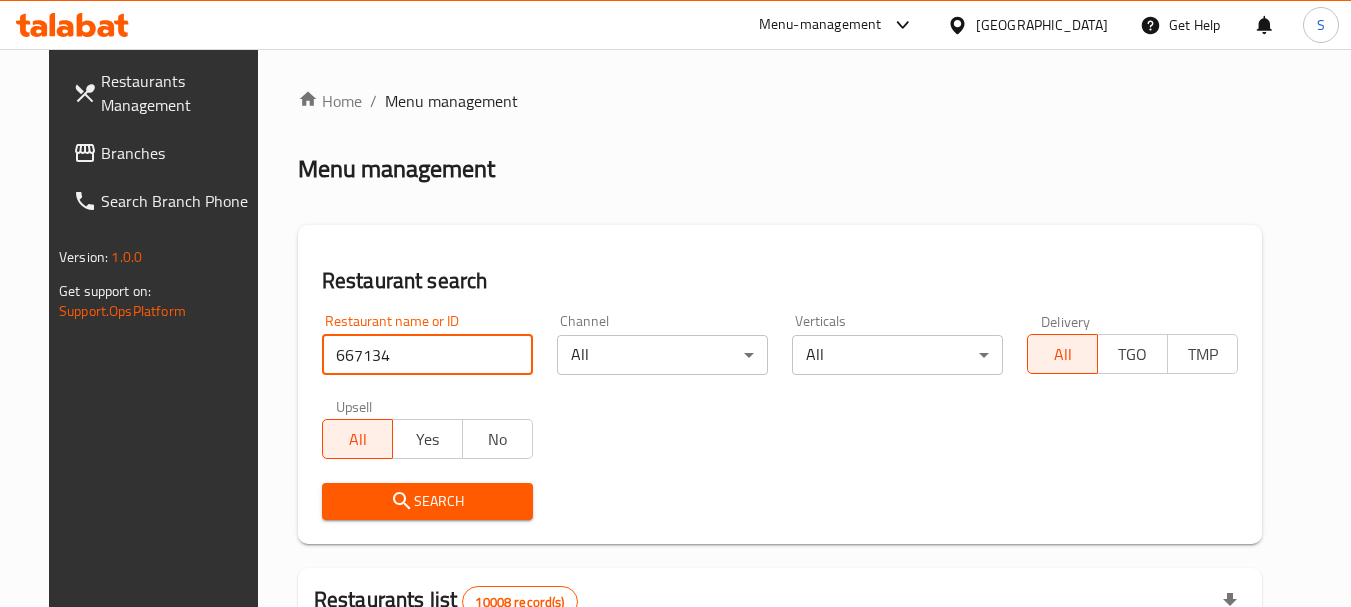 click on "Search" at bounding box center (427, 501) 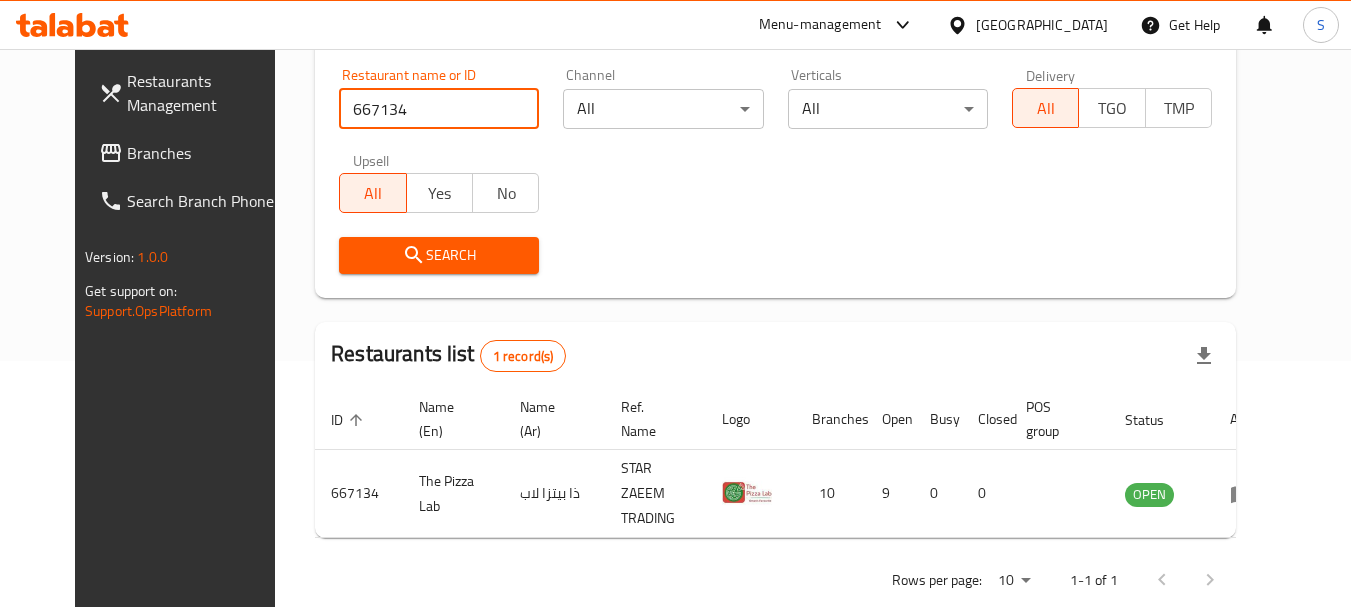 scroll, scrollTop: 268, scrollLeft: 0, axis: vertical 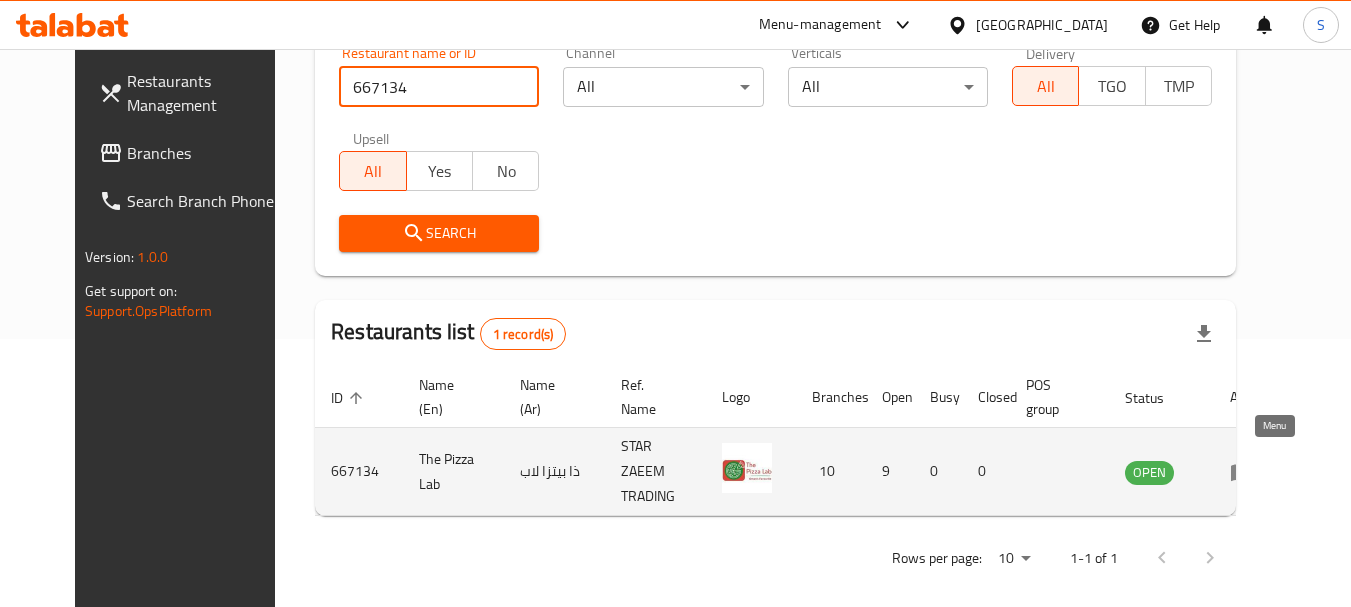 click 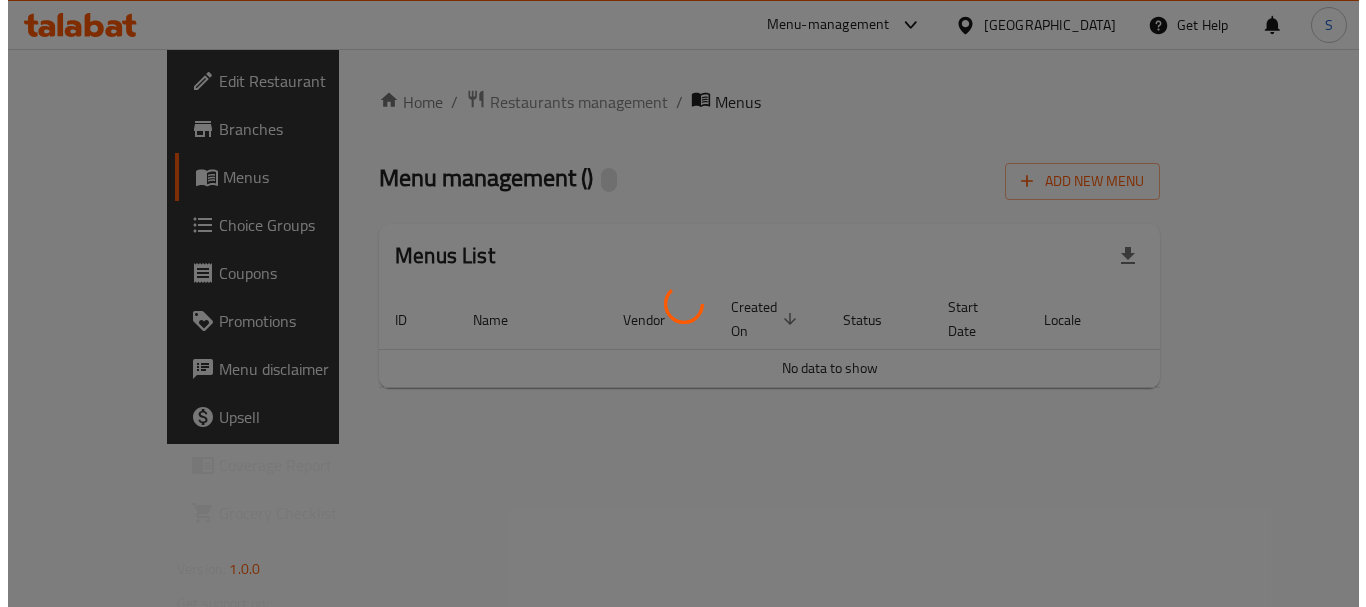 scroll, scrollTop: 0, scrollLeft: 0, axis: both 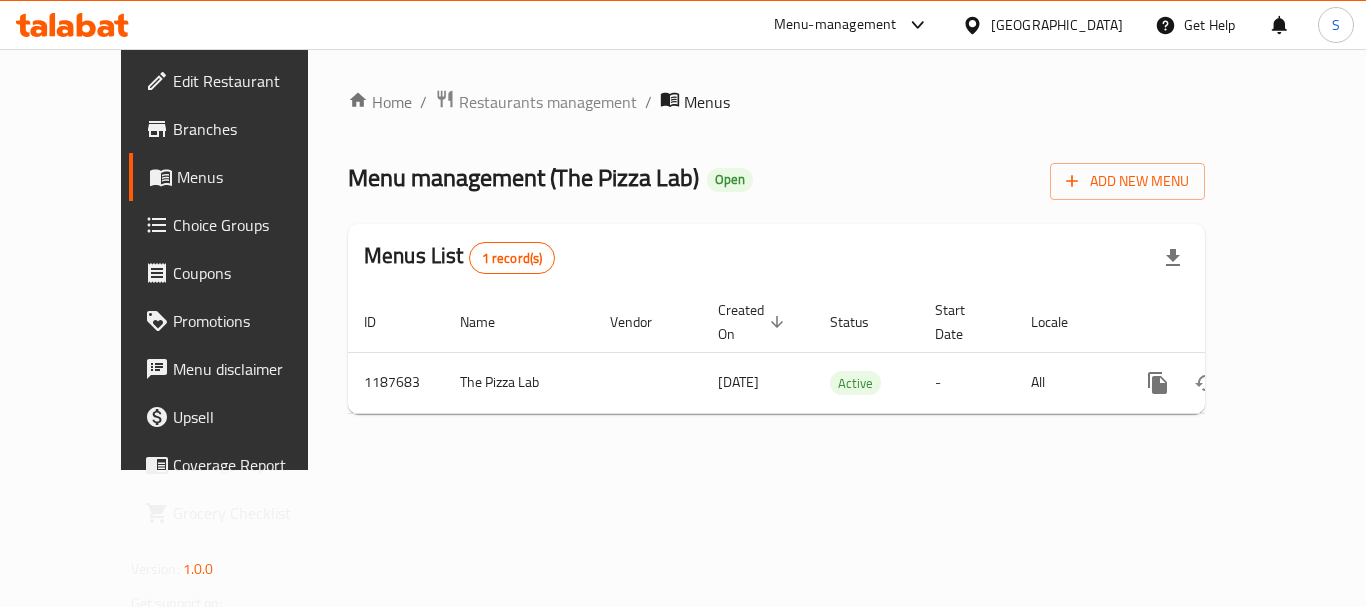 click on "Branches" at bounding box center [253, 129] 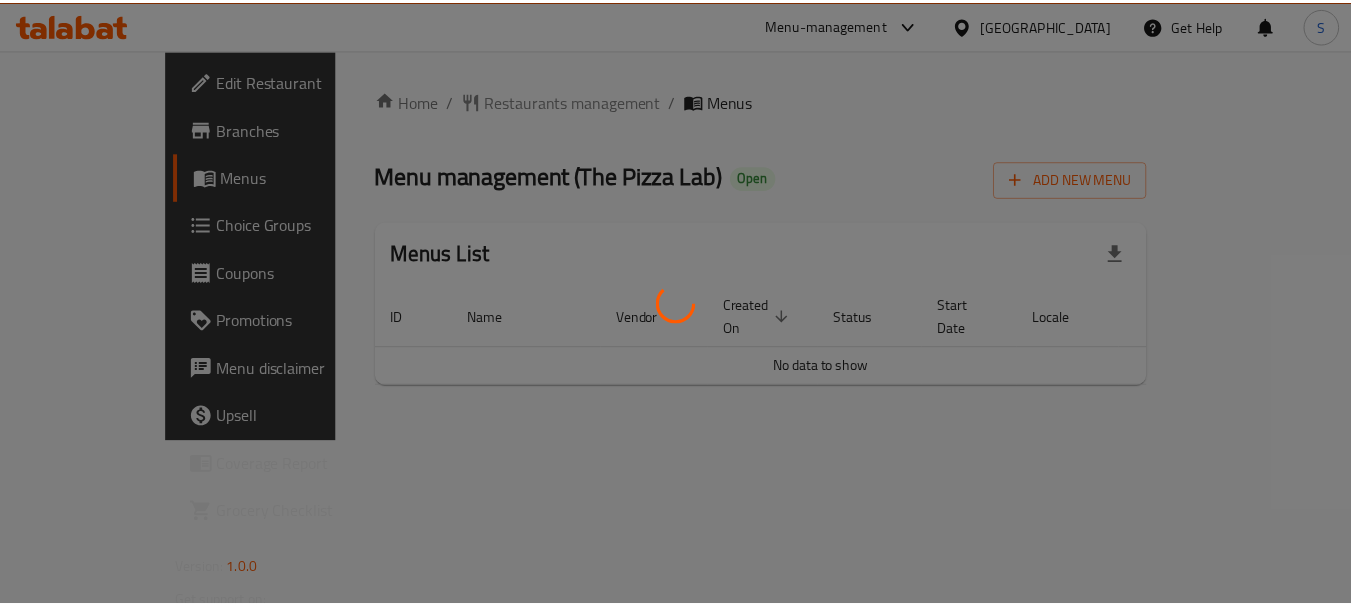 scroll, scrollTop: 0, scrollLeft: 0, axis: both 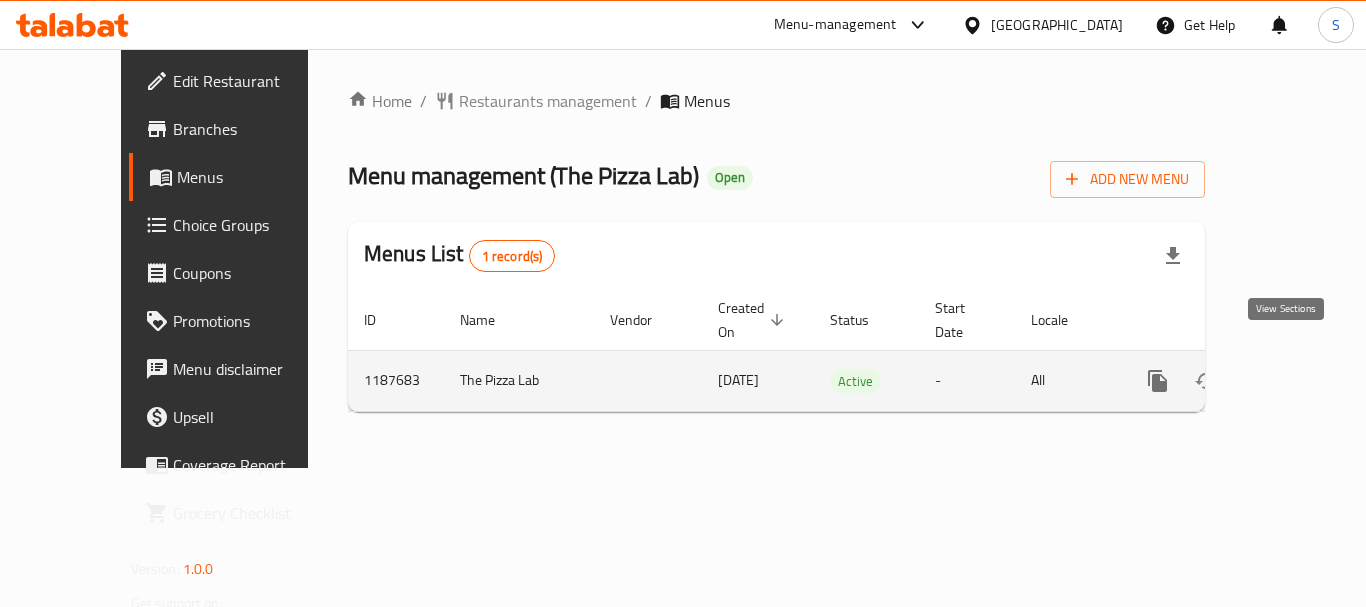click 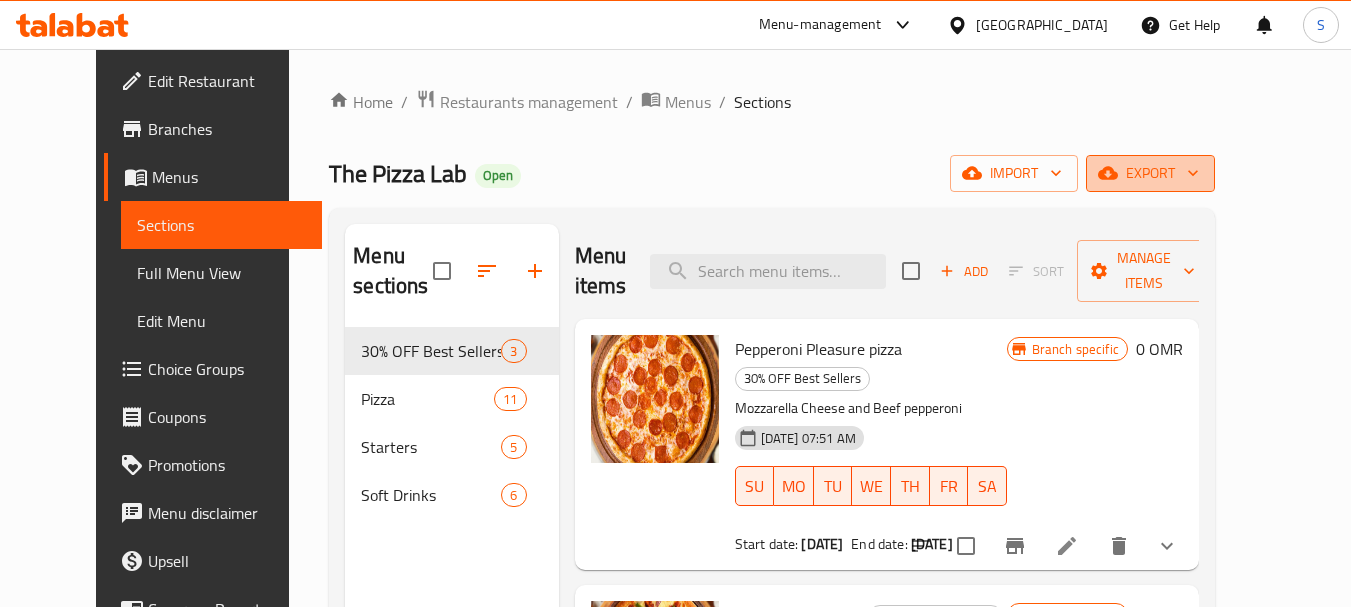 click on "export" at bounding box center [1150, 173] 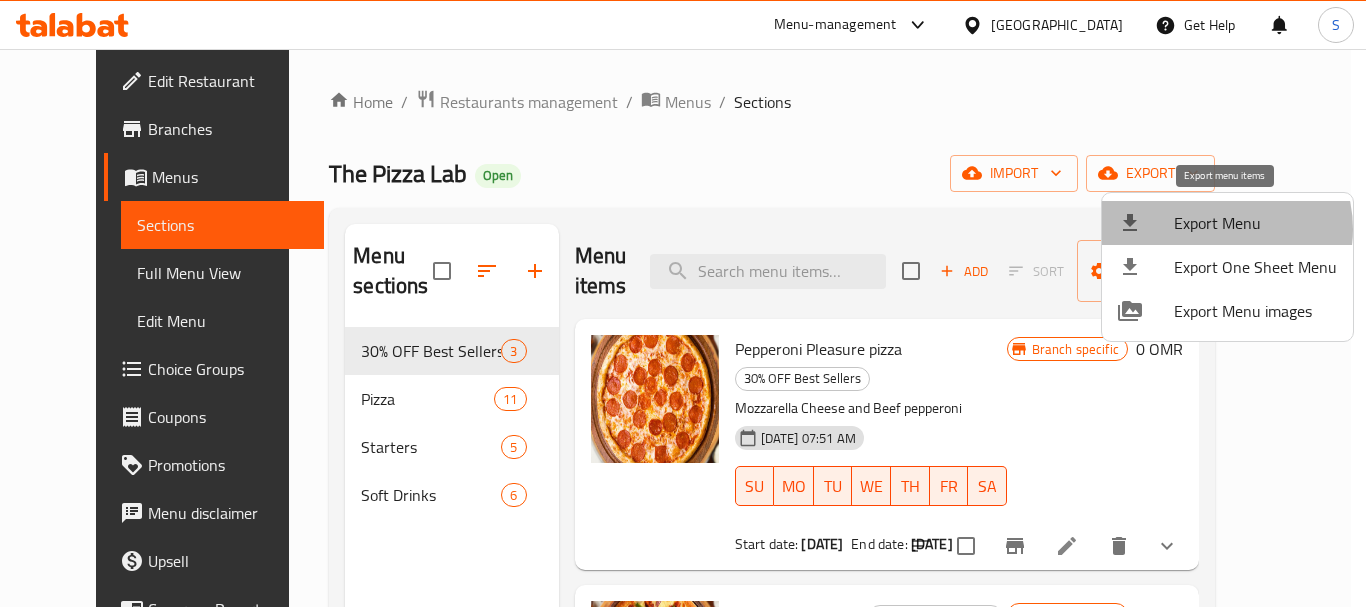 click on "Export Menu" at bounding box center (1255, 223) 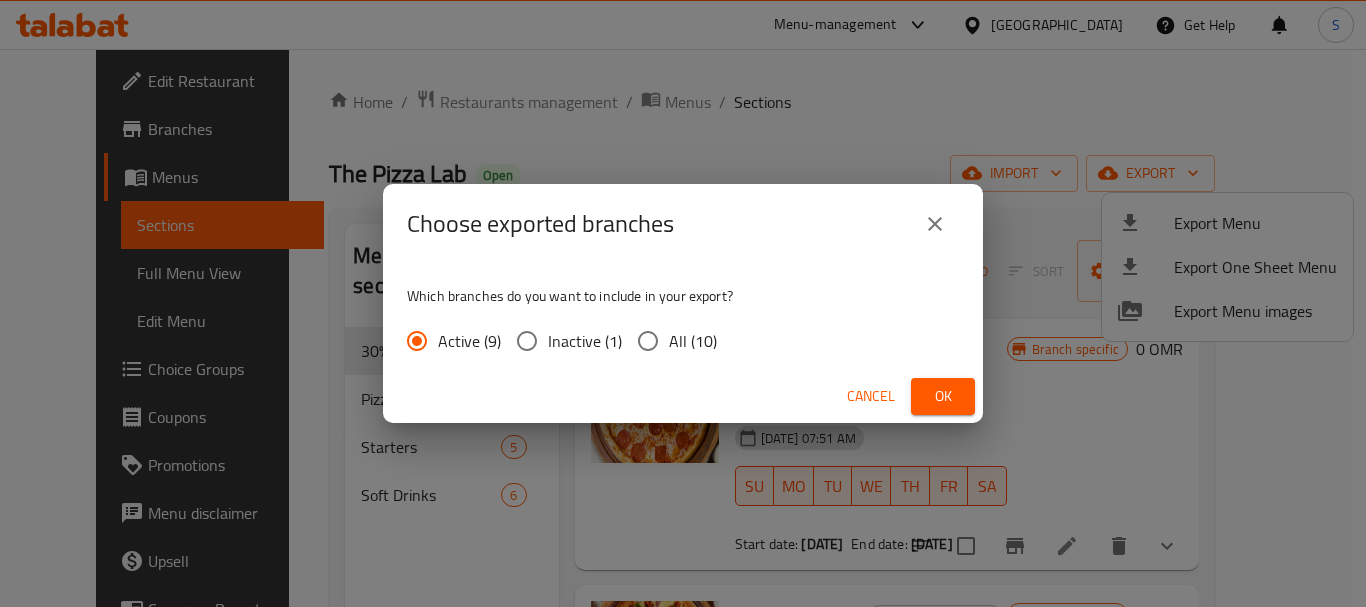 click on "All (10)" at bounding box center [693, 341] 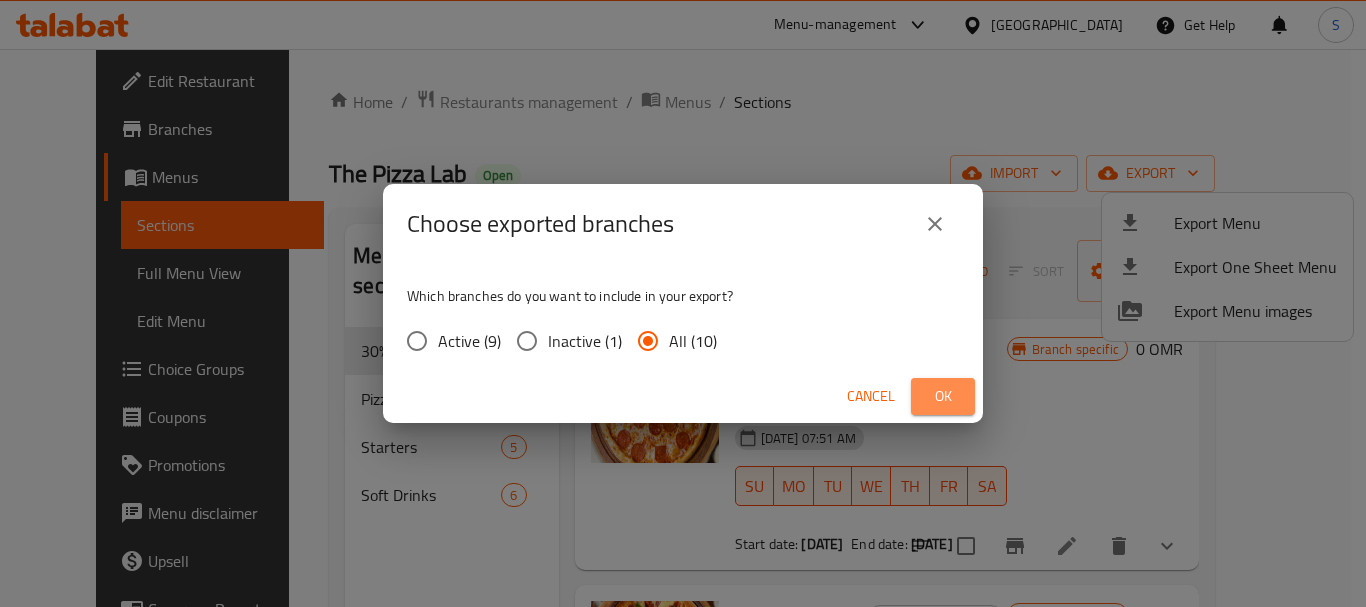 click on "Ok" at bounding box center (943, 396) 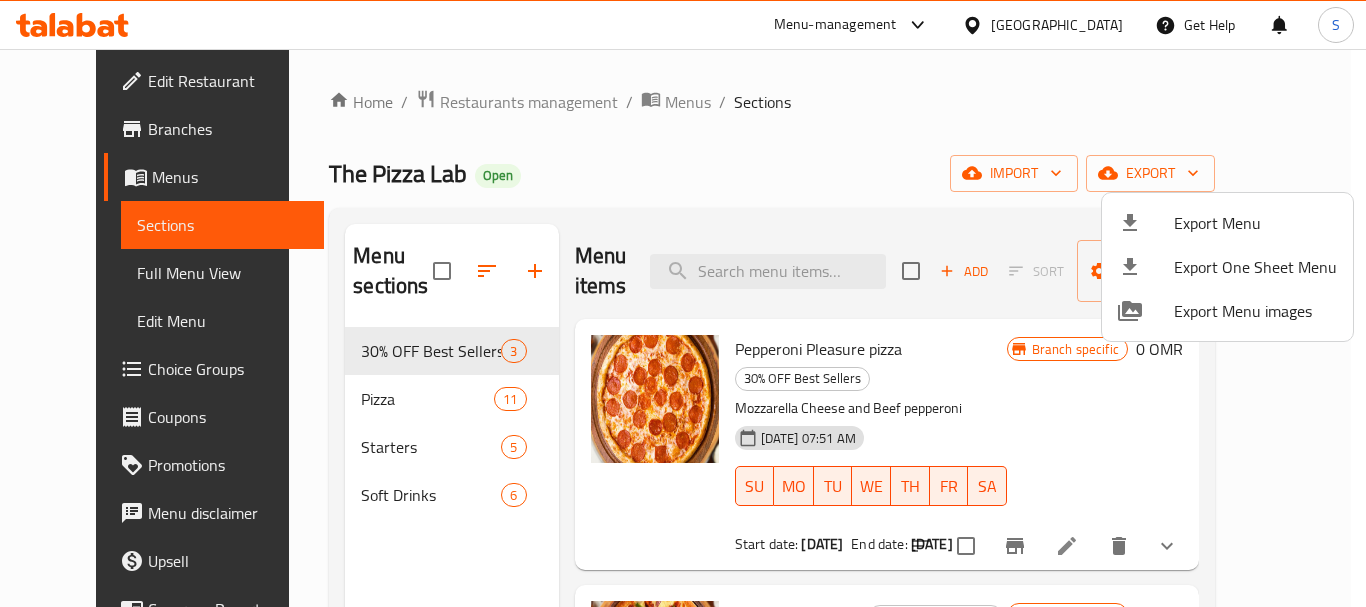 click at bounding box center (683, 303) 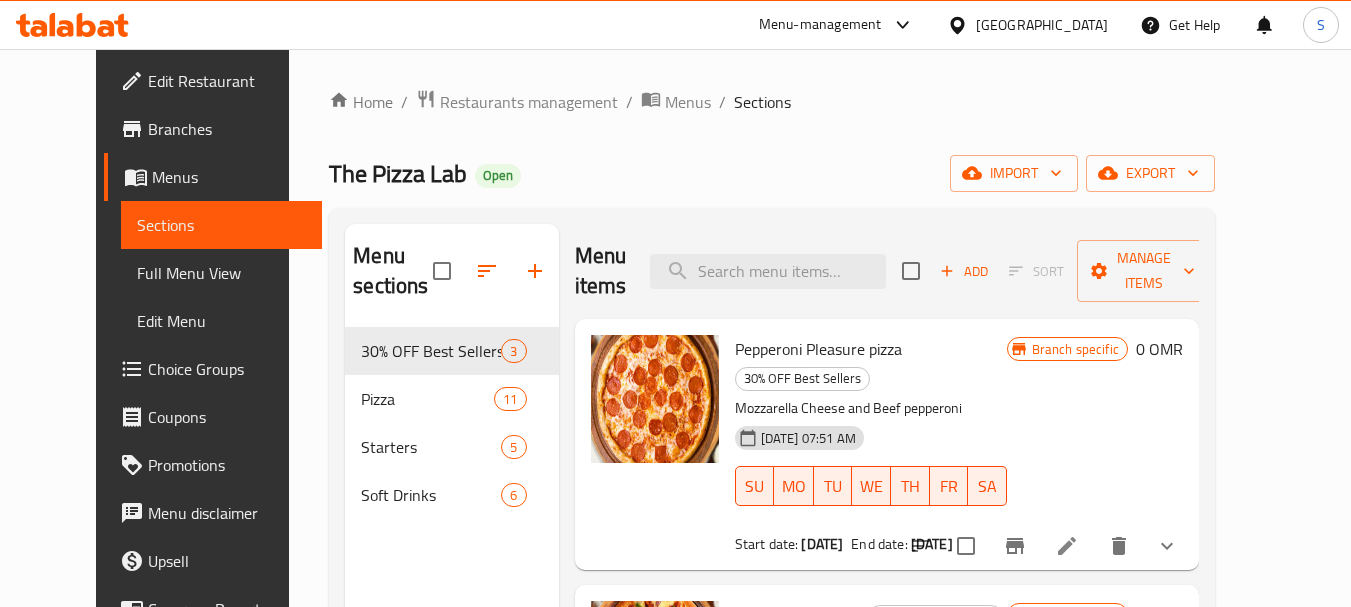 click on "Oman" at bounding box center (1042, 25) 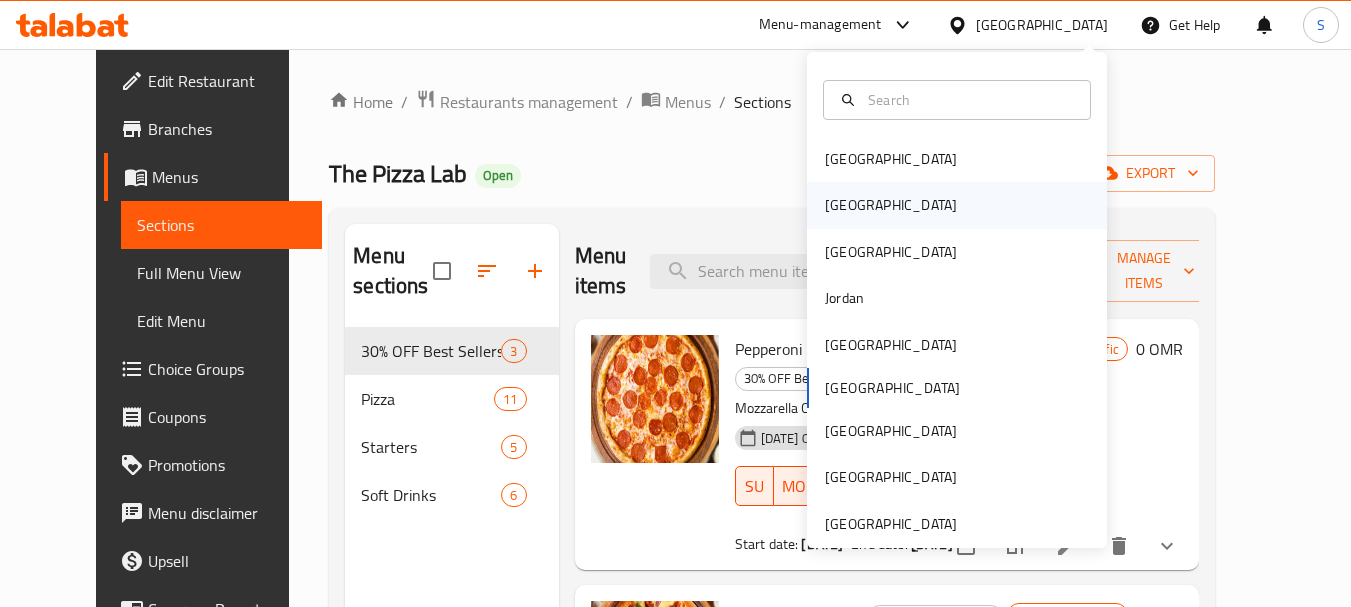 click on "[GEOGRAPHIC_DATA]" at bounding box center [957, 205] 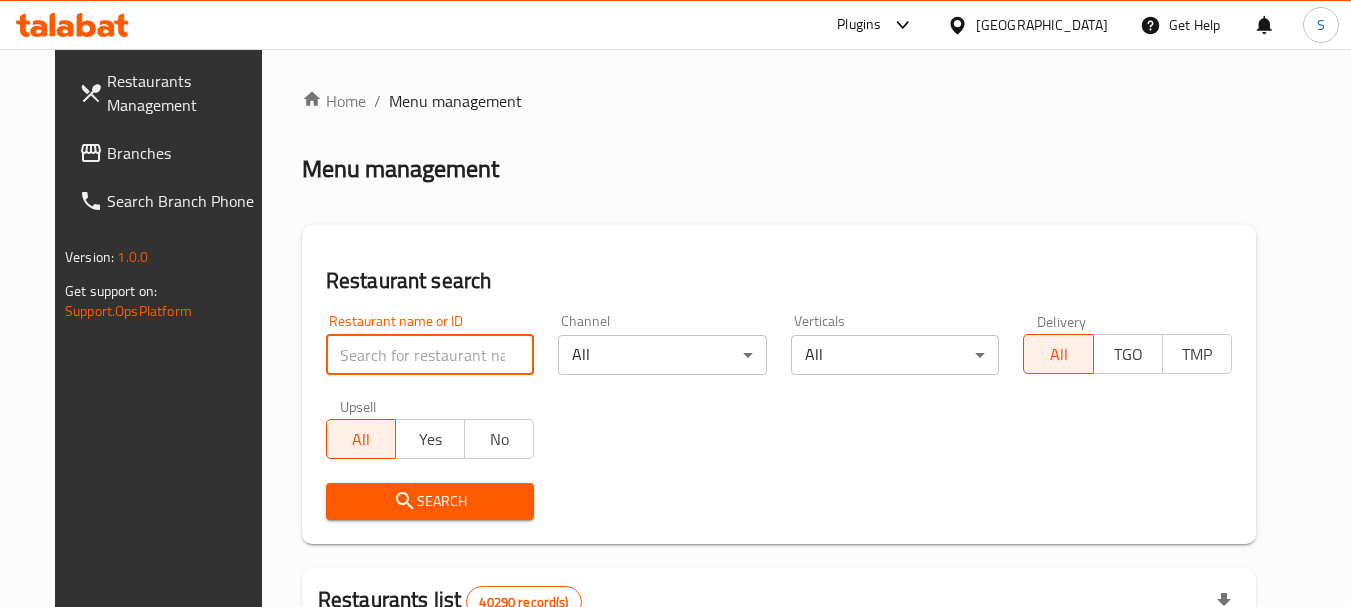 click at bounding box center (430, 355) 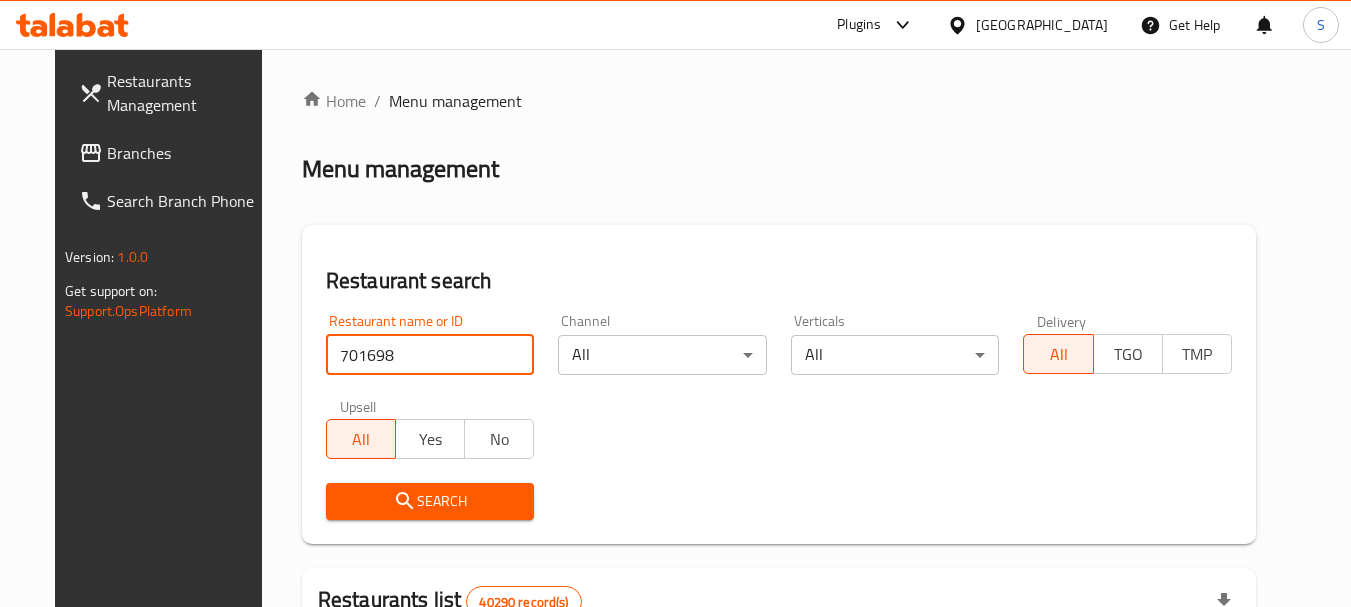 type on "701698" 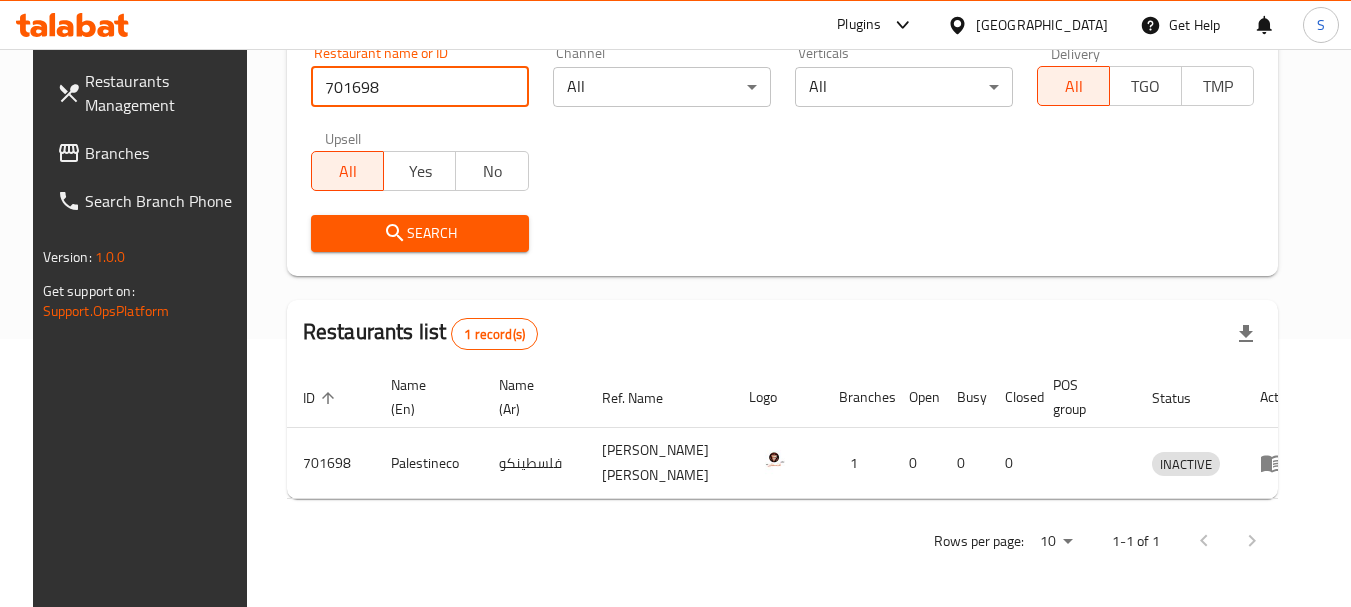 scroll, scrollTop: 285, scrollLeft: 0, axis: vertical 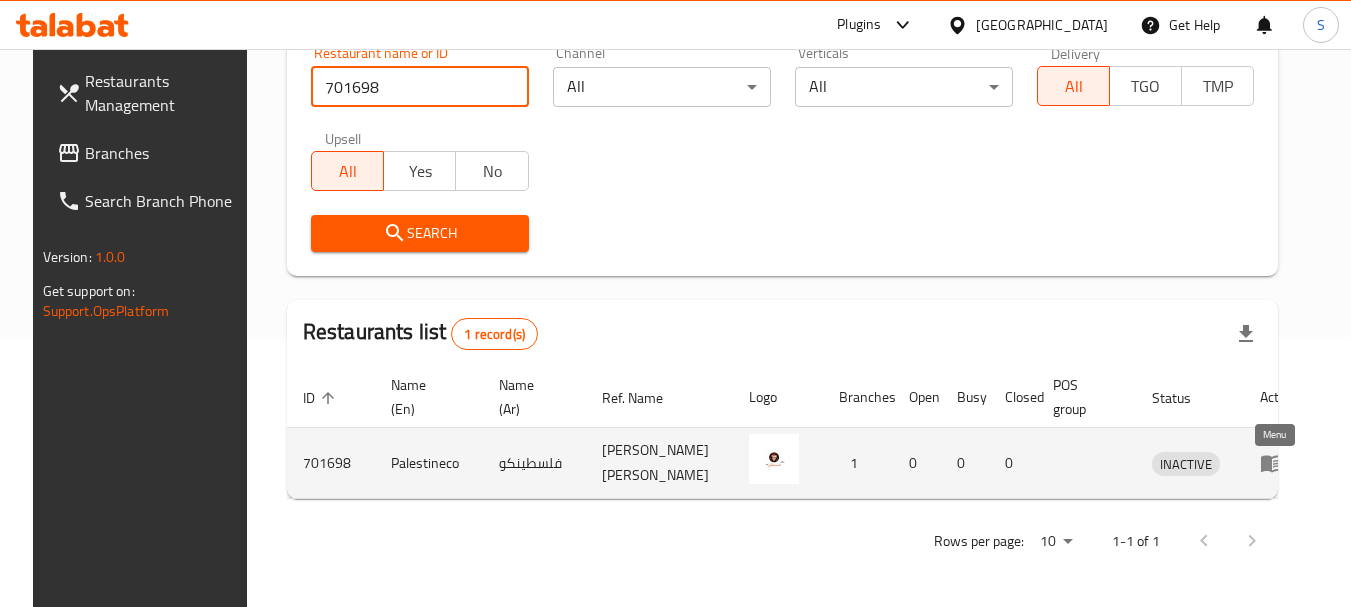 click 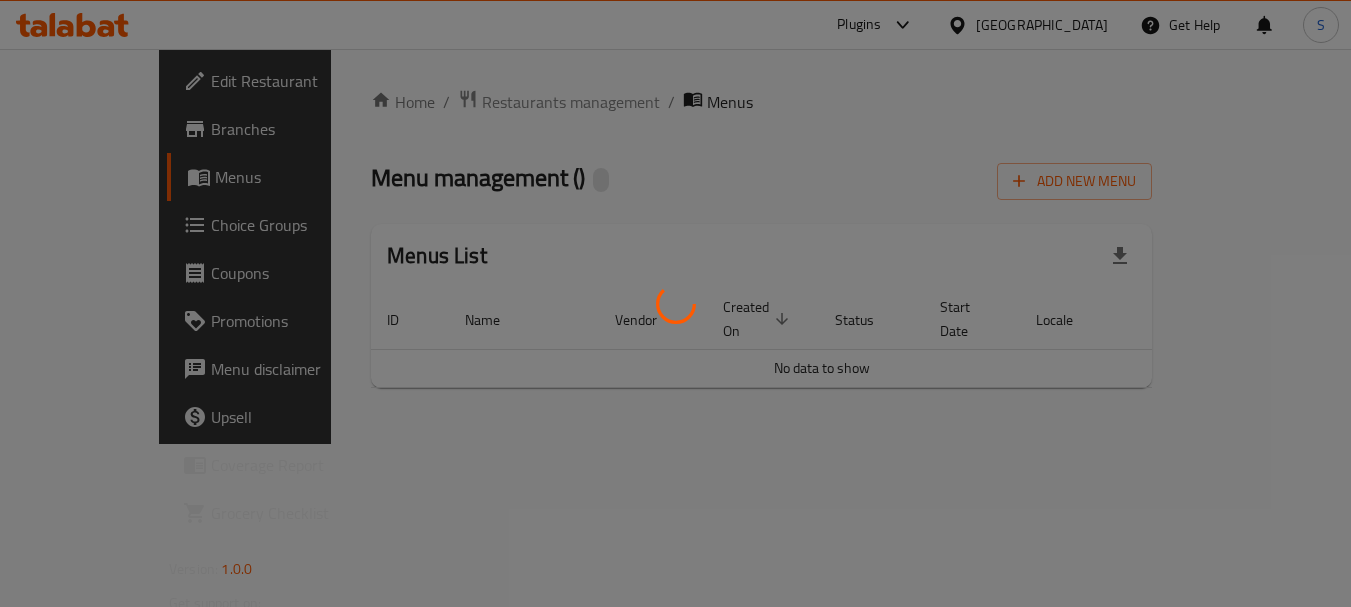 scroll, scrollTop: 0, scrollLeft: 0, axis: both 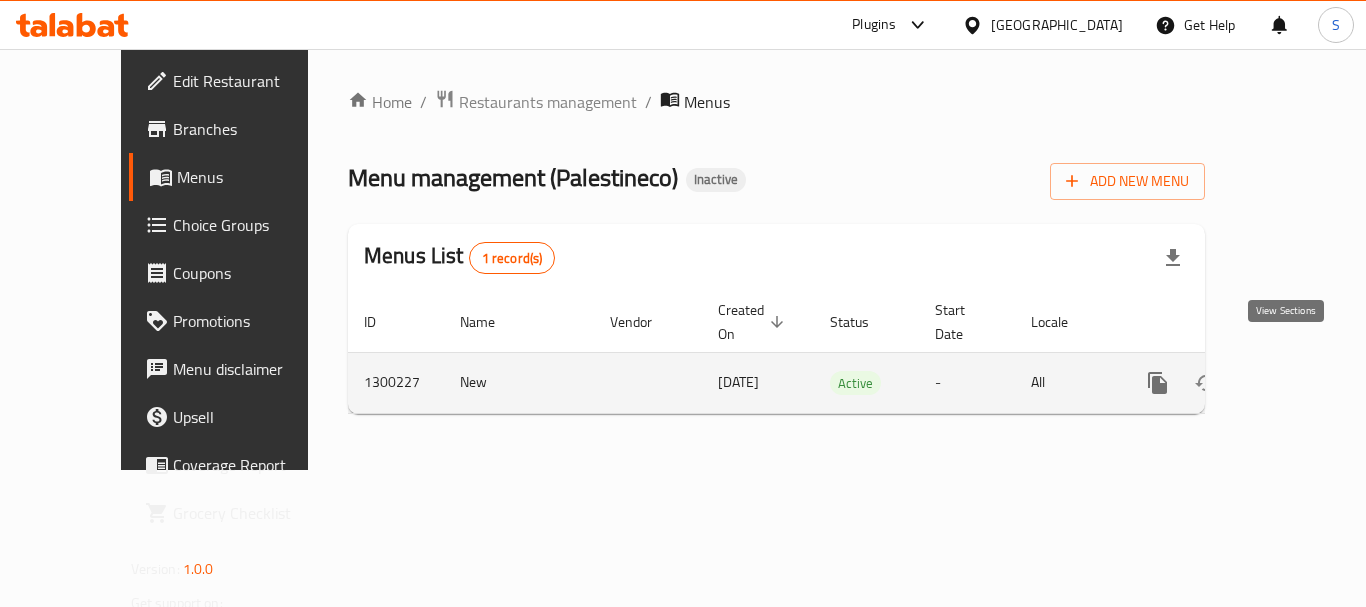 click at bounding box center (1302, 383) 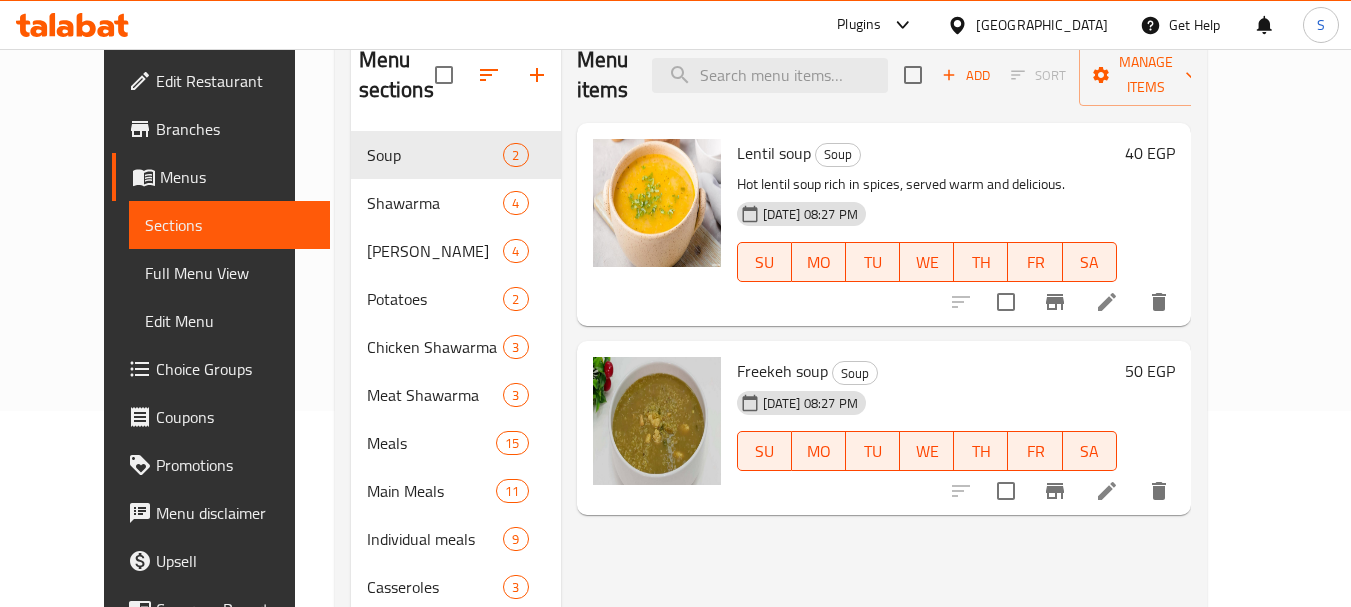 scroll, scrollTop: 200, scrollLeft: 0, axis: vertical 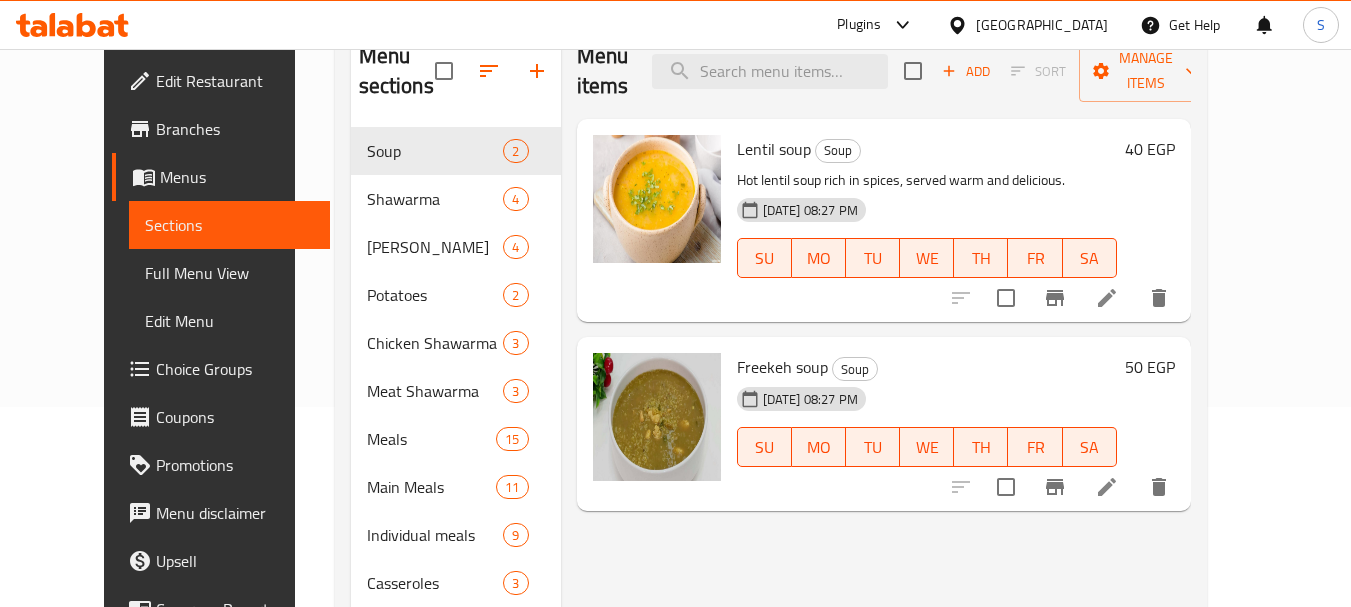 click on "Full Menu View" at bounding box center [229, 273] 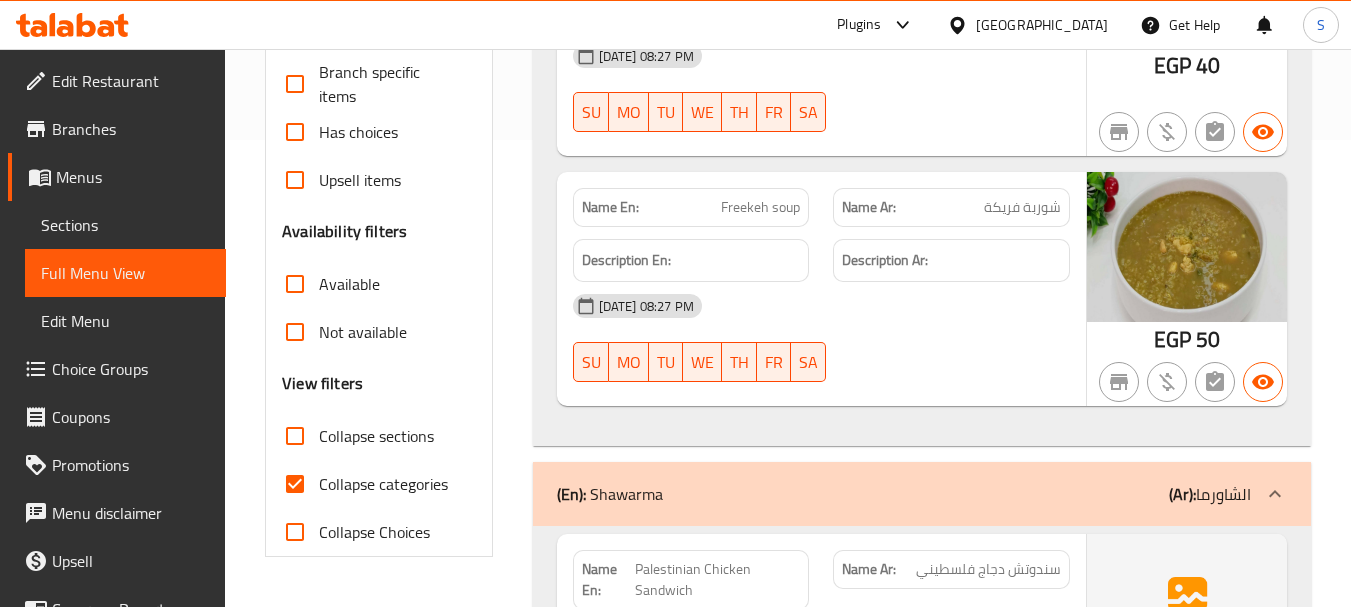 scroll, scrollTop: 500, scrollLeft: 0, axis: vertical 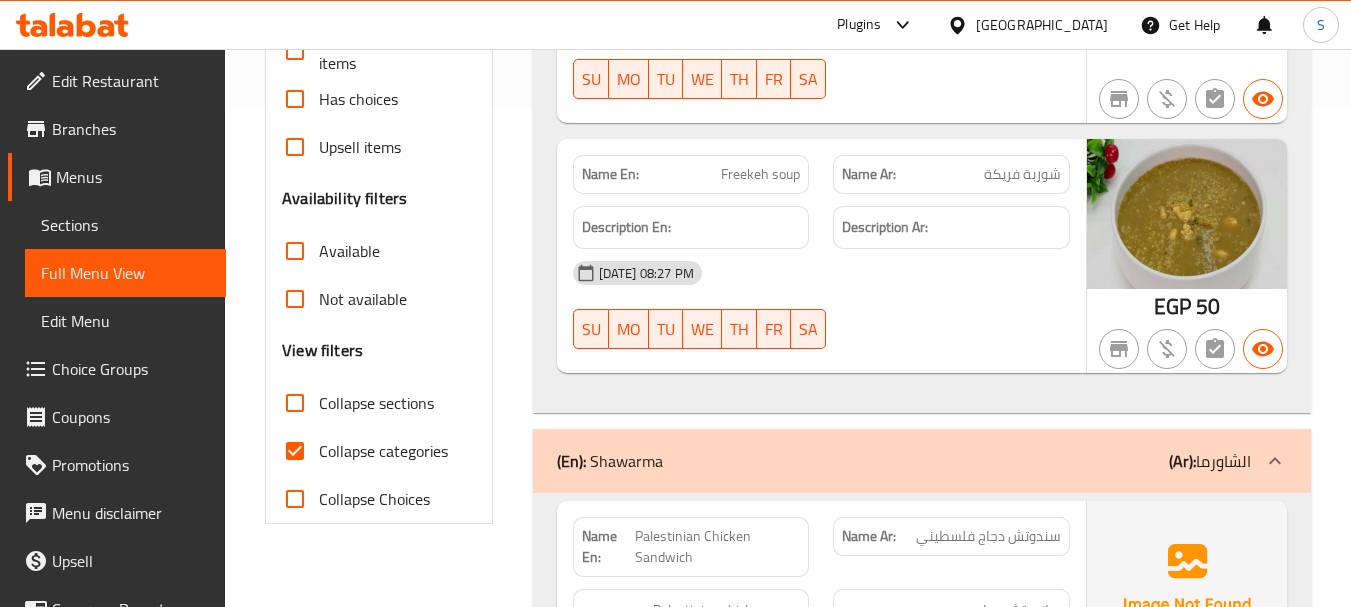 drag, startPoint x: 364, startPoint y: 457, endPoint x: 629, endPoint y: 351, distance: 285.41373 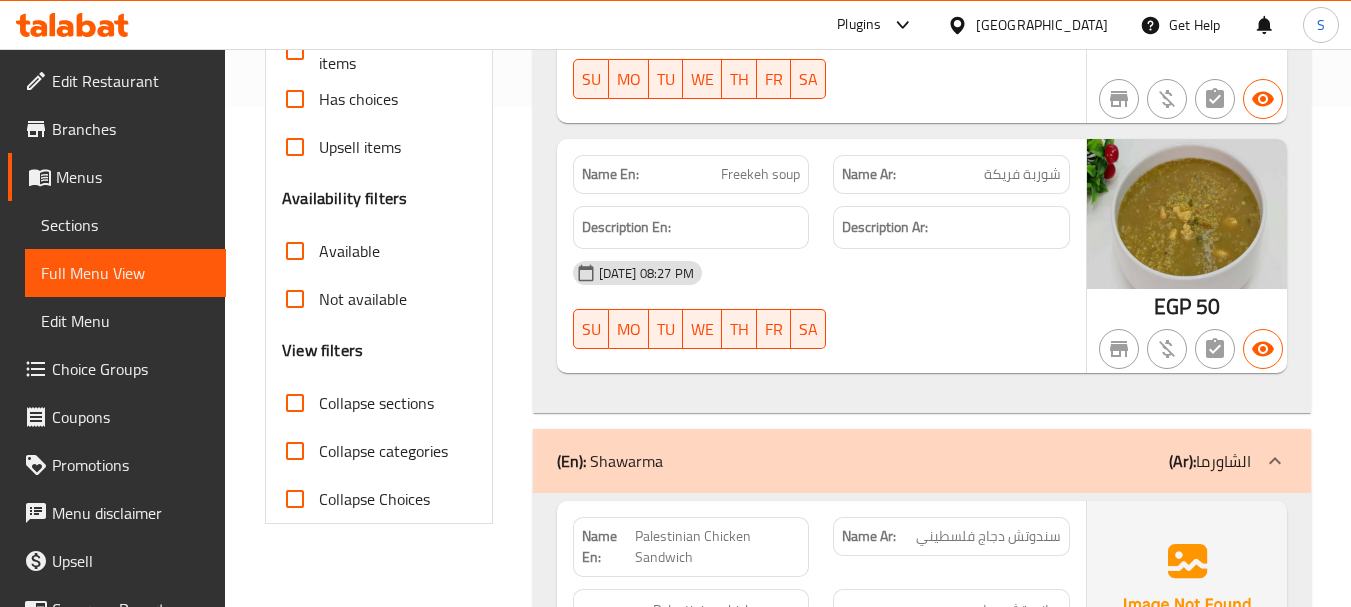 scroll, scrollTop: 200, scrollLeft: 0, axis: vertical 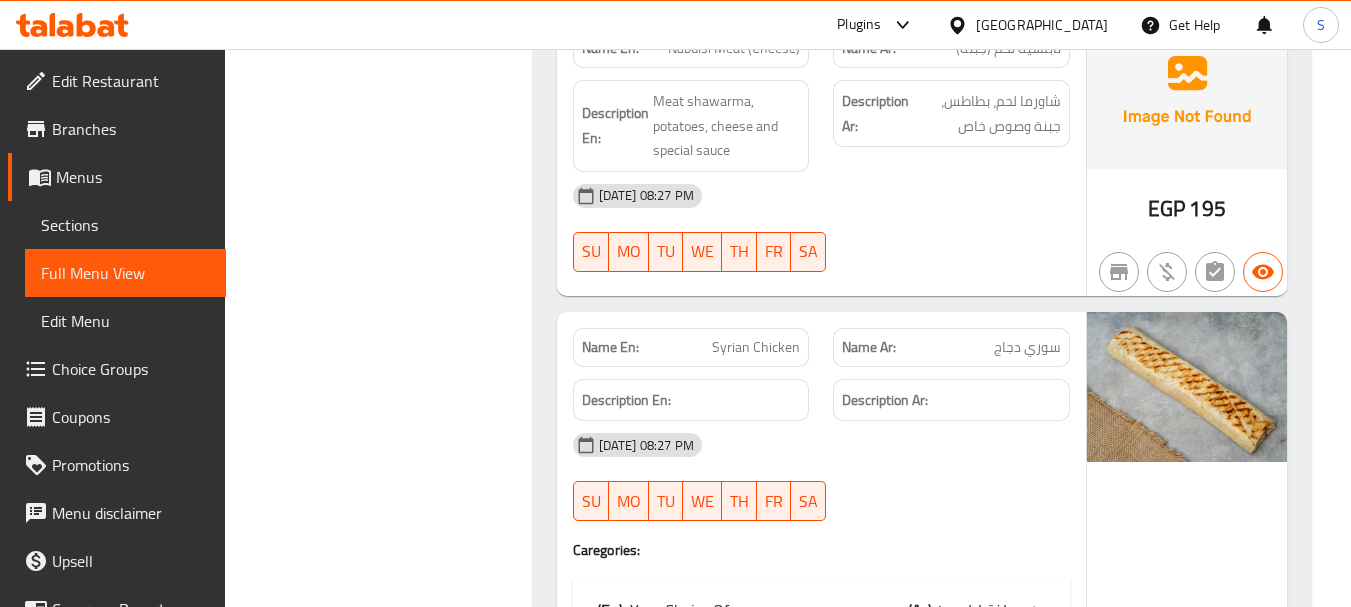 click on "Syrian Chicken" at bounding box center [756, 347] 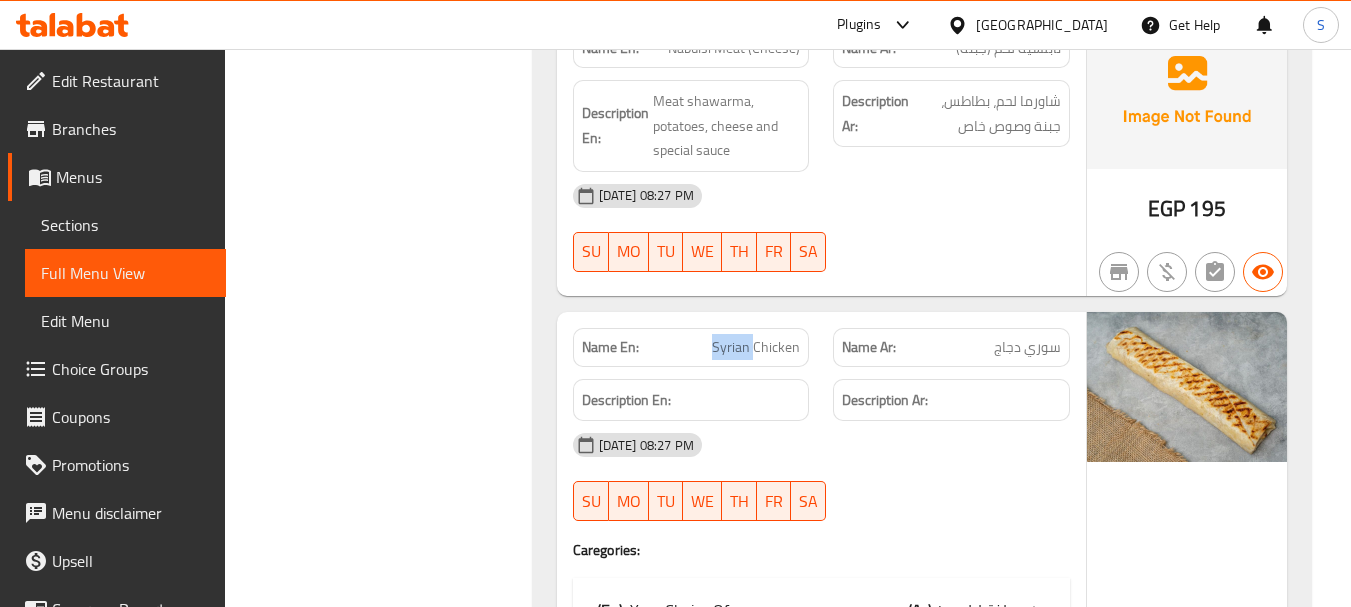 click on "Syrian Chicken" at bounding box center [756, 347] 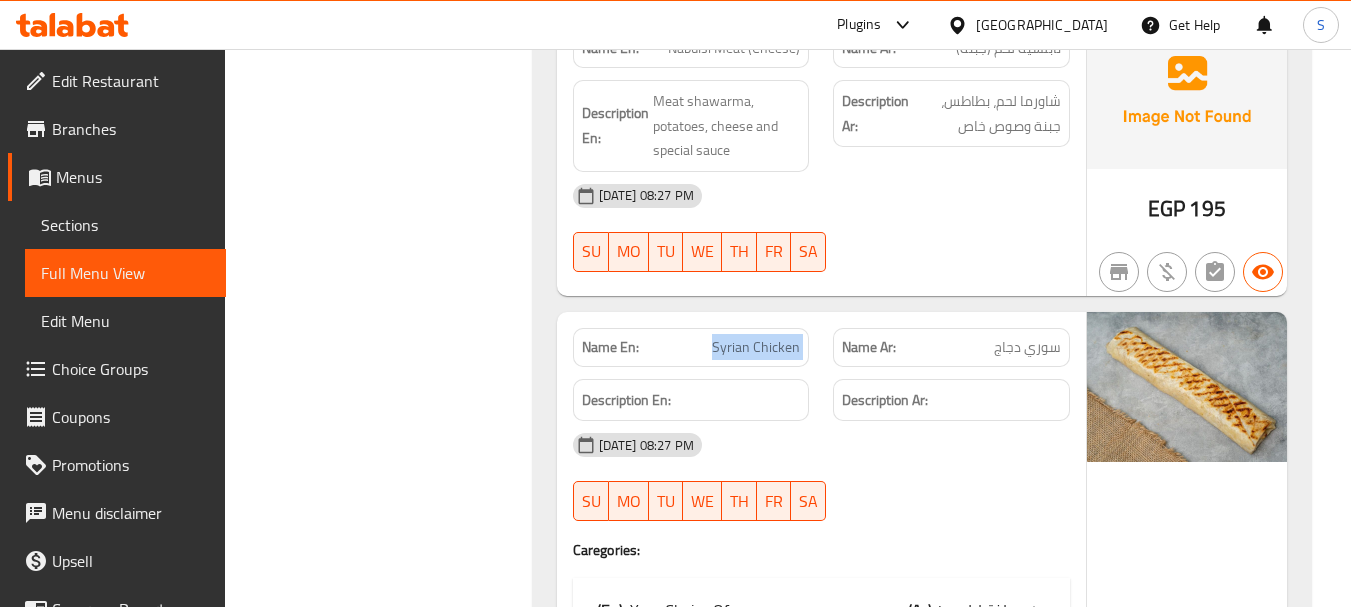 click on "Syrian Chicken" at bounding box center (756, 347) 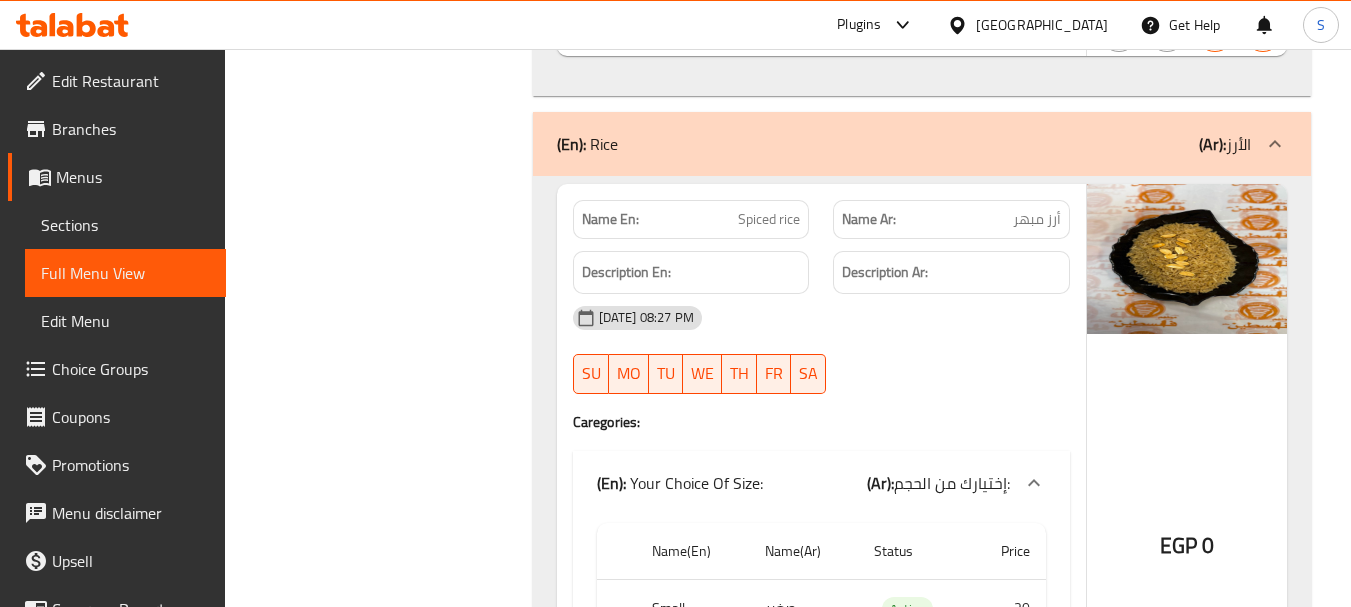 scroll, scrollTop: 24132, scrollLeft: 0, axis: vertical 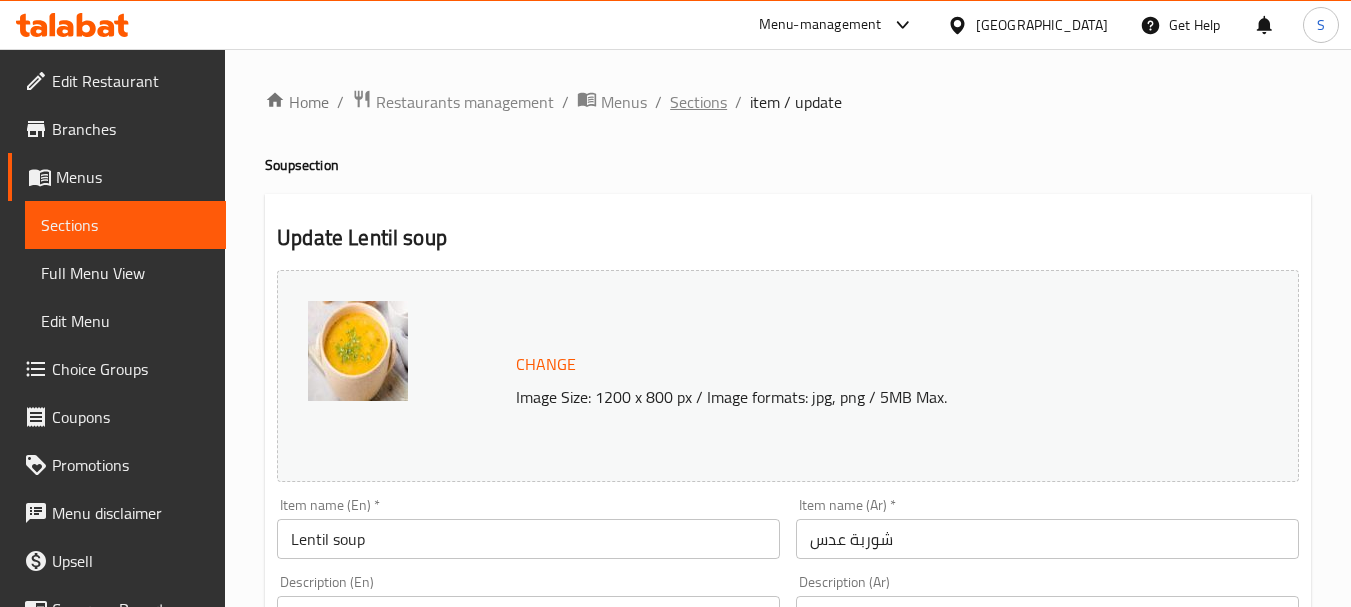 click on "Sections" at bounding box center (698, 102) 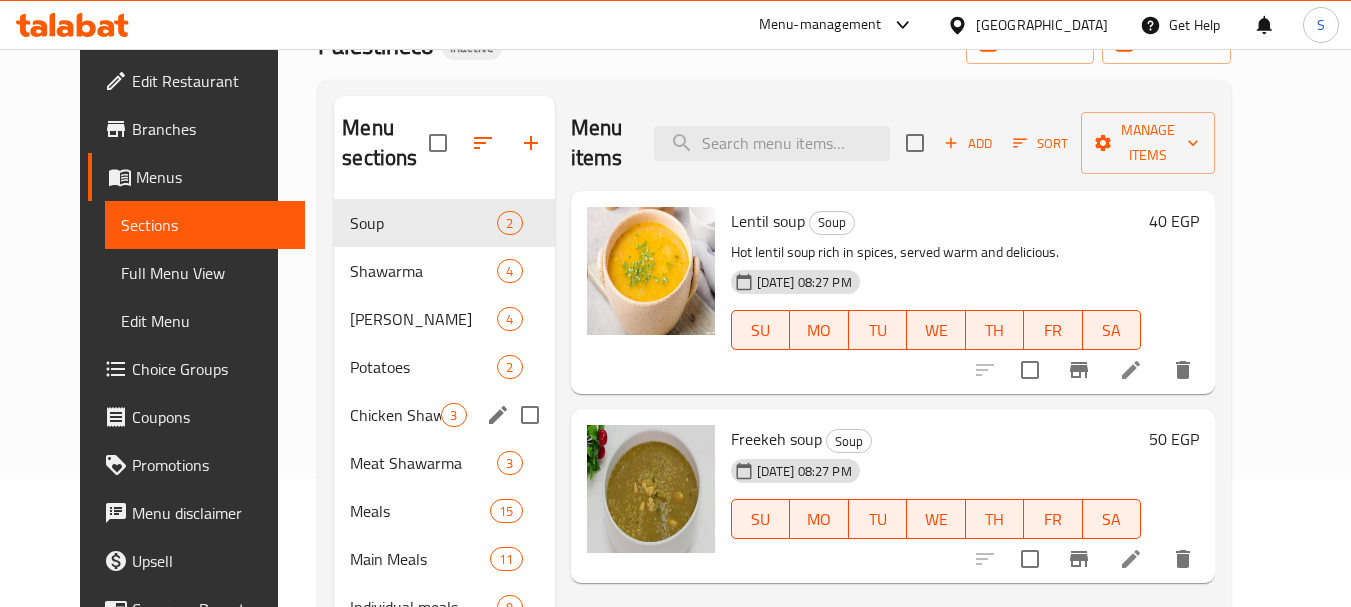 scroll, scrollTop: 200, scrollLeft: 0, axis: vertical 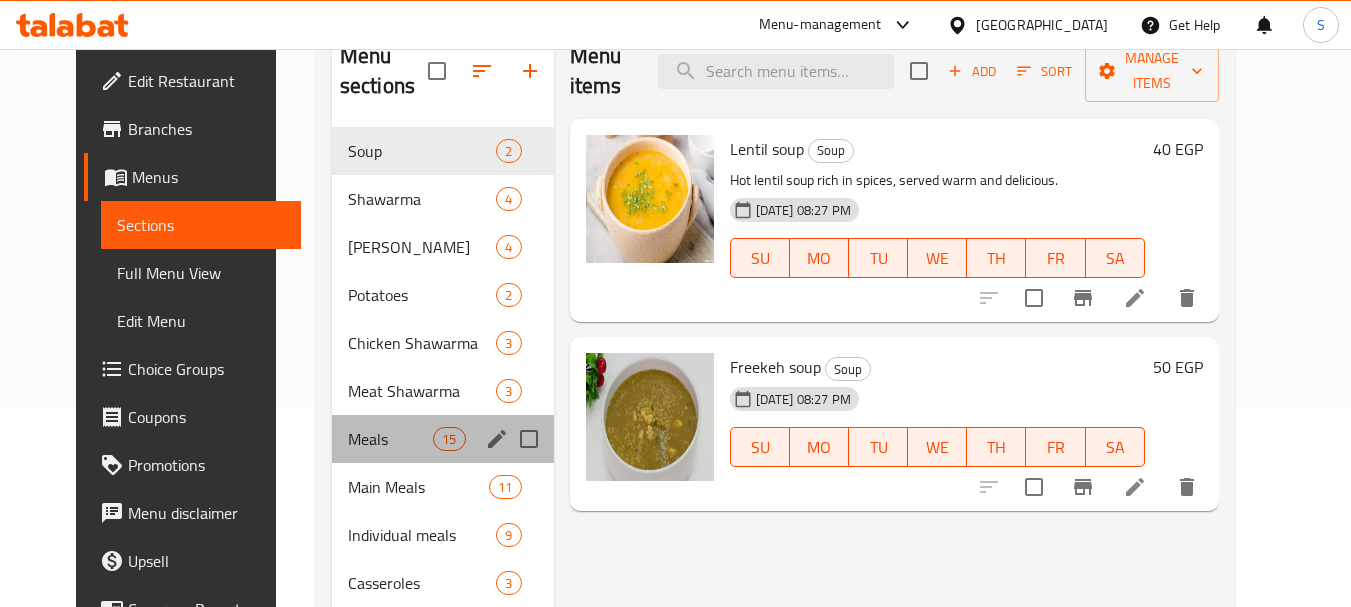 click on "Meals 15" at bounding box center (443, 439) 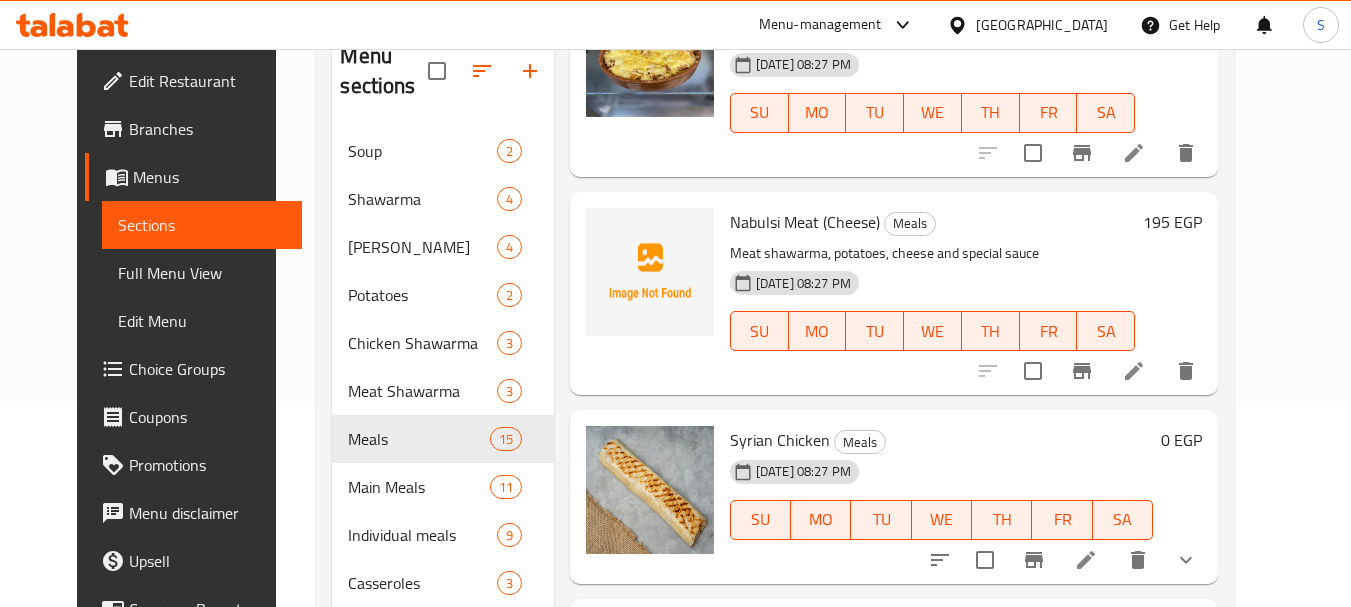 scroll, scrollTop: 1412, scrollLeft: 0, axis: vertical 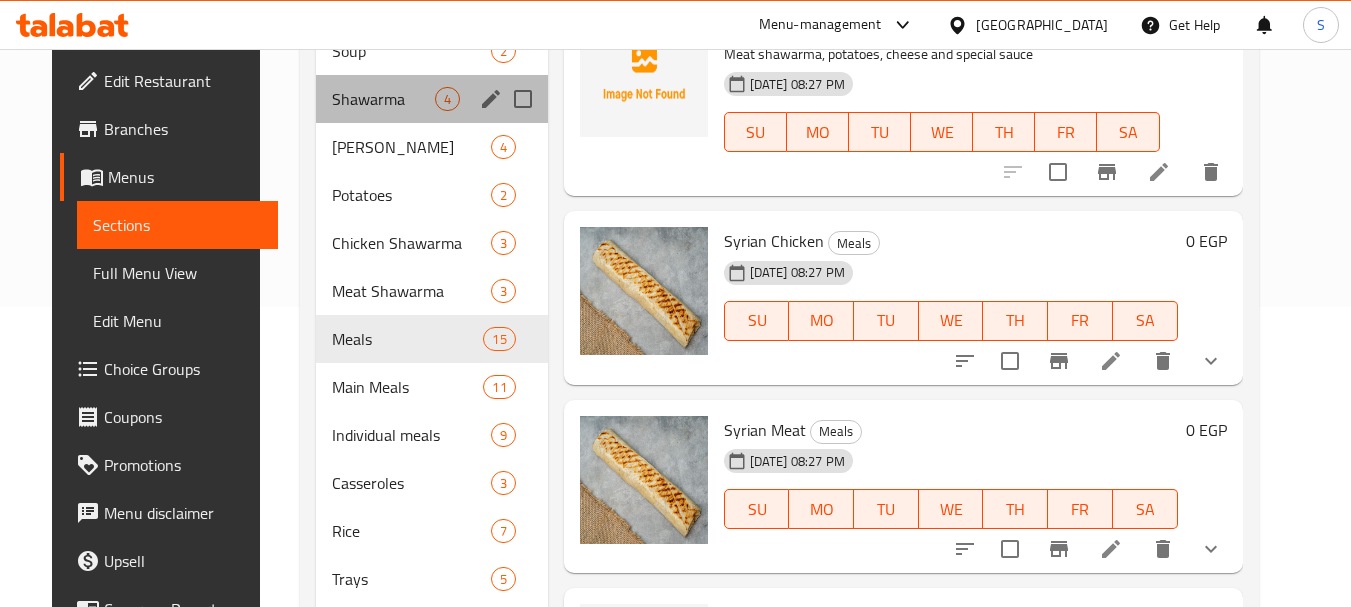 click on "Shawarma 4" at bounding box center (432, 99) 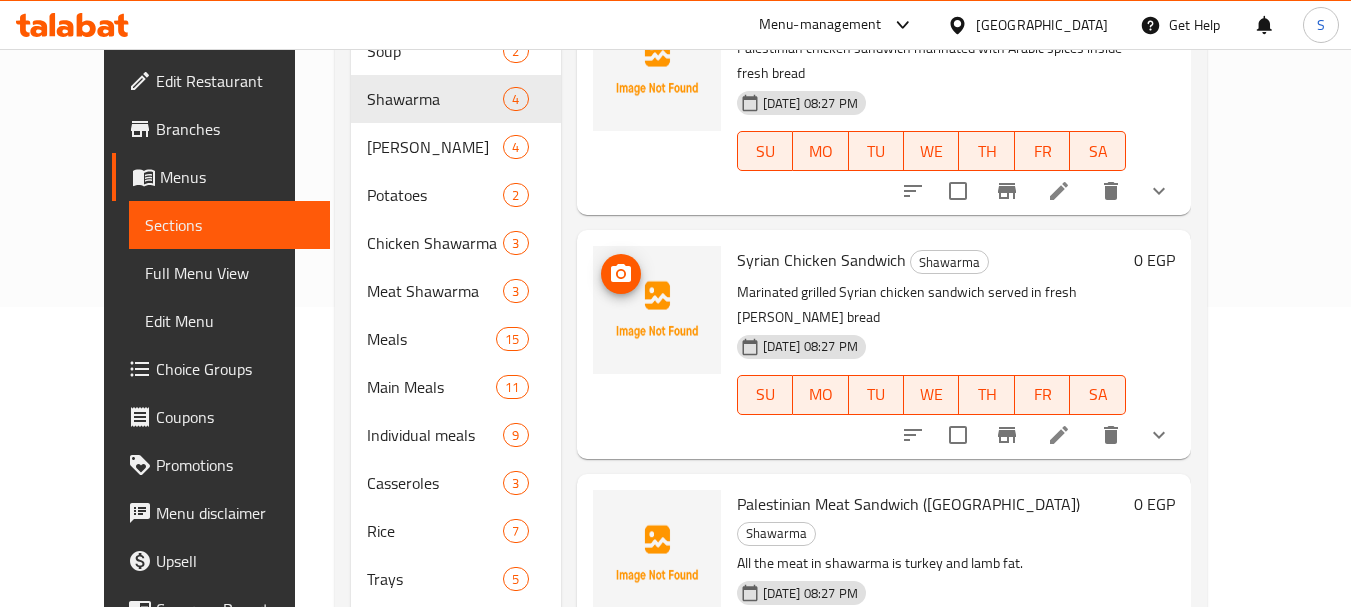 scroll, scrollTop: 19, scrollLeft: 0, axis: vertical 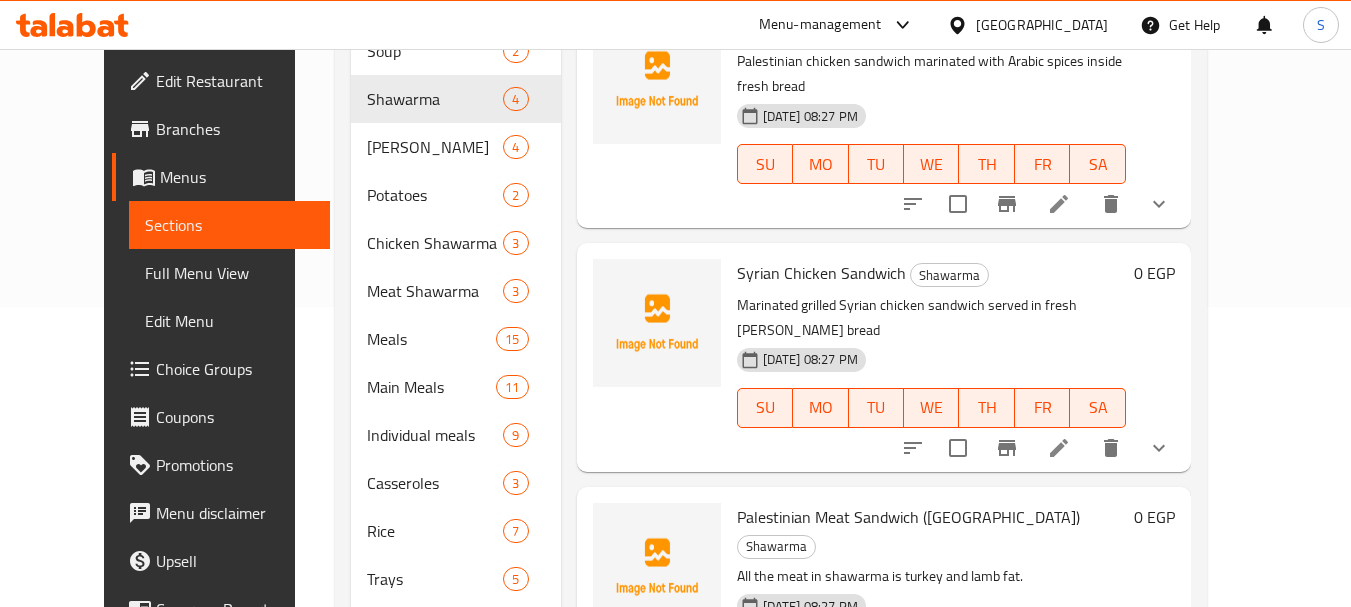 click on "Syrian Chicken Sandwich" at bounding box center (821, 273) 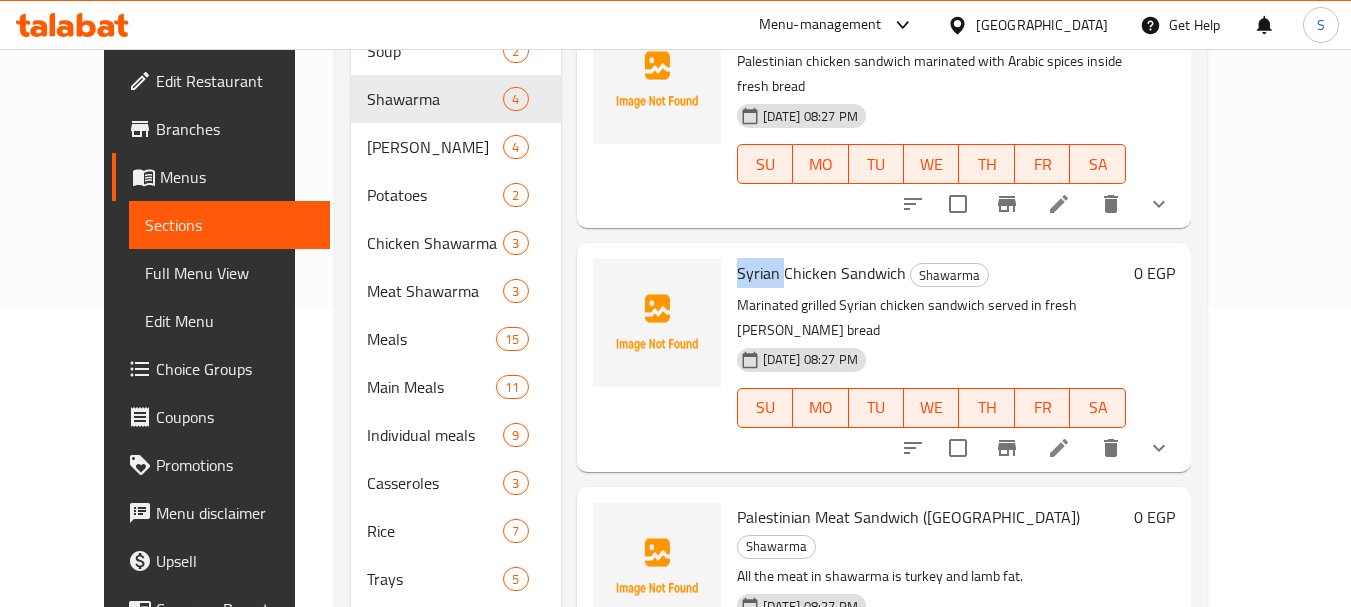 click on "Syrian Chicken Sandwich" at bounding box center [821, 273] 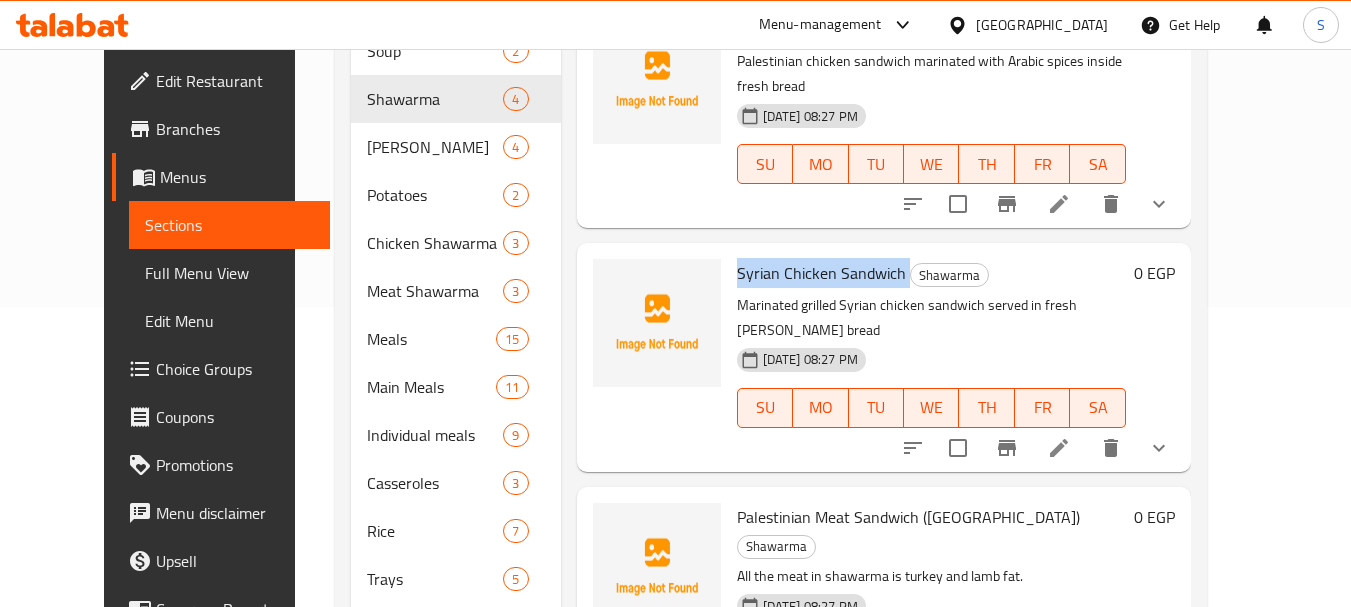 click on "Syrian Chicken Sandwich" at bounding box center (821, 273) 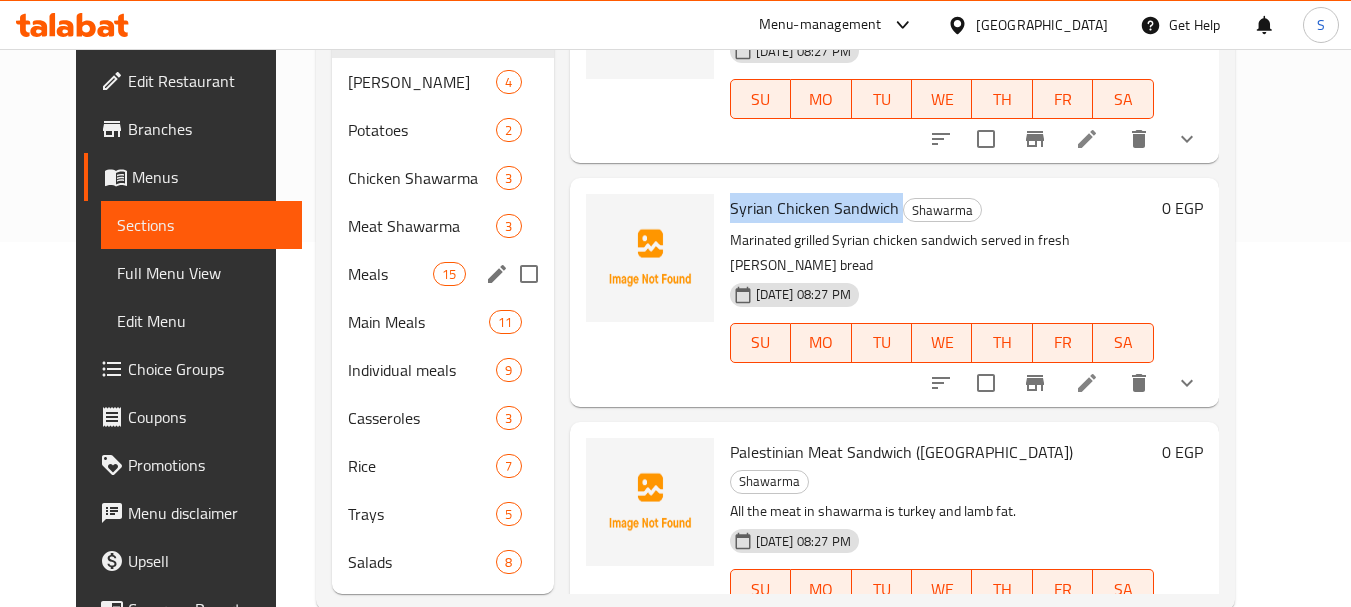 scroll, scrollTop: 400, scrollLeft: 0, axis: vertical 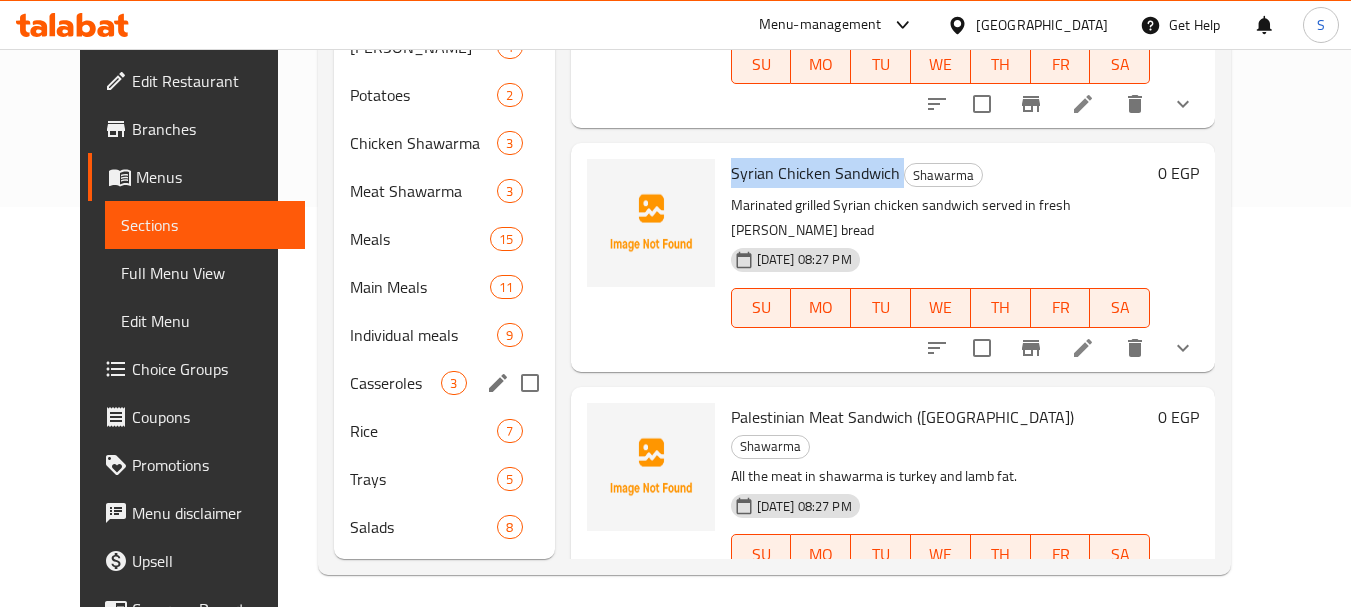 click on "Casseroles" at bounding box center [395, 383] 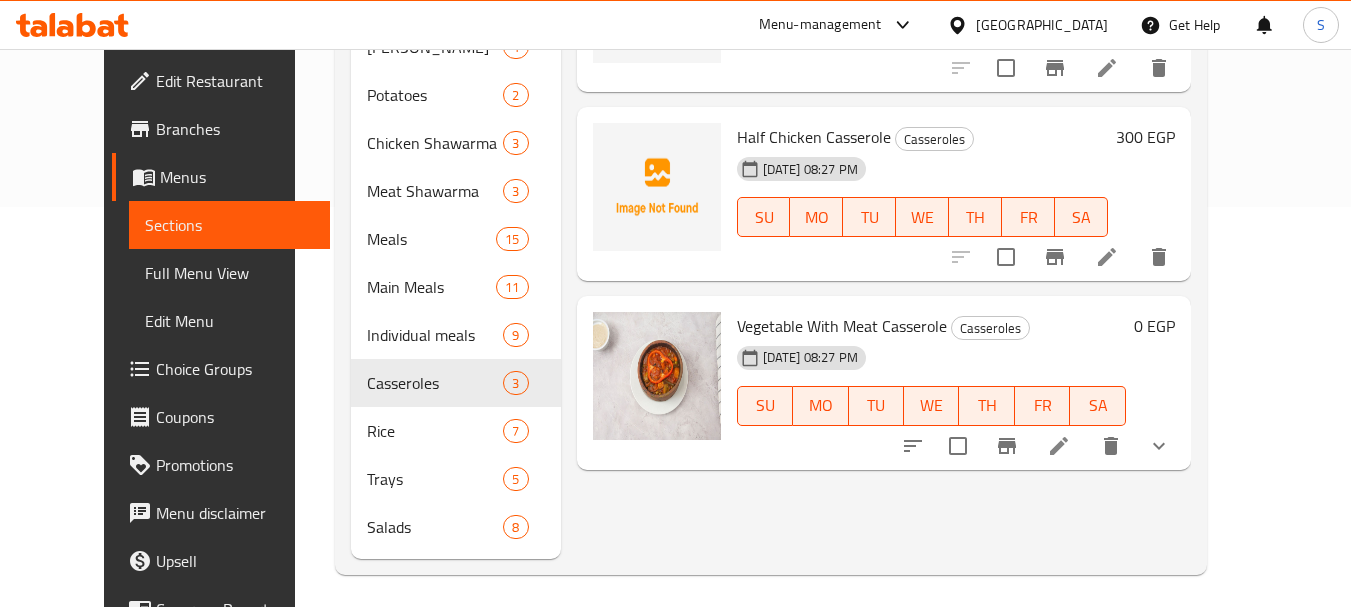 scroll, scrollTop: 0, scrollLeft: 0, axis: both 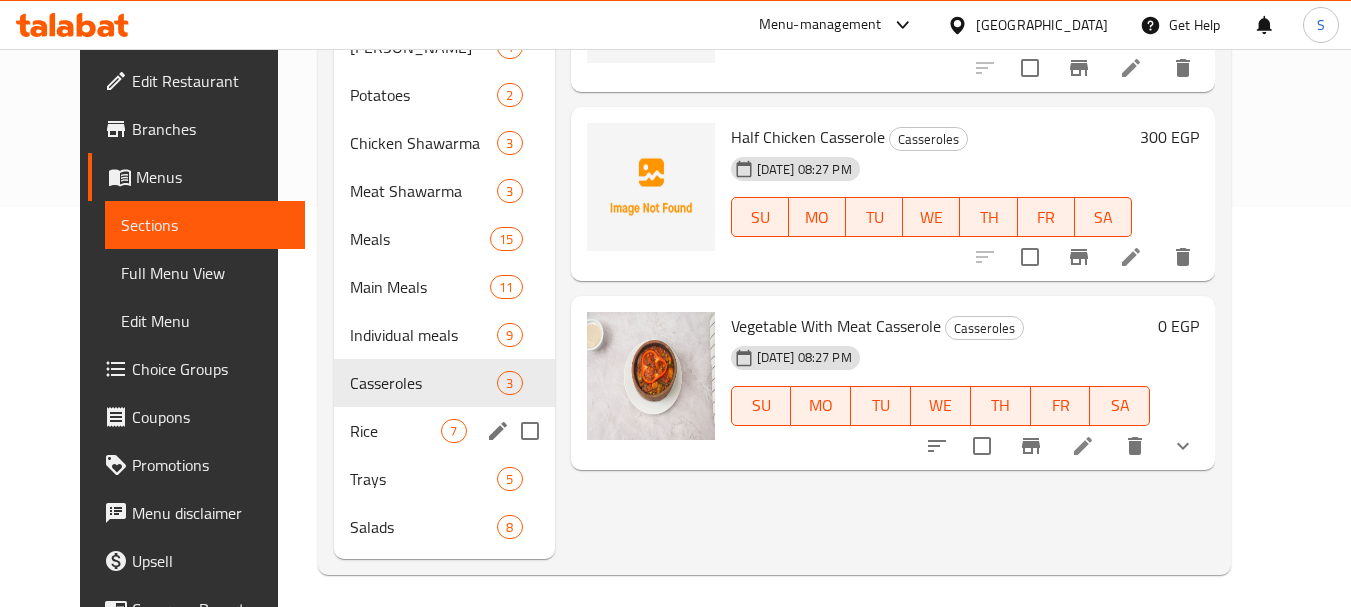 click on "Rice 7" at bounding box center (444, 431) 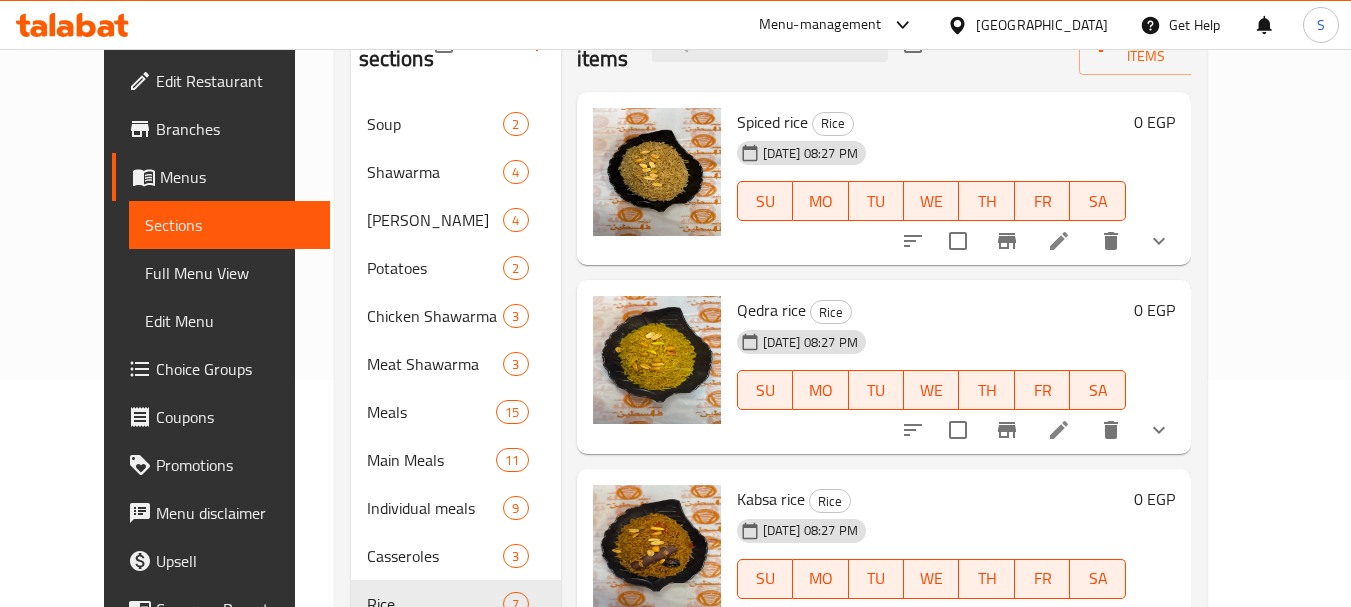 scroll, scrollTop: 0, scrollLeft: 0, axis: both 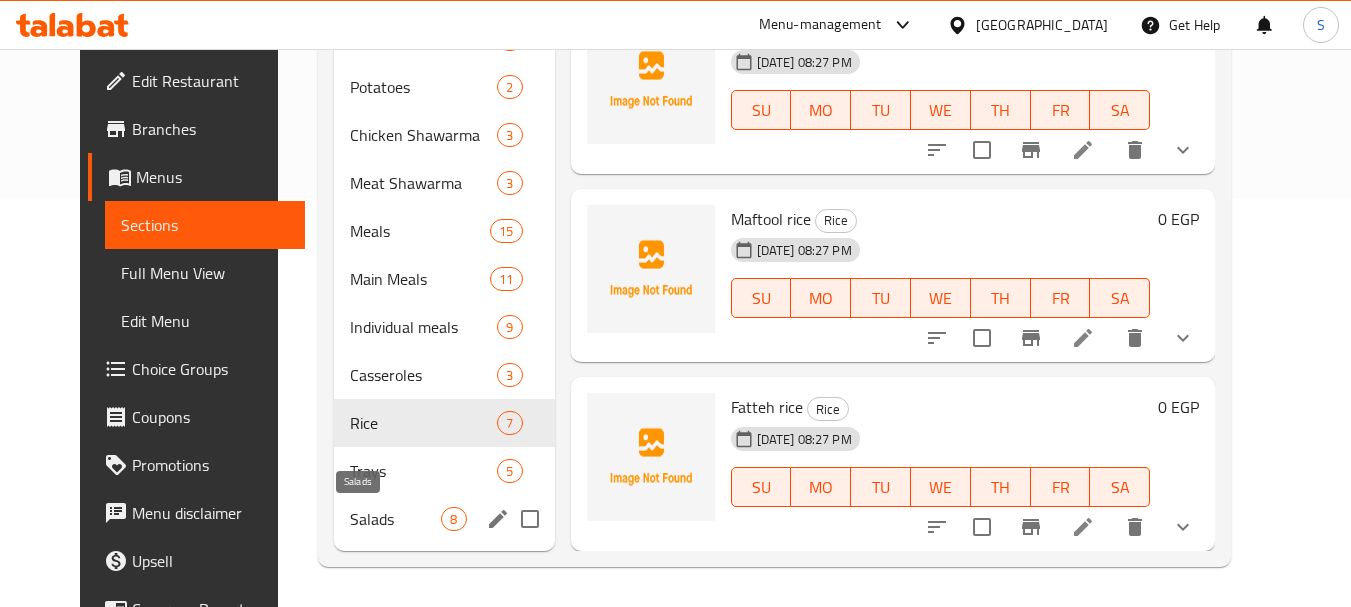 click on "Salads" at bounding box center [395, 519] 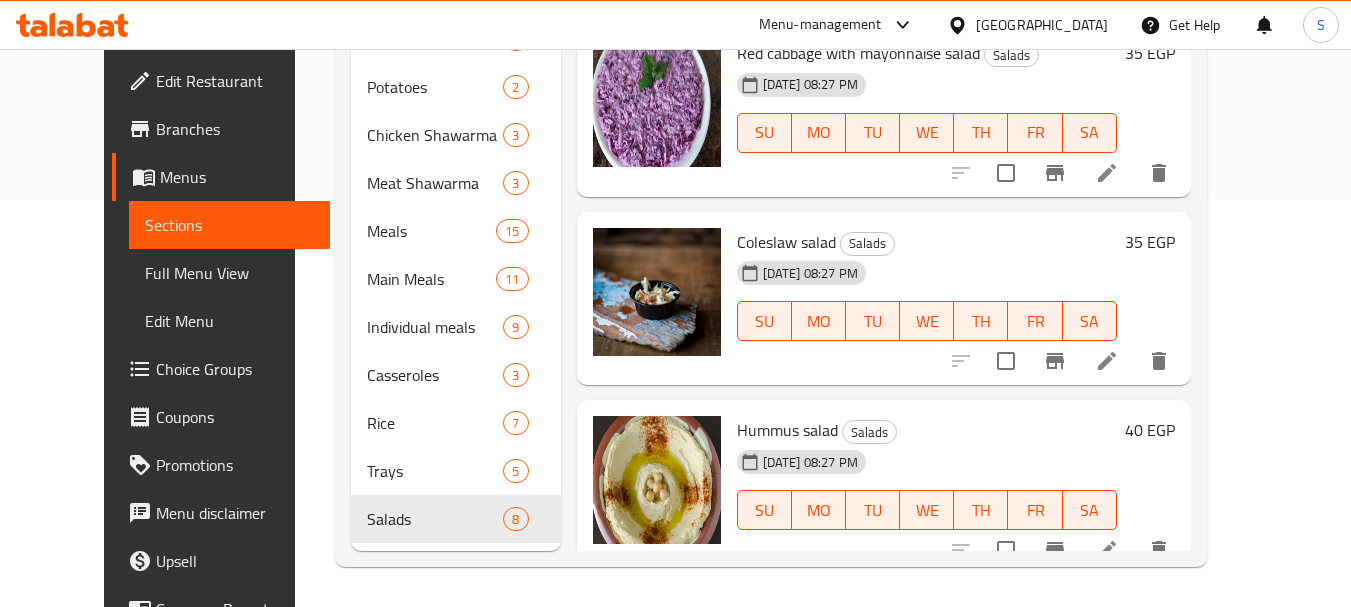 scroll, scrollTop: 0, scrollLeft: 0, axis: both 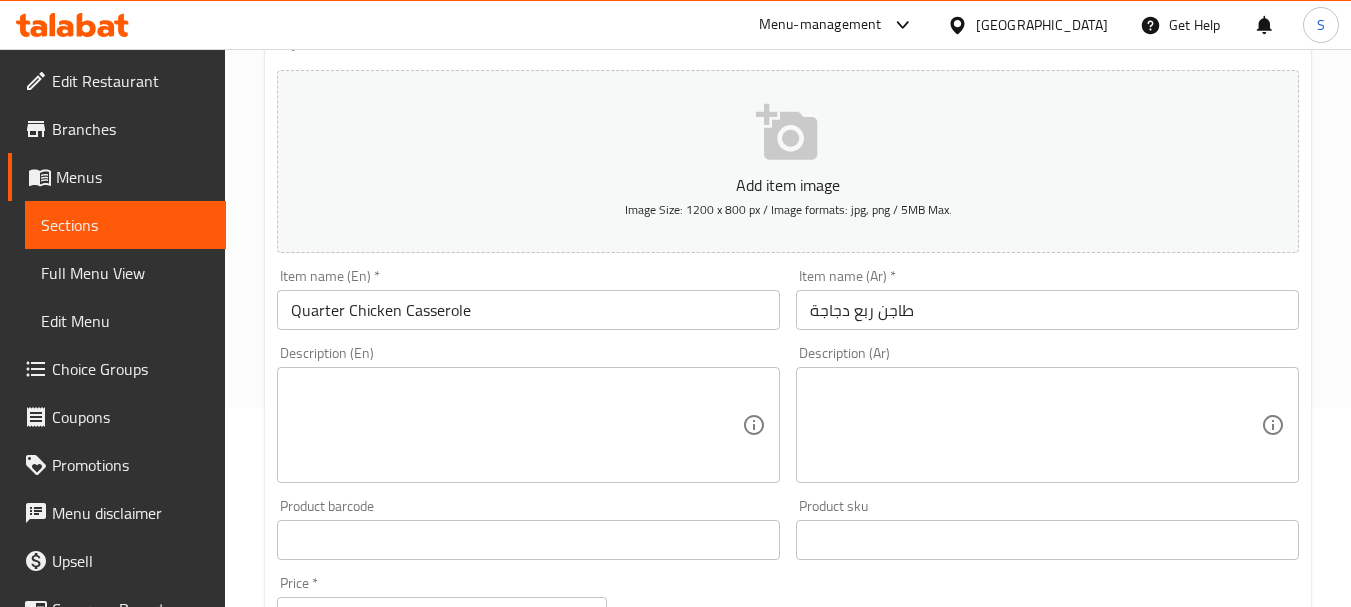 click at bounding box center (1035, 425) 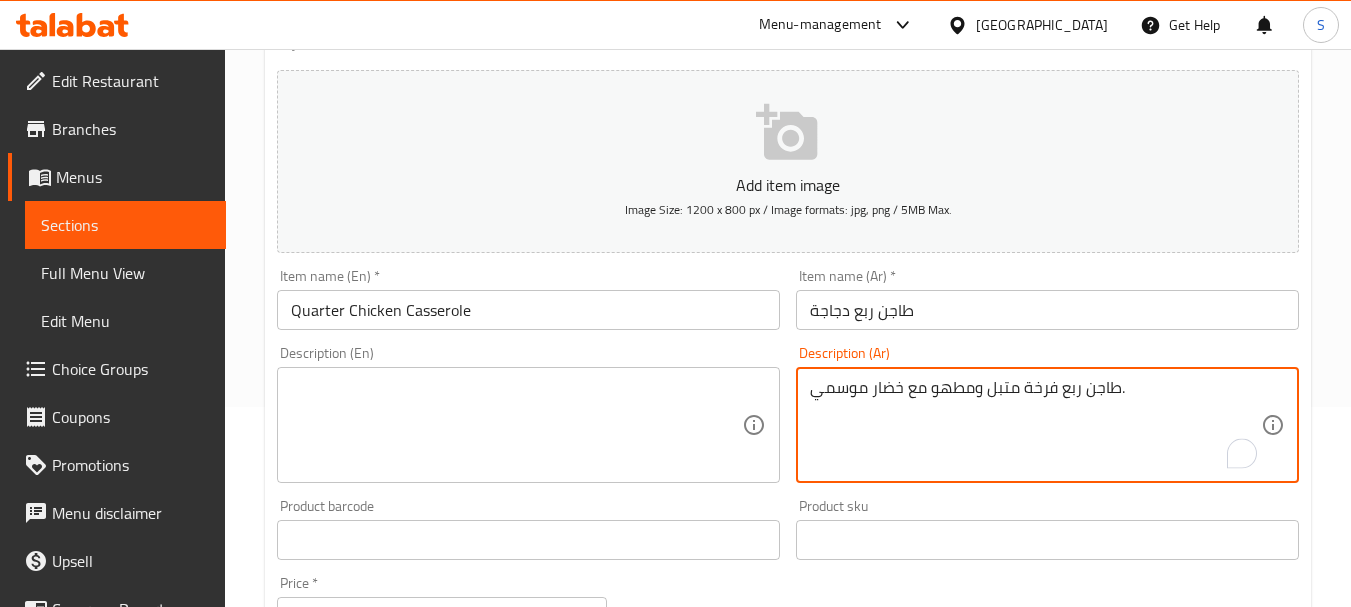 type on "طاجن ربع فرخة متبل ومطهو مع خضار موسمي." 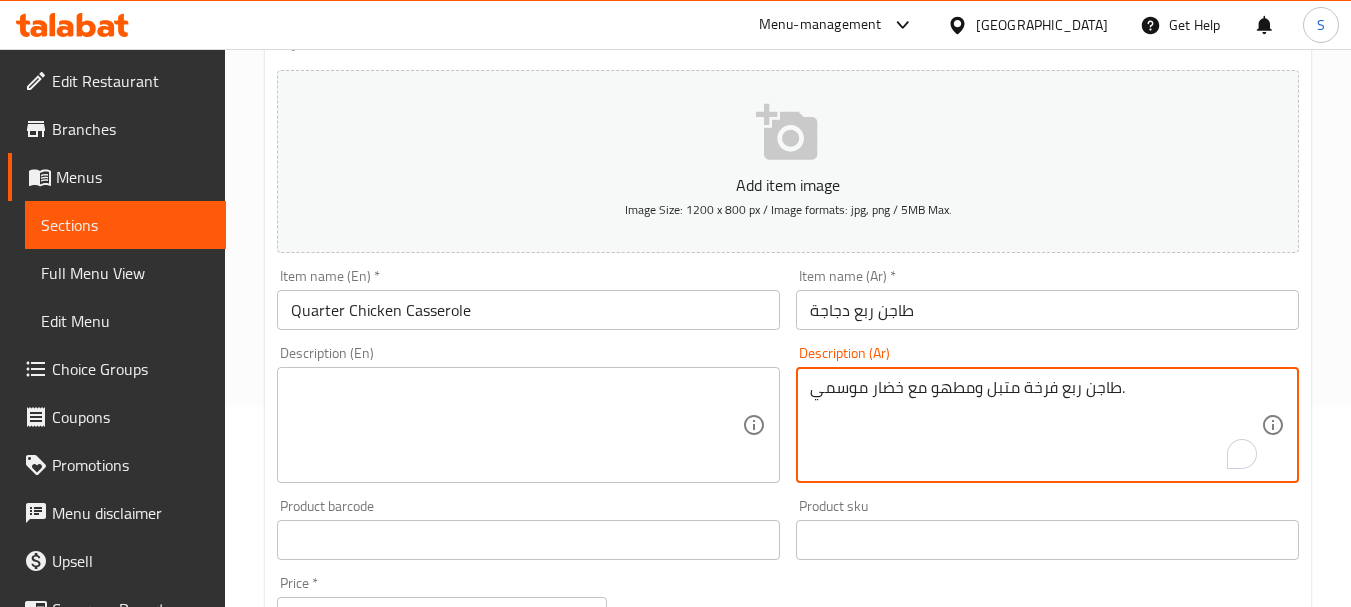 click at bounding box center [516, 425] 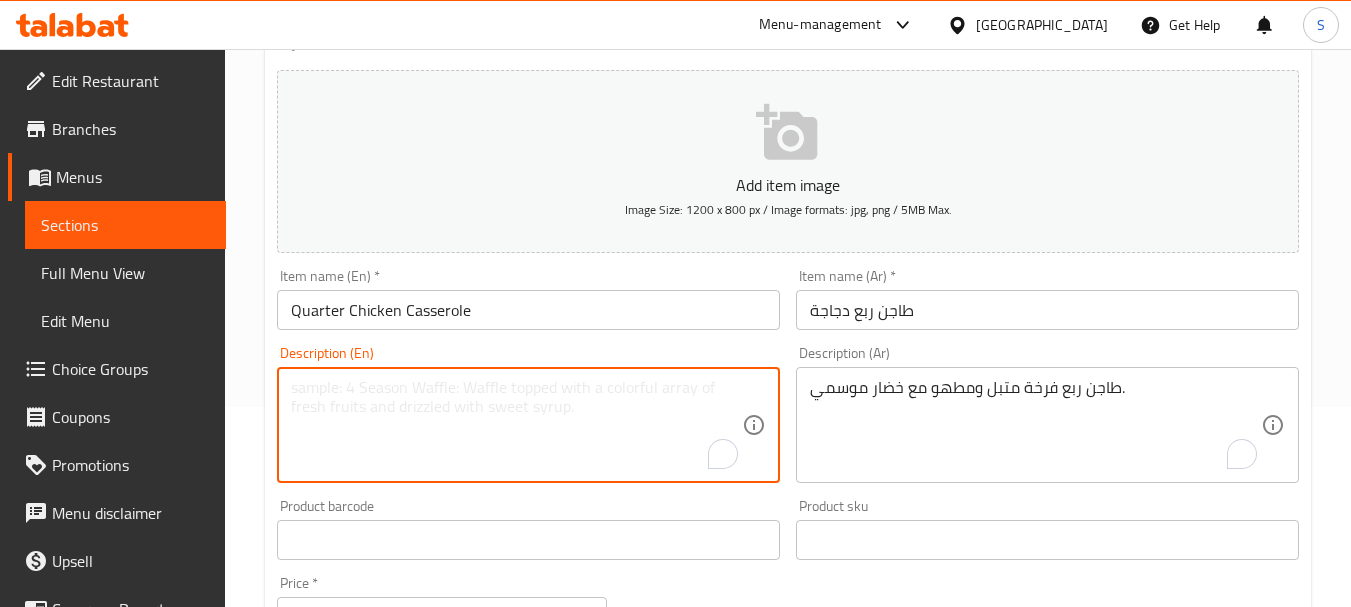paste on "Marinated and cooked chicken quarter casserole with seasonal vegetables." 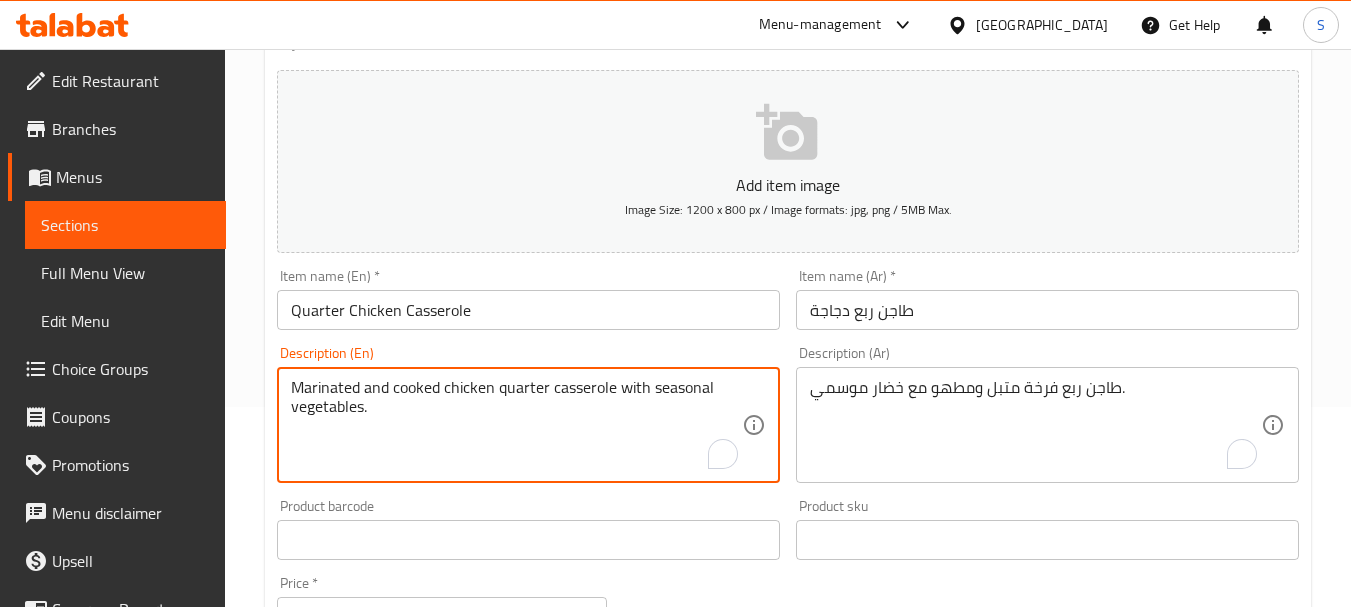 type on "Marinated and cooked chicken quarter casserole with seasonal vegetables." 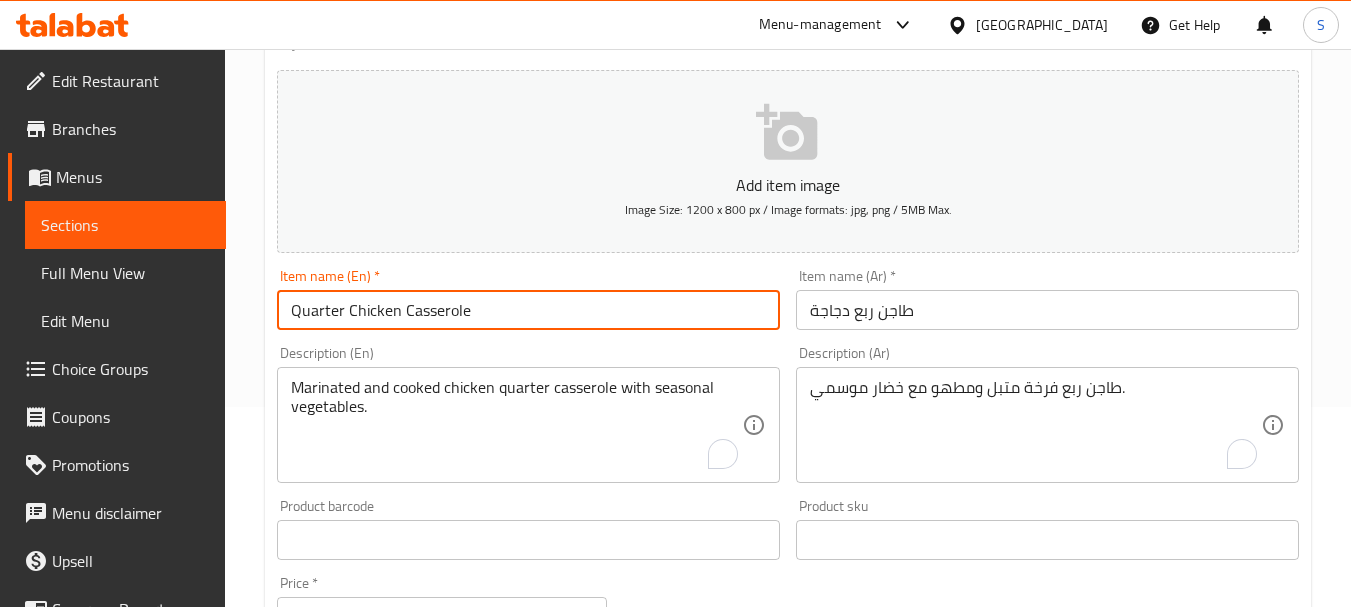 click on "Update" at bounding box center [398, 1126] 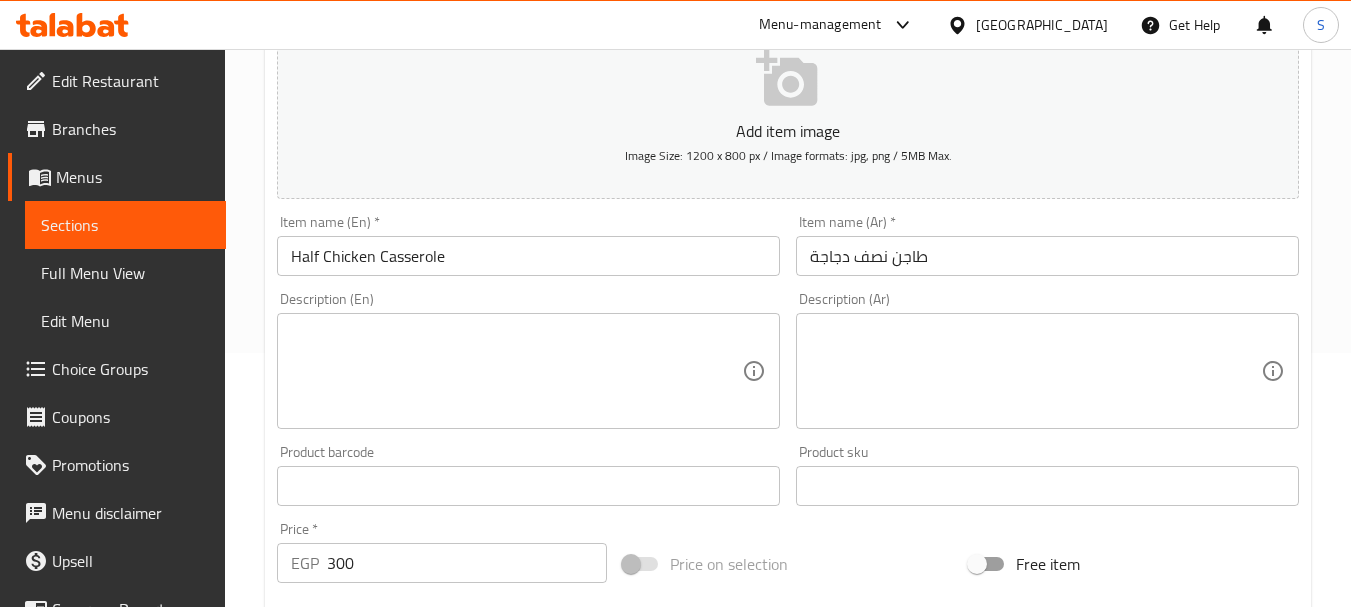 scroll, scrollTop: 300, scrollLeft: 0, axis: vertical 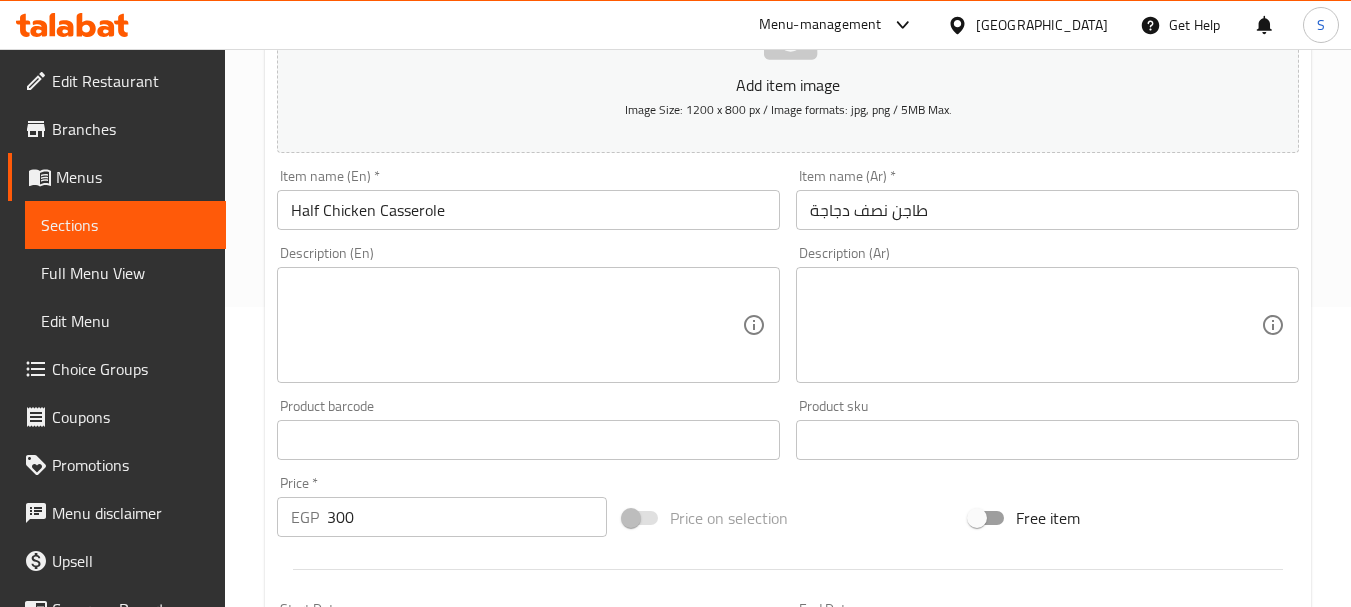 click at bounding box center [516, 325] 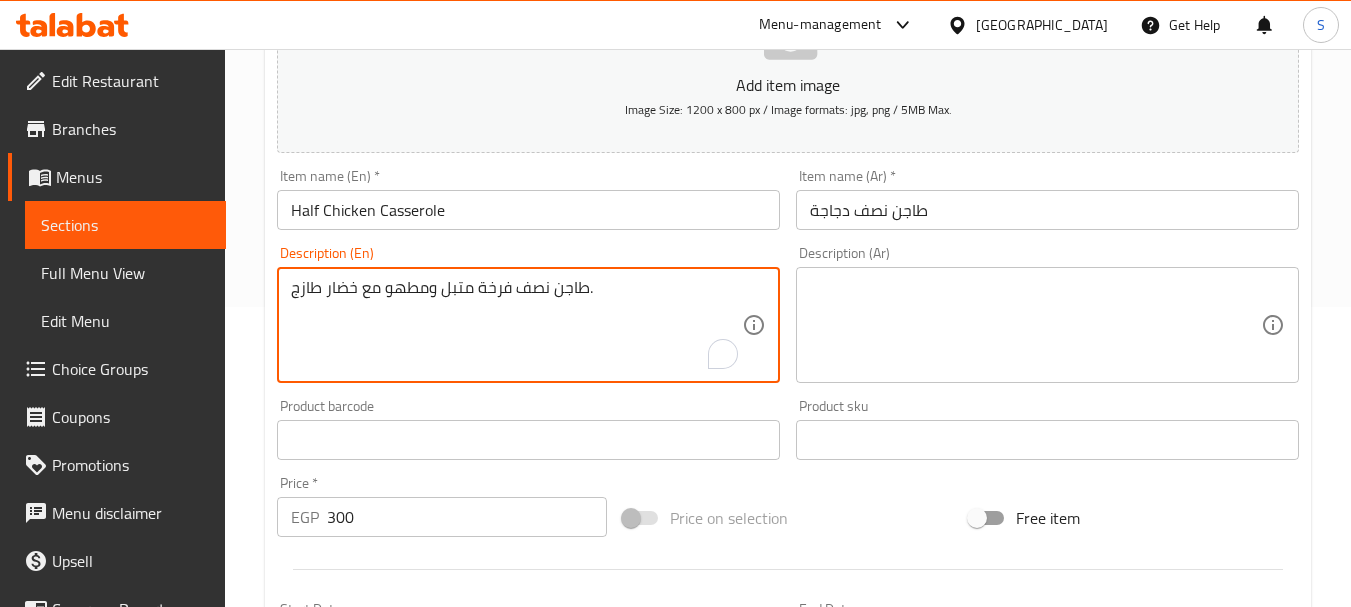 click on "طاجن نصف فرخة متبل ومطهو مع خضار طازج." at bounding box center (516, 325) 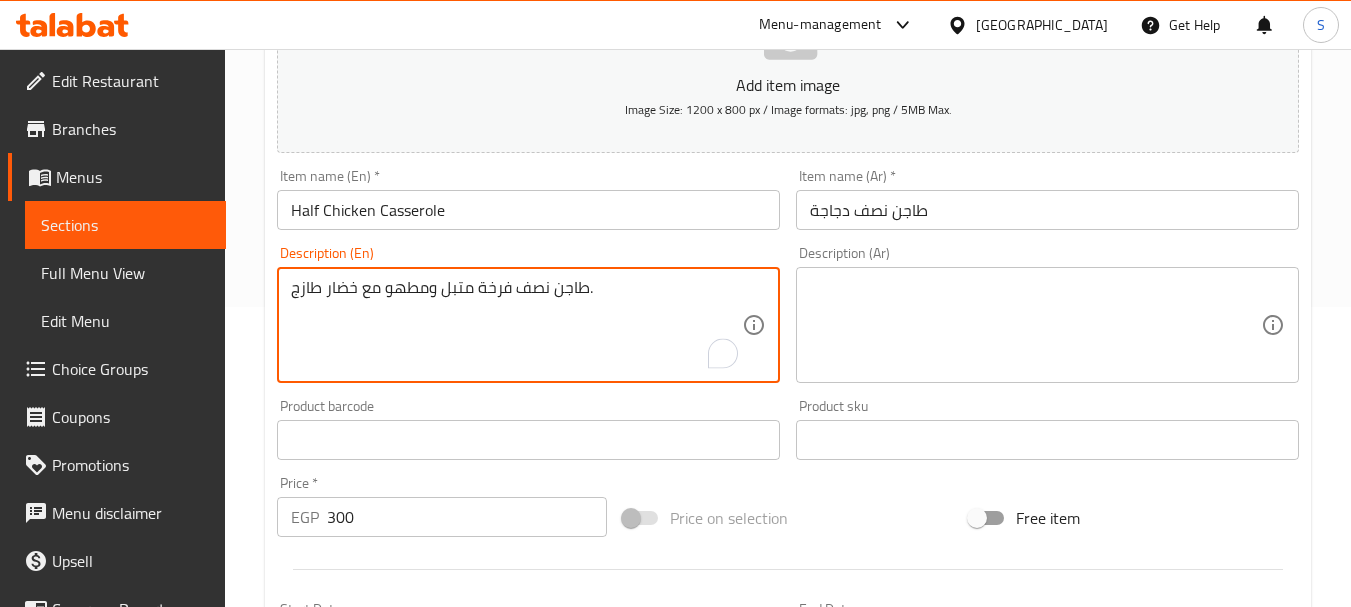 type 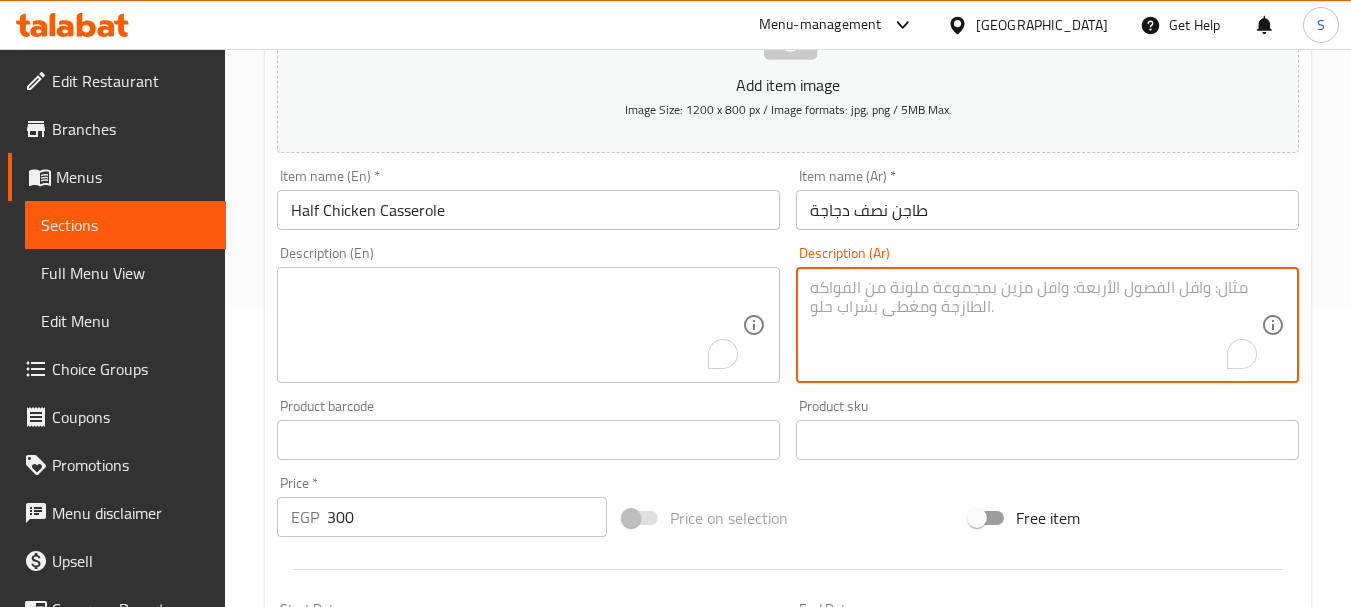 click at bounding box center [1035, 325] 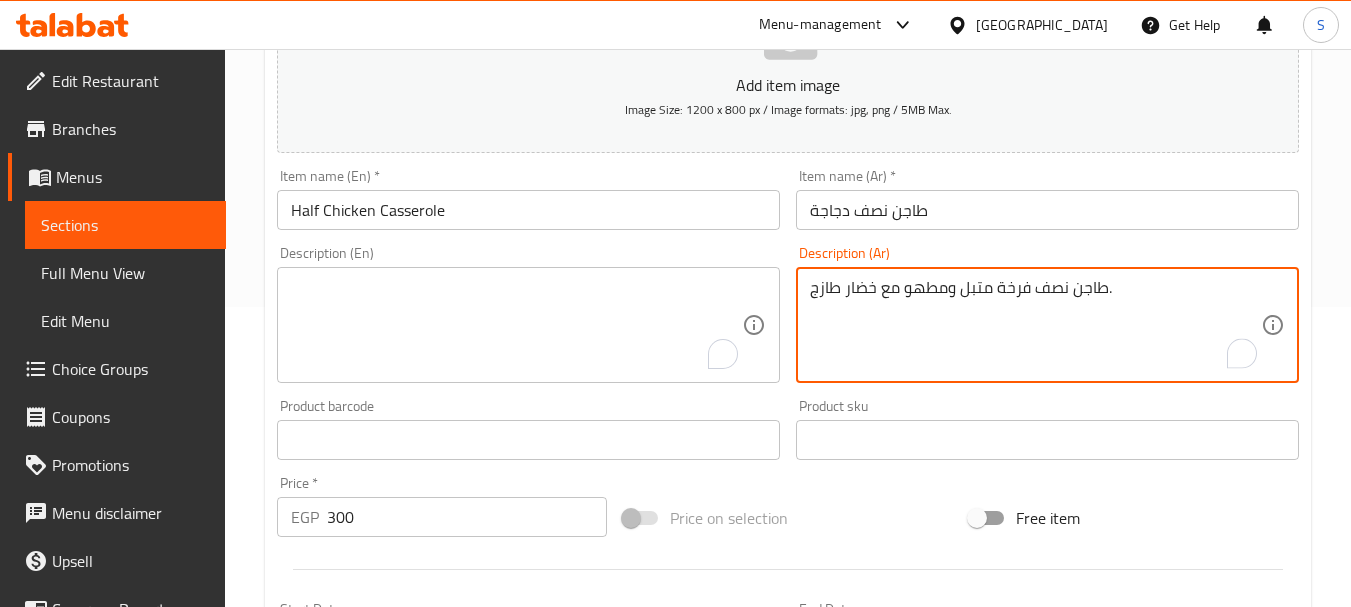 type on "طاجن نصف فرخة متبل ومطهو مع خضار طازج." 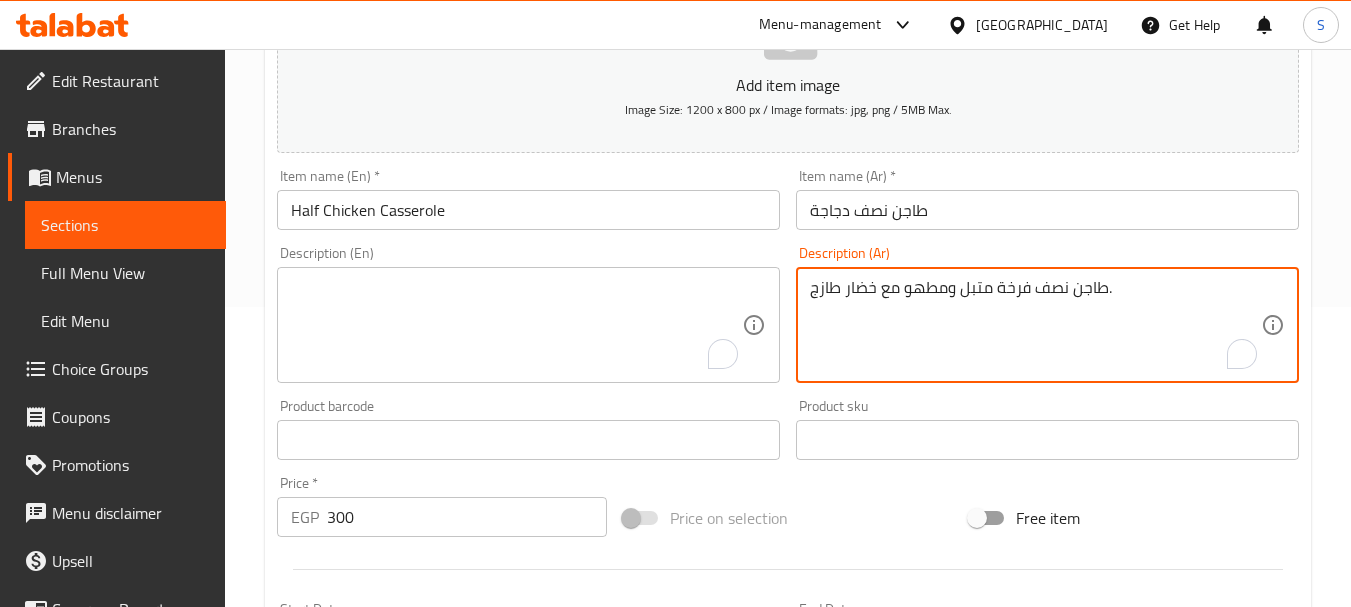 click at bounding box center [516, 325] 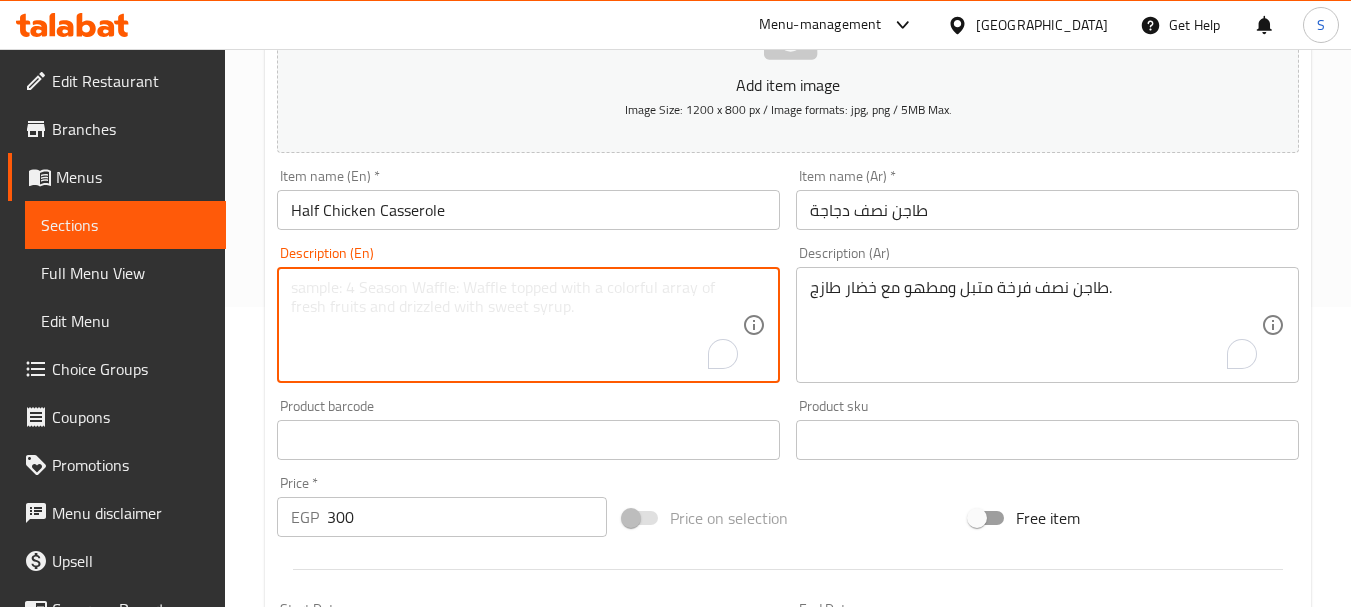 paste on "Half chicken casserole marinated and cooked with fresh vegetables." 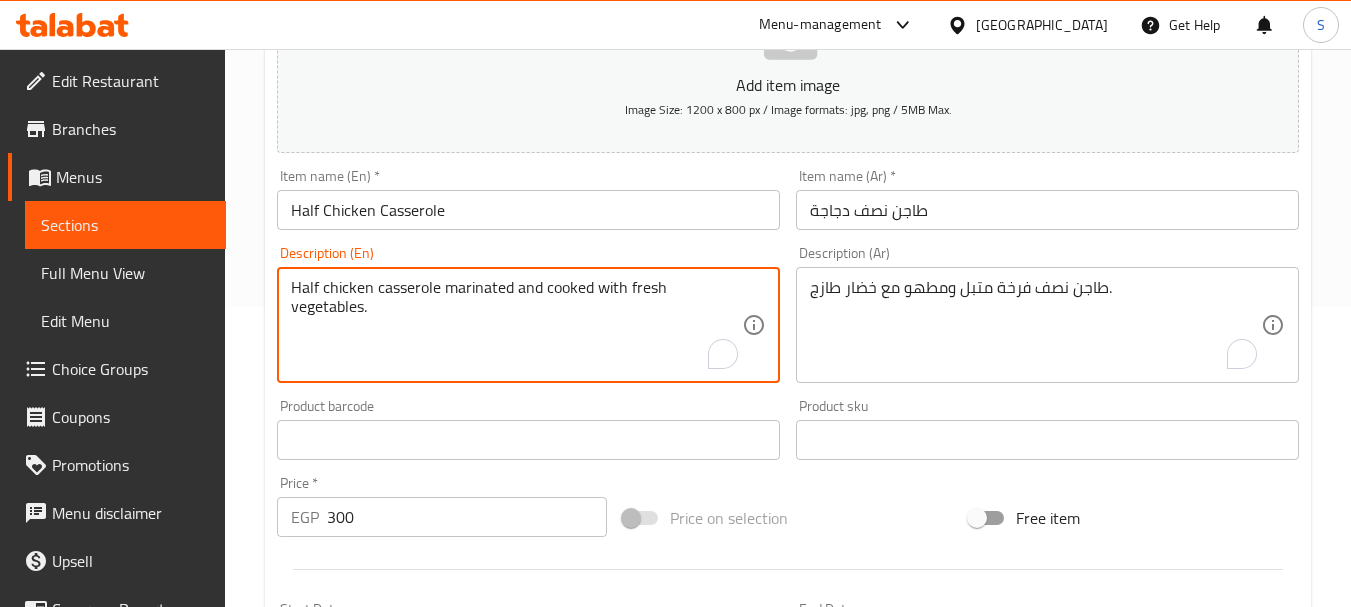 type on "Half chicken casserole marinated and cooked with fresh vegetables." 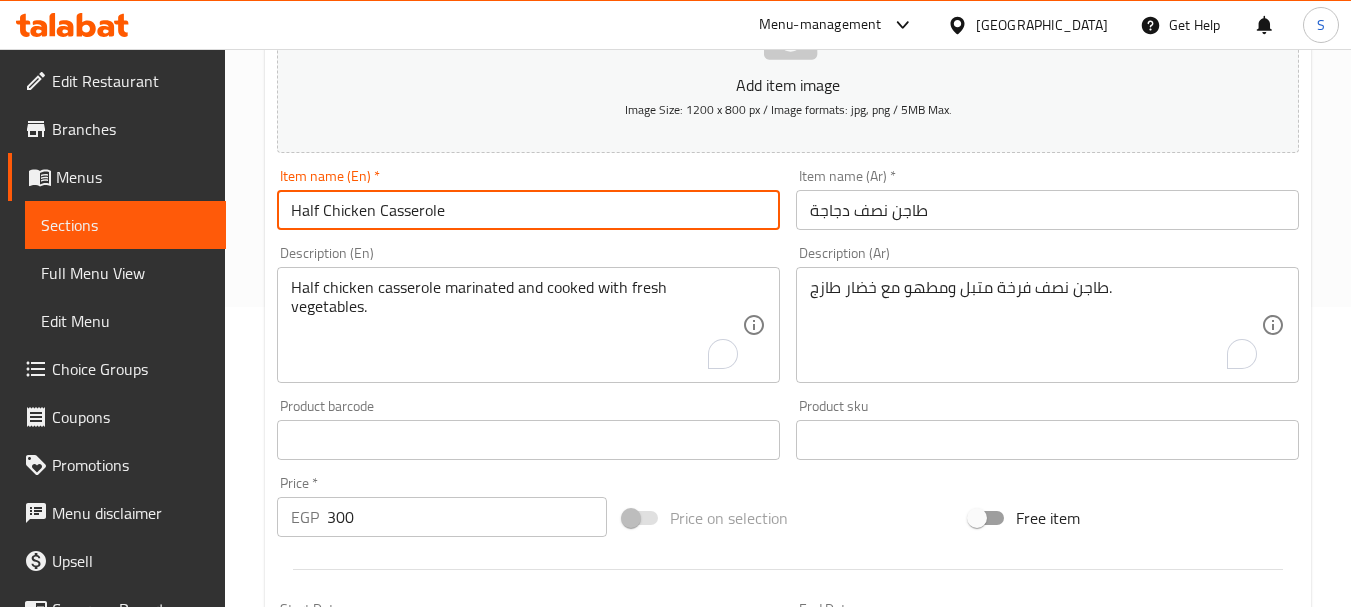 click on "Update" at bounding box center [398, 1026] 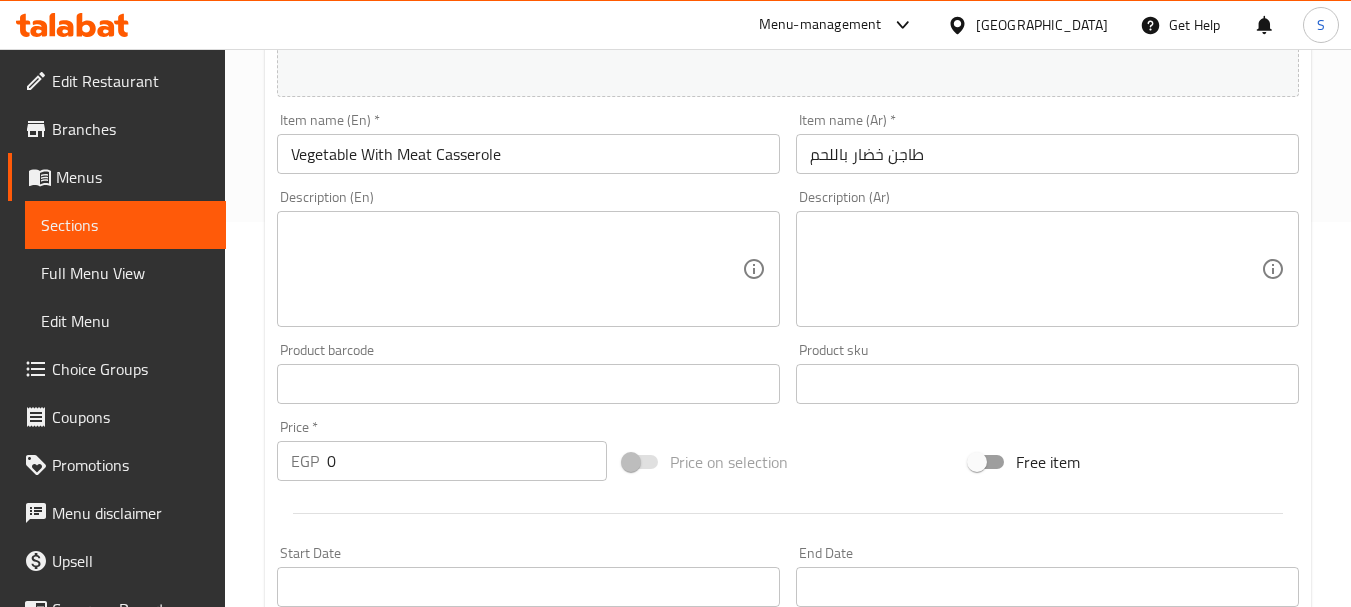 scroll, scrollTop: 400, scrollLeft: 0, axis: vertical 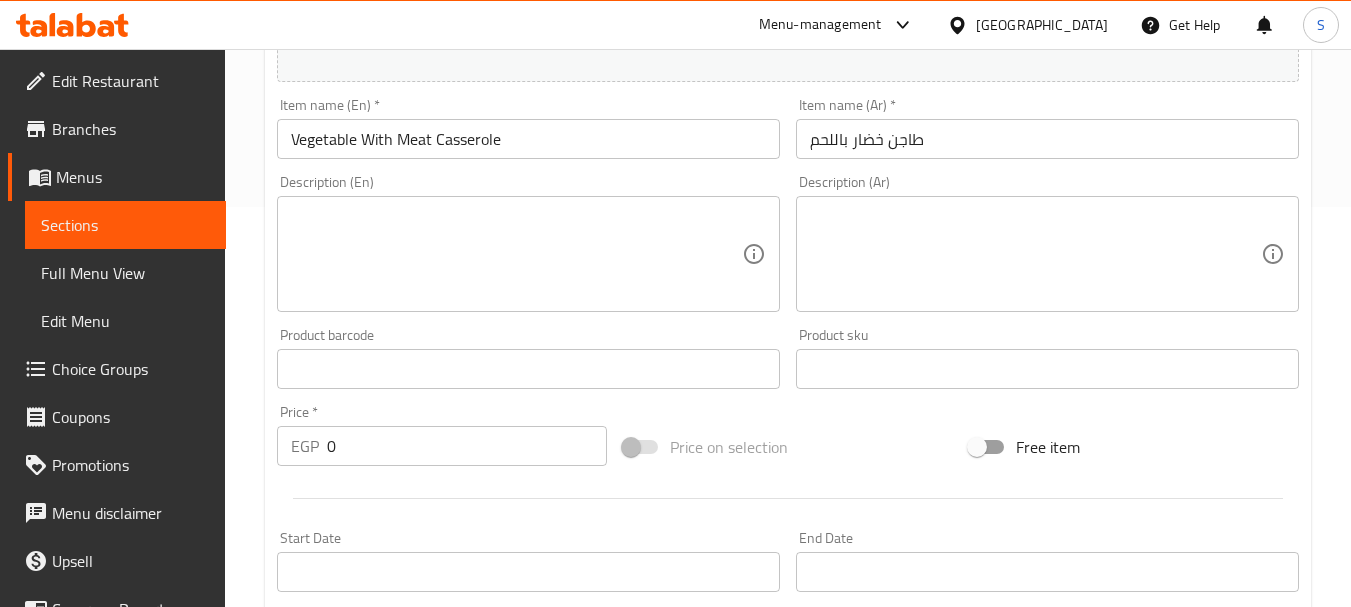 click at bounding box center (1035, 254) 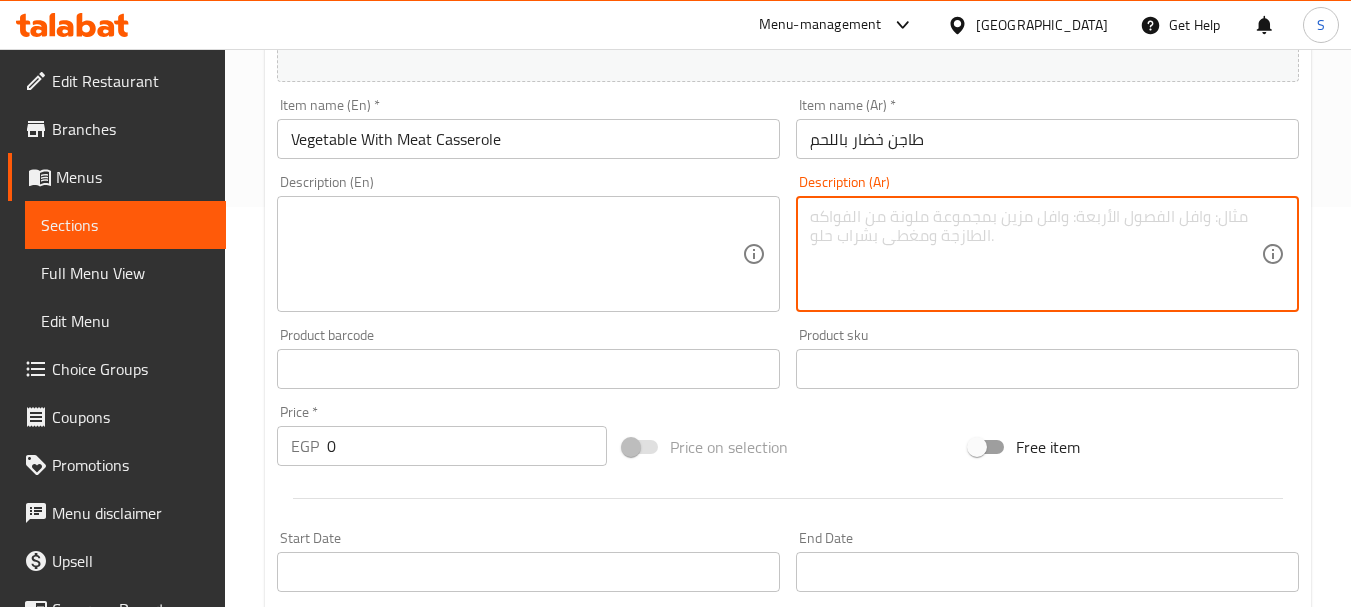 paste on "طاجن خضروات مشكلة مطهوة مع قطع اللحم الطري." 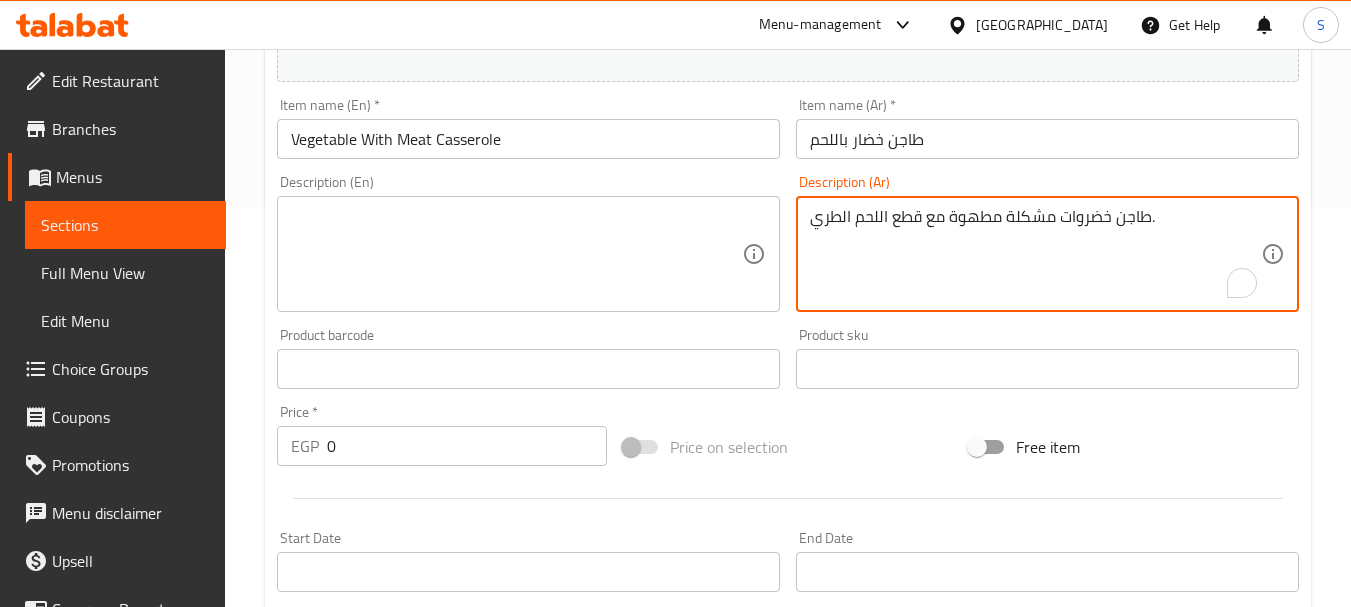 type on "طاجن خضروات مشكلة مطهوة مع قطع اللحم الطري." 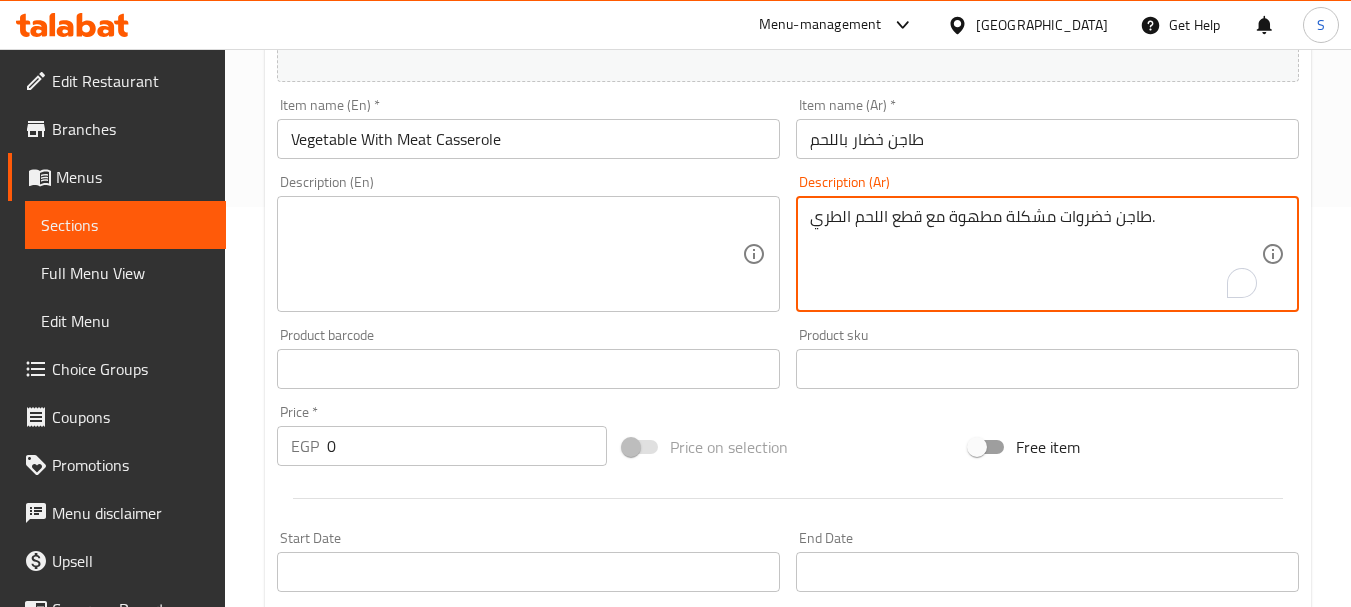 click at bounding box center (516, 254) 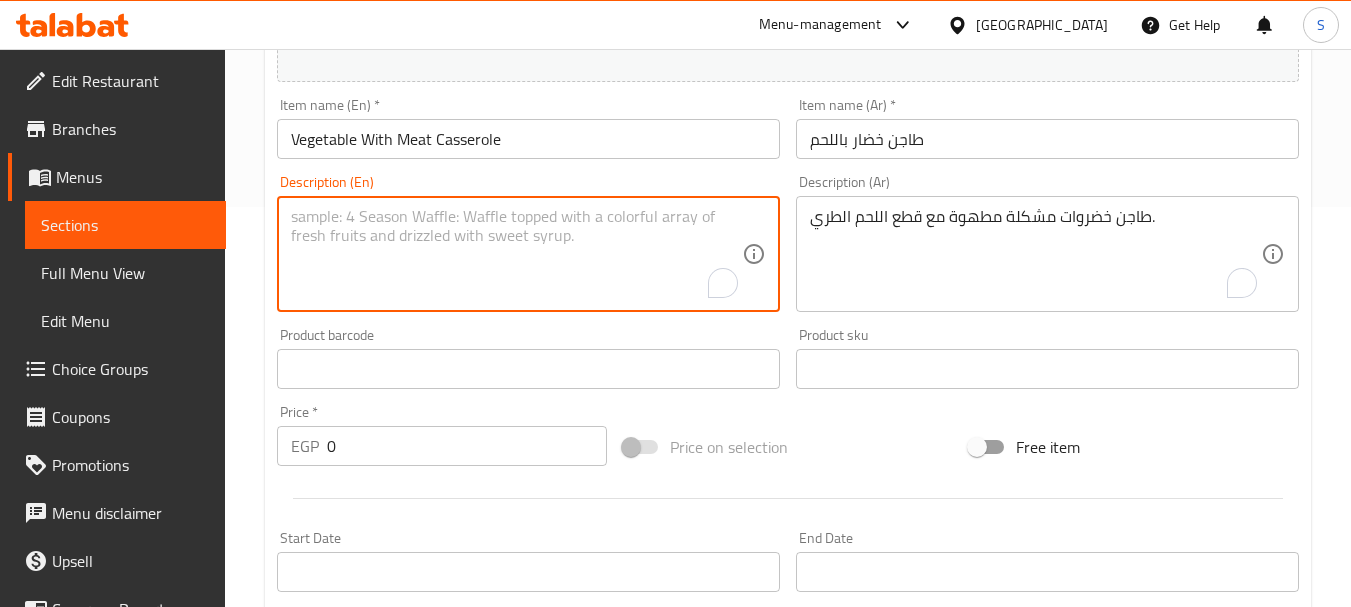 paste on "Mixed vegetable casserole cooked with tender pieces of meat." 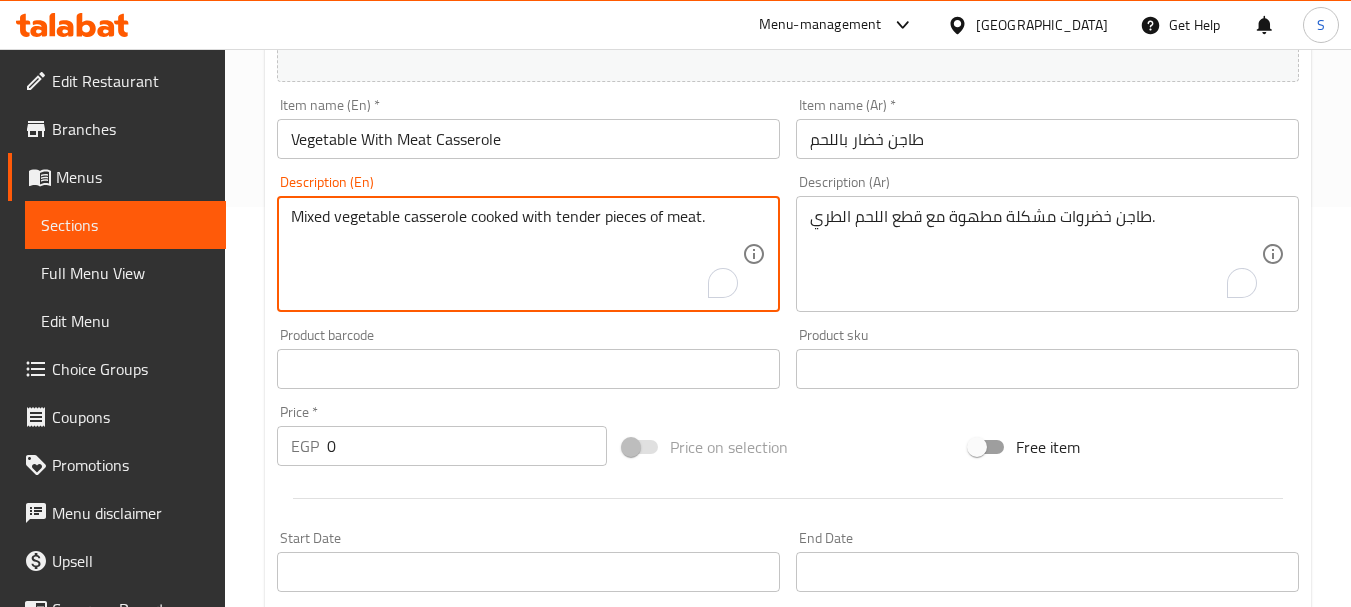 type on "Mixed vegetable casserole cooked with tender pieces of meat." 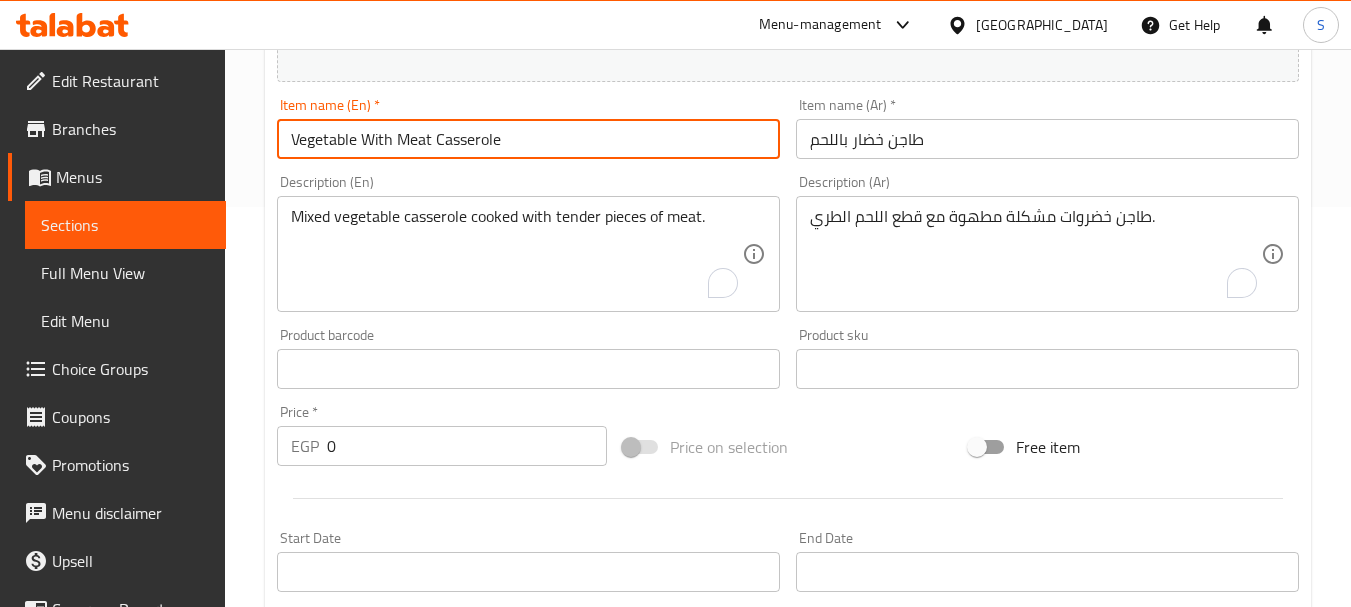 click on "Update" at bounding box center [398, 1058] 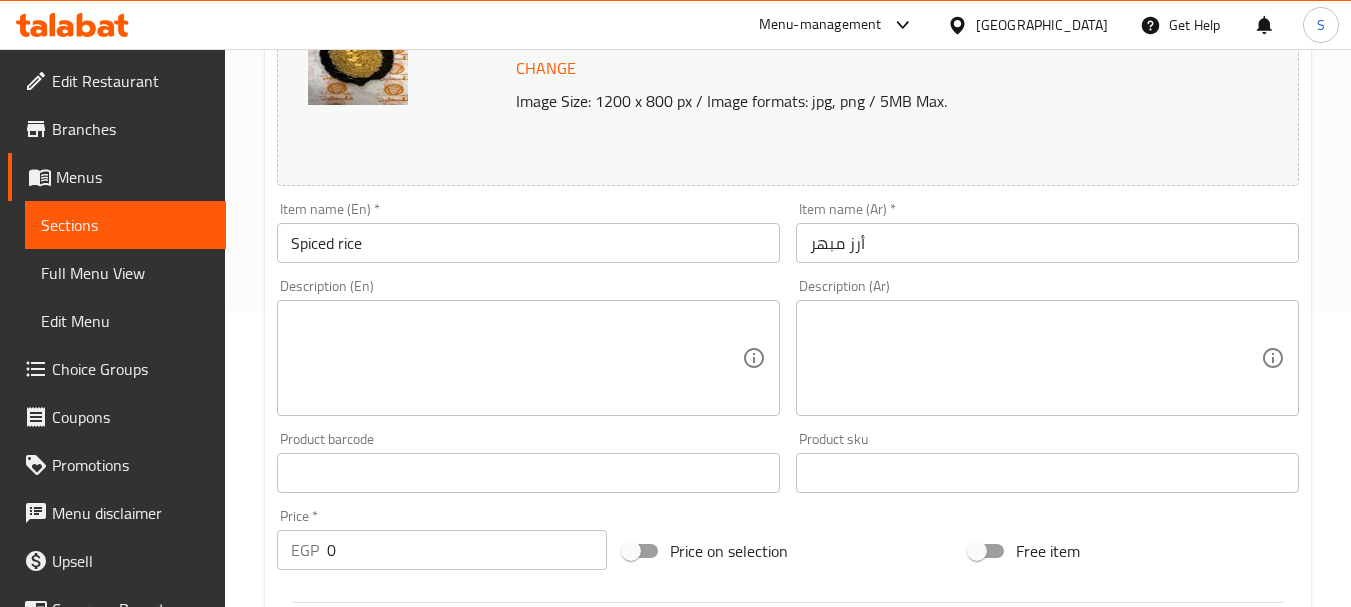 scroll, scrollTop: 300, scrollLeft: 0, axis: vertical 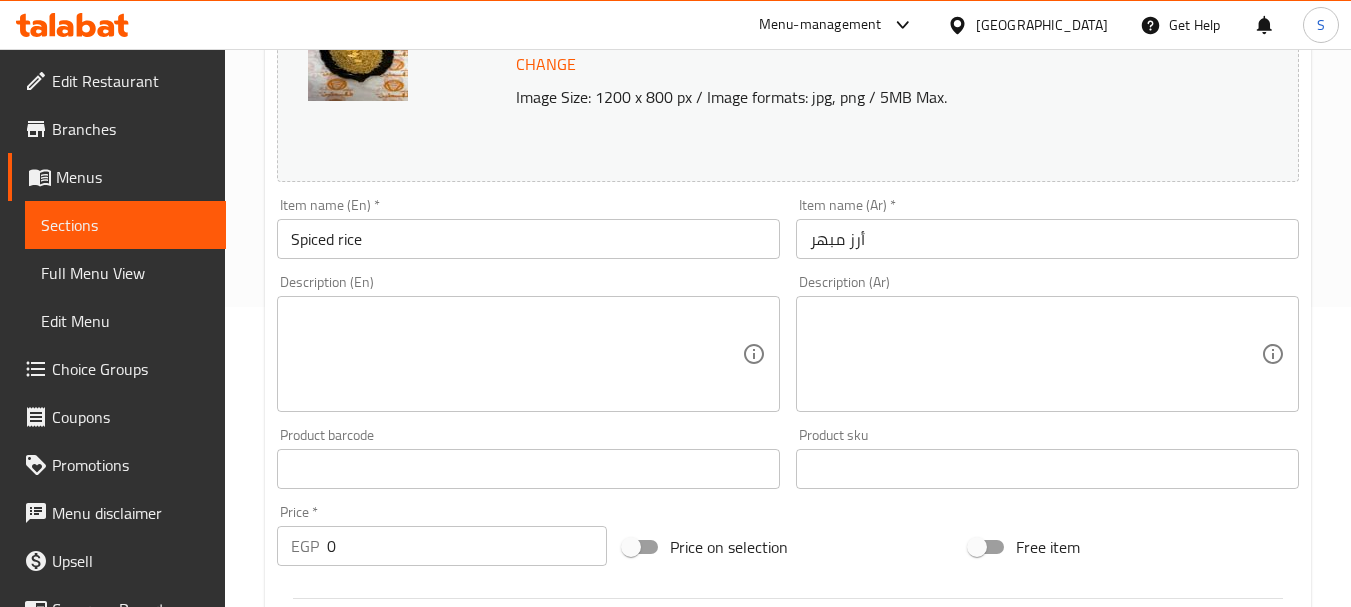 click at bounding box center [1035, 354] 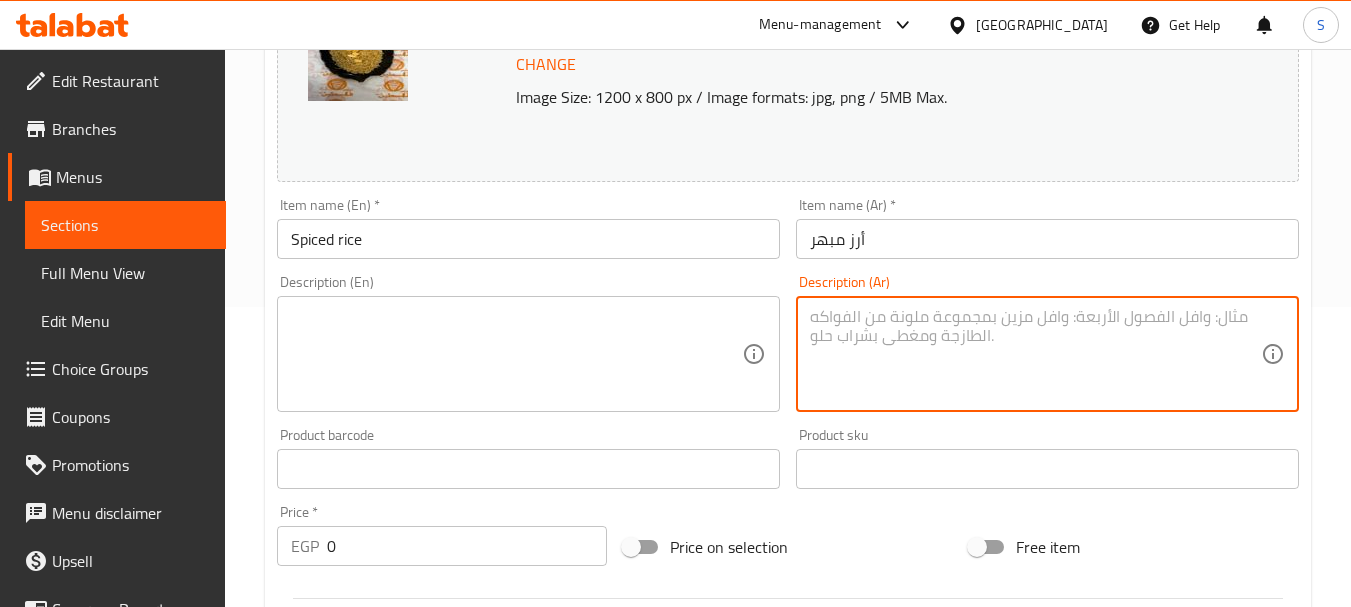 paste on "أرز بسمتي مطهو بتوابل شرقية مميزة." 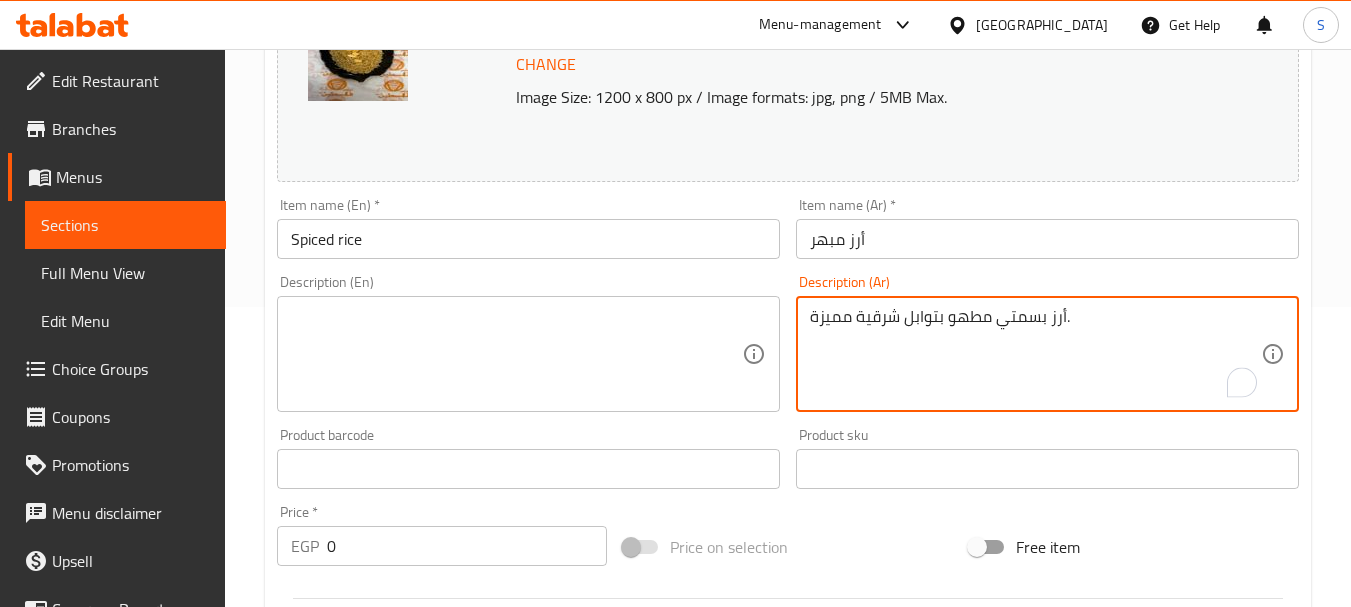 type on "أرز بسمتي مطهو بتوابل شرقية مميزة." 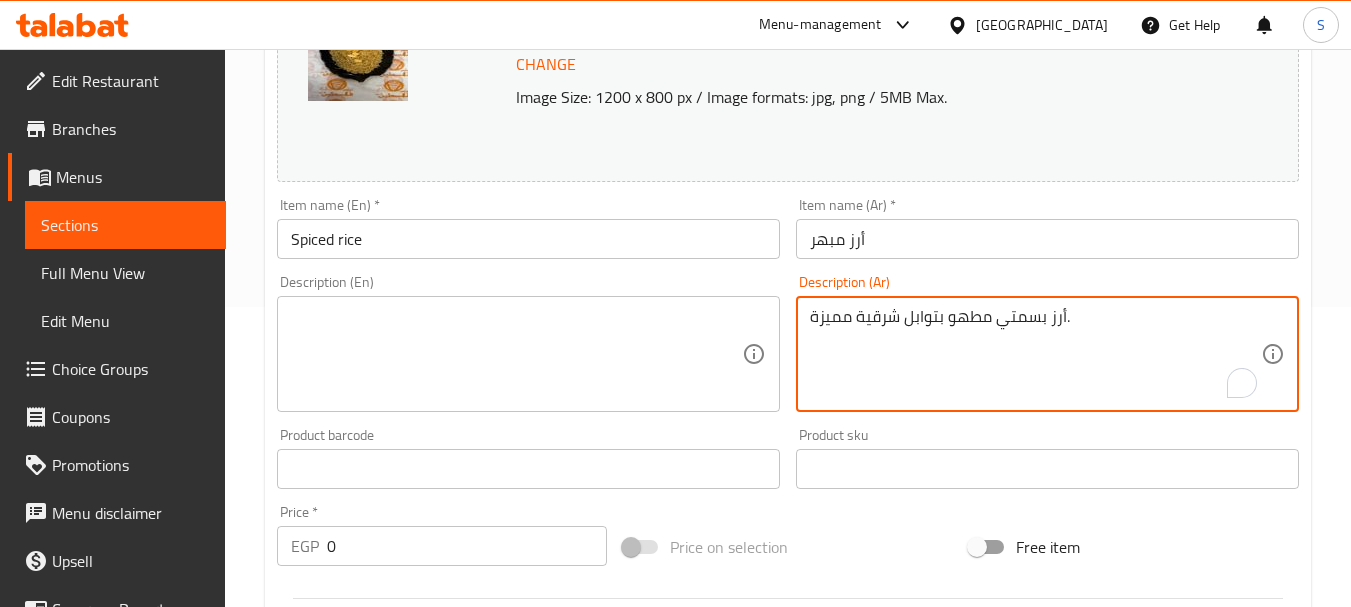 click at bounding box center (516, 354) 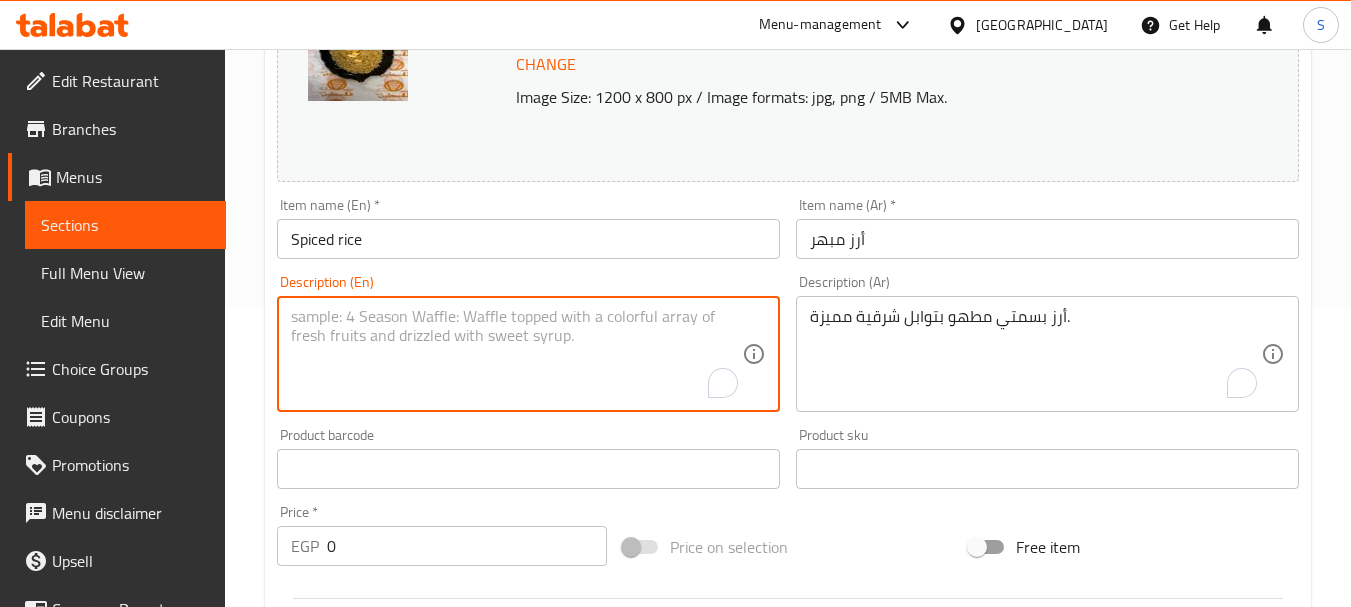 paste on "Basmati rice cooked with oriental spices." 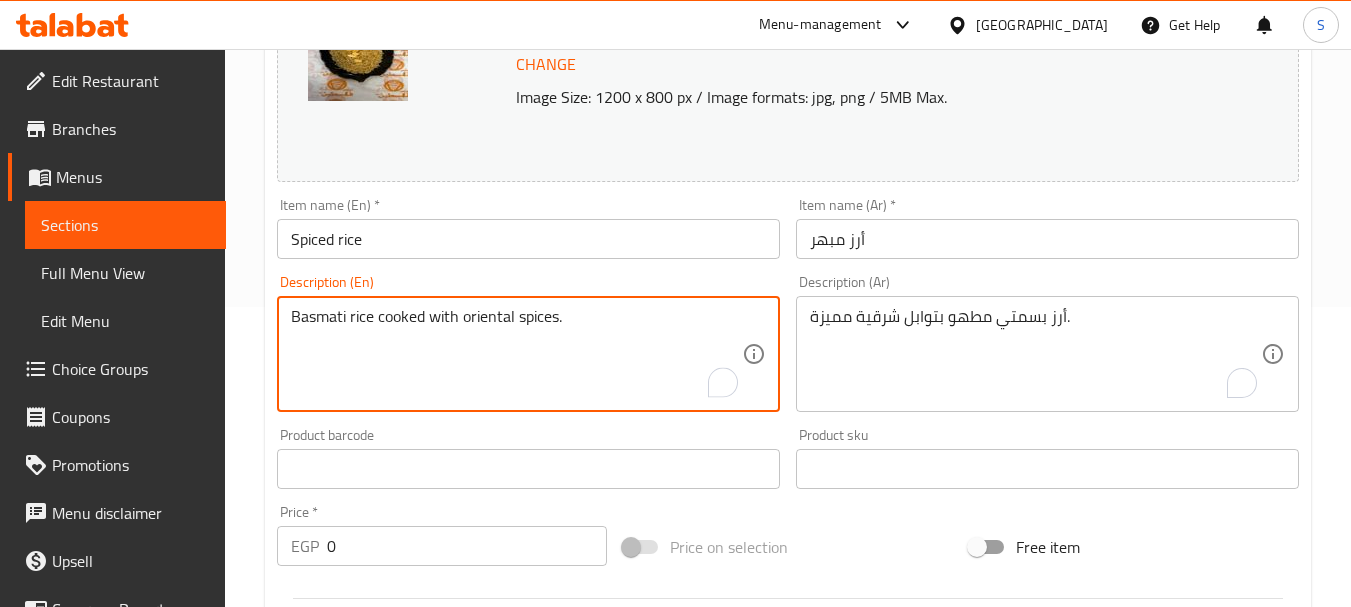 type on "Basmati rice cooked with oriental spices." 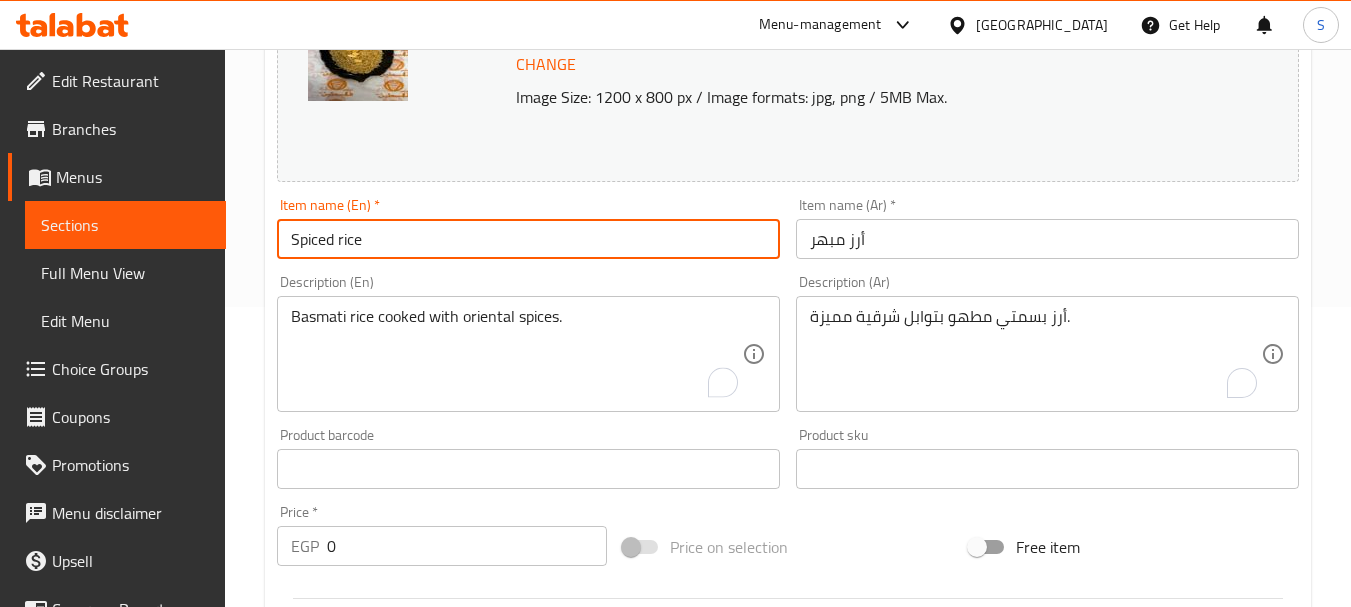 click on "Update" at bounding box center [398, 1158] 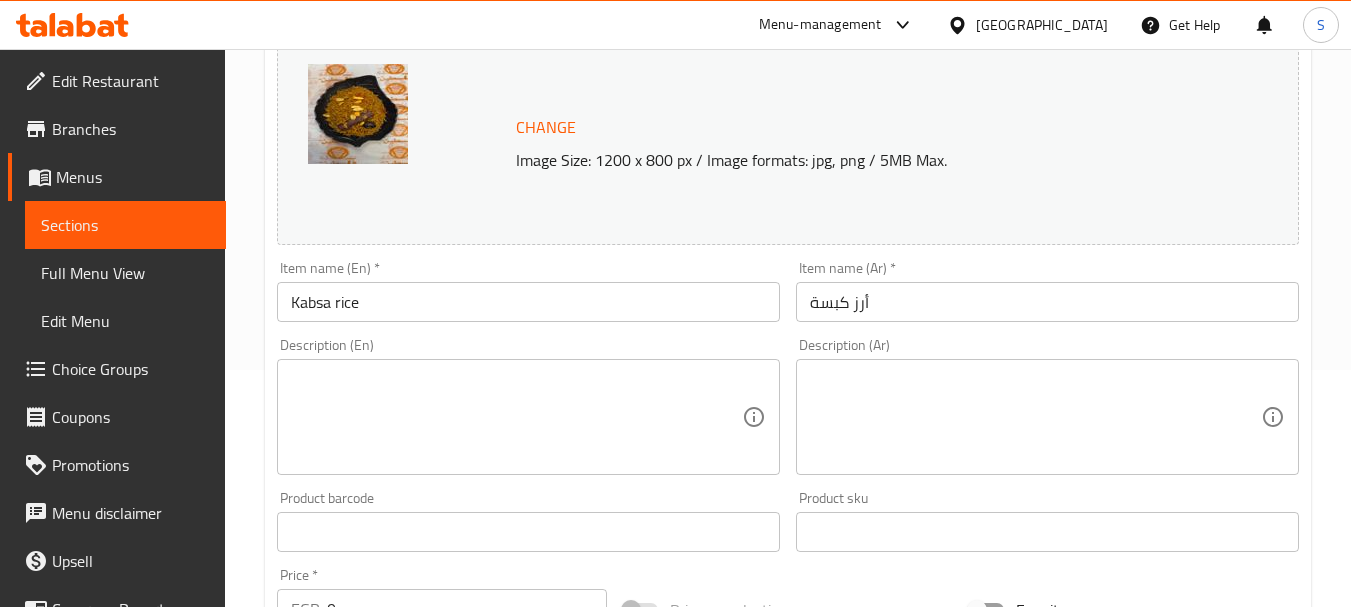 scroll, scrollTop: 300, scrollLeft: 0, axis: vertical 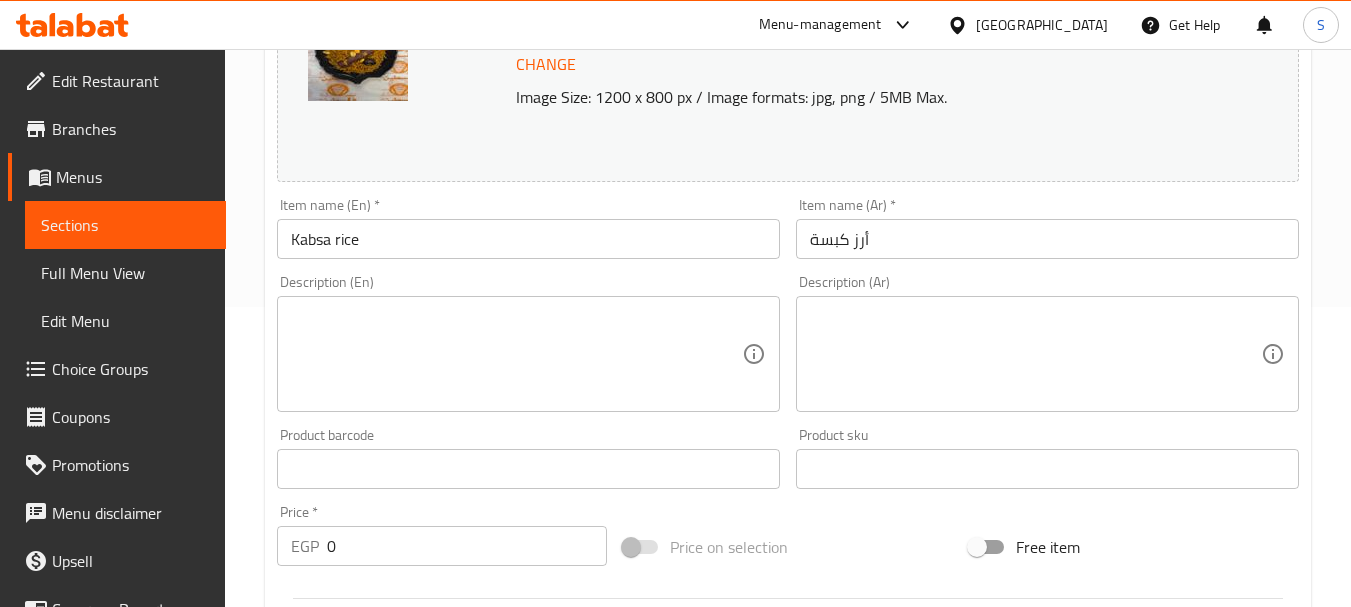 click at bounding box center [1035, 354] 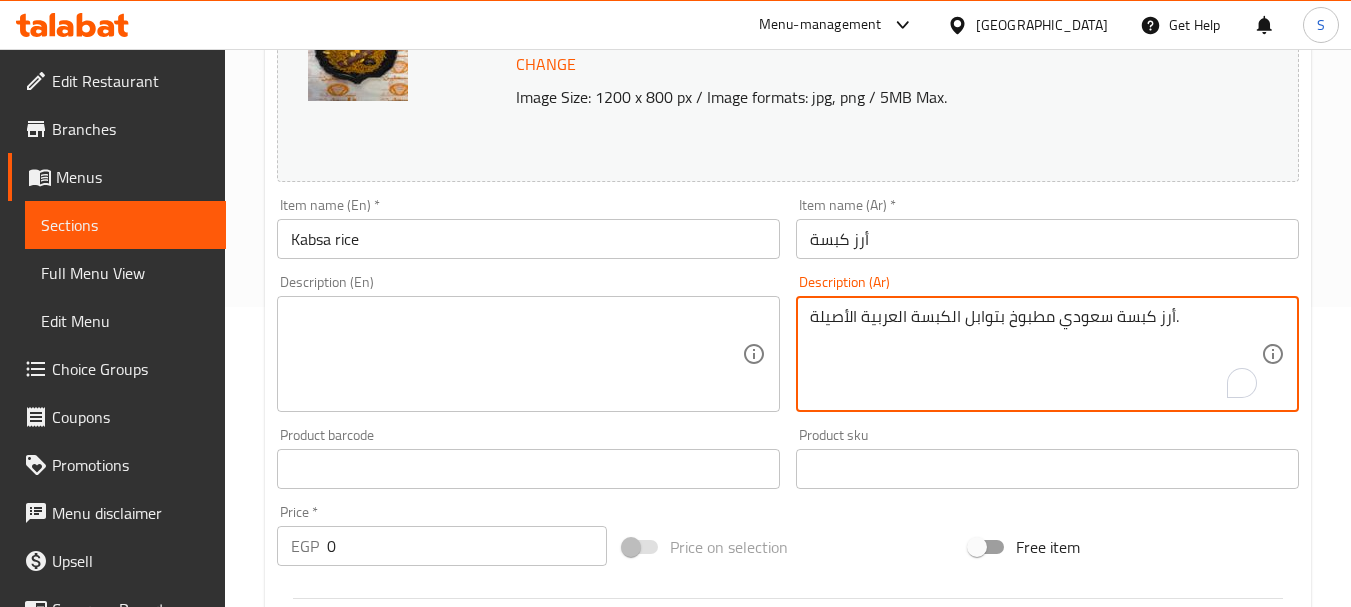 type on "أرز كبسة سعودي مطبوخ بتوابل الكبسة العربية الأصيلة." 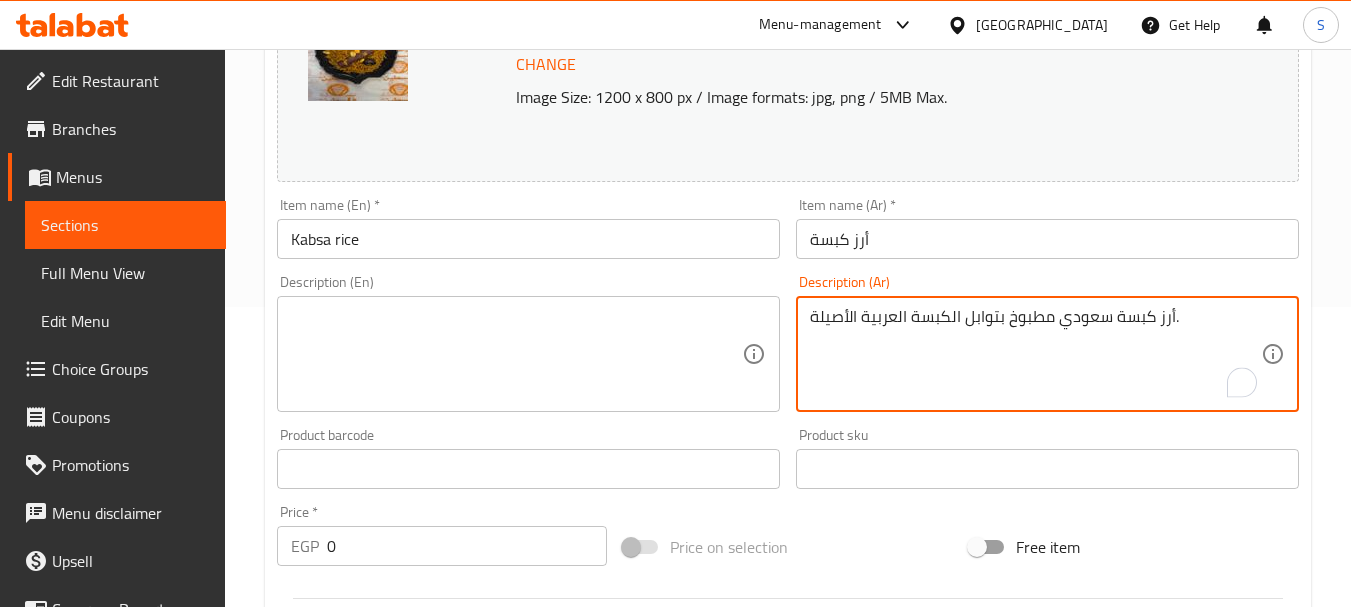 click at bounding box center (516, 354) 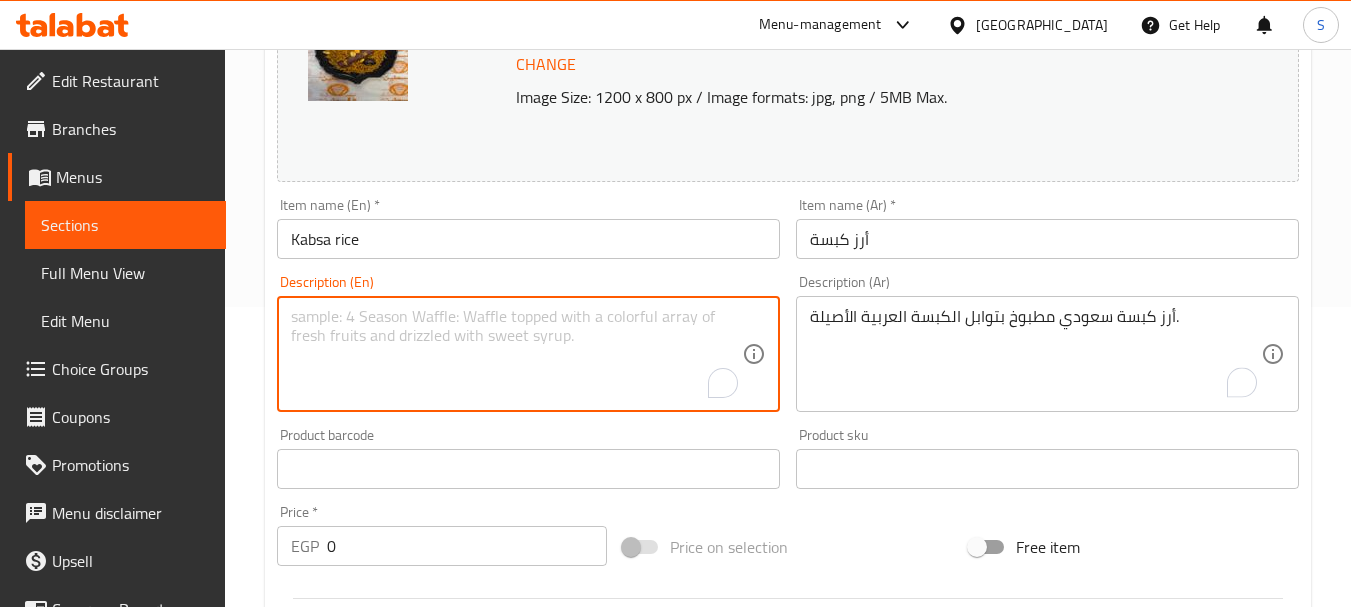 paste on "Saudi Kabsa rice cooked with authentic Arabic Kabsa spices." 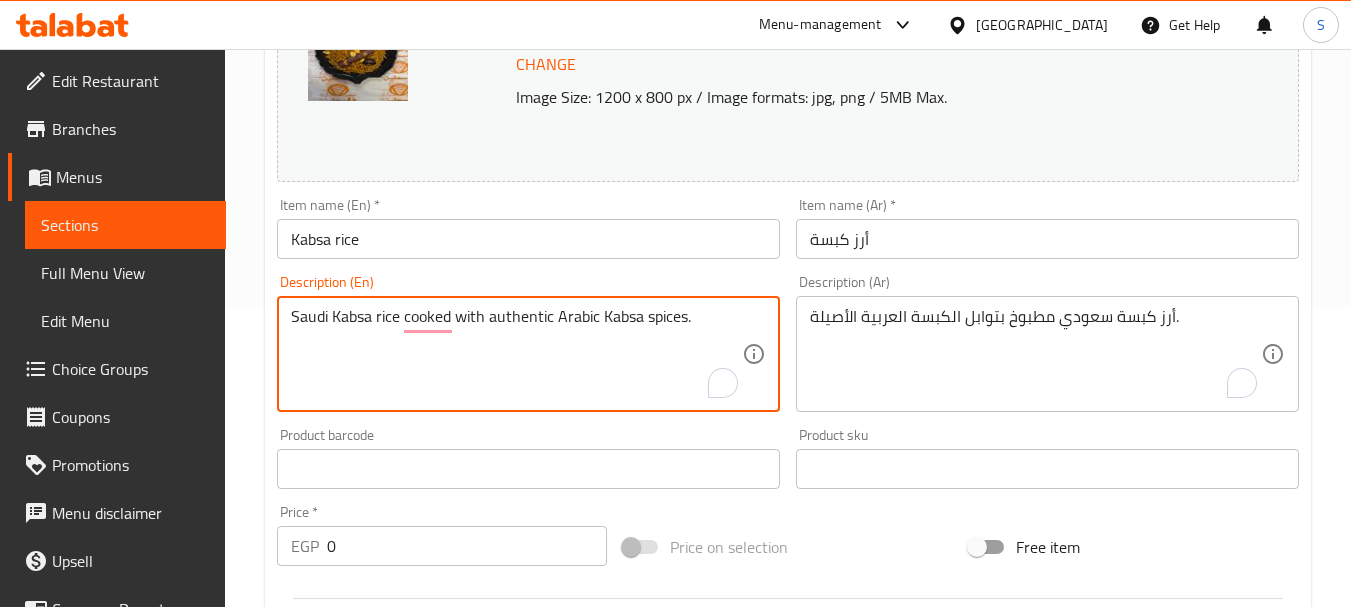 type on "Saudi Kabsa rice cooked with authentic Arabic Kabsa spices." 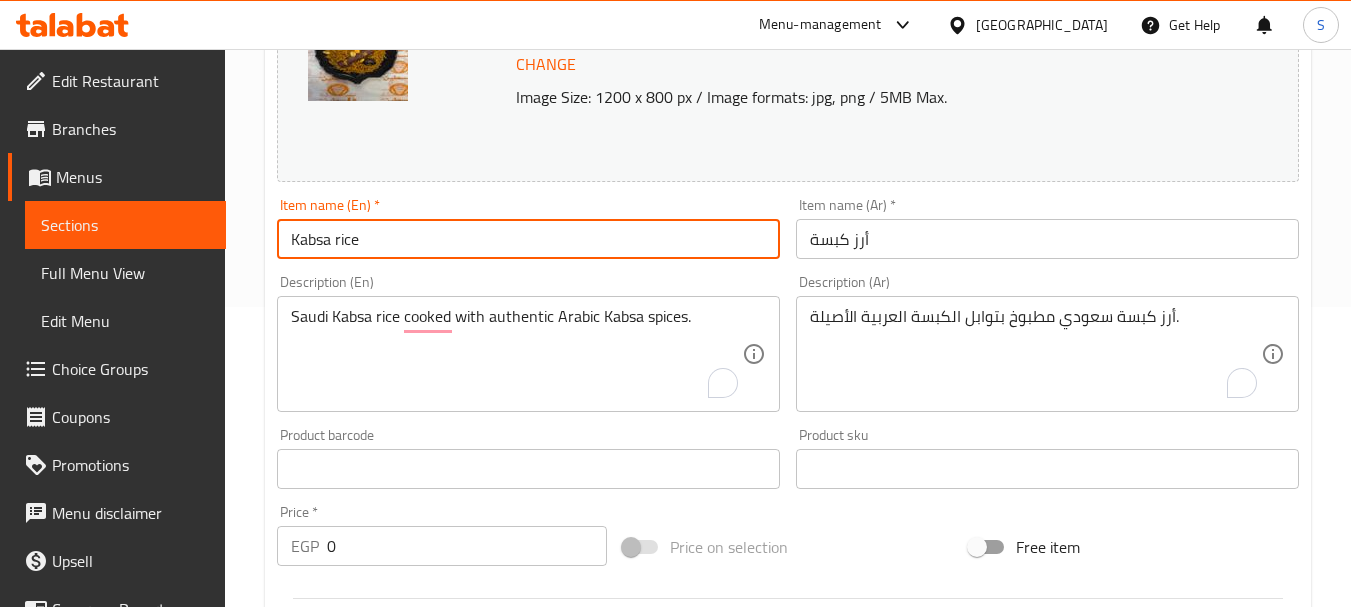 click on "Update" at bounding box center (398, 1158) 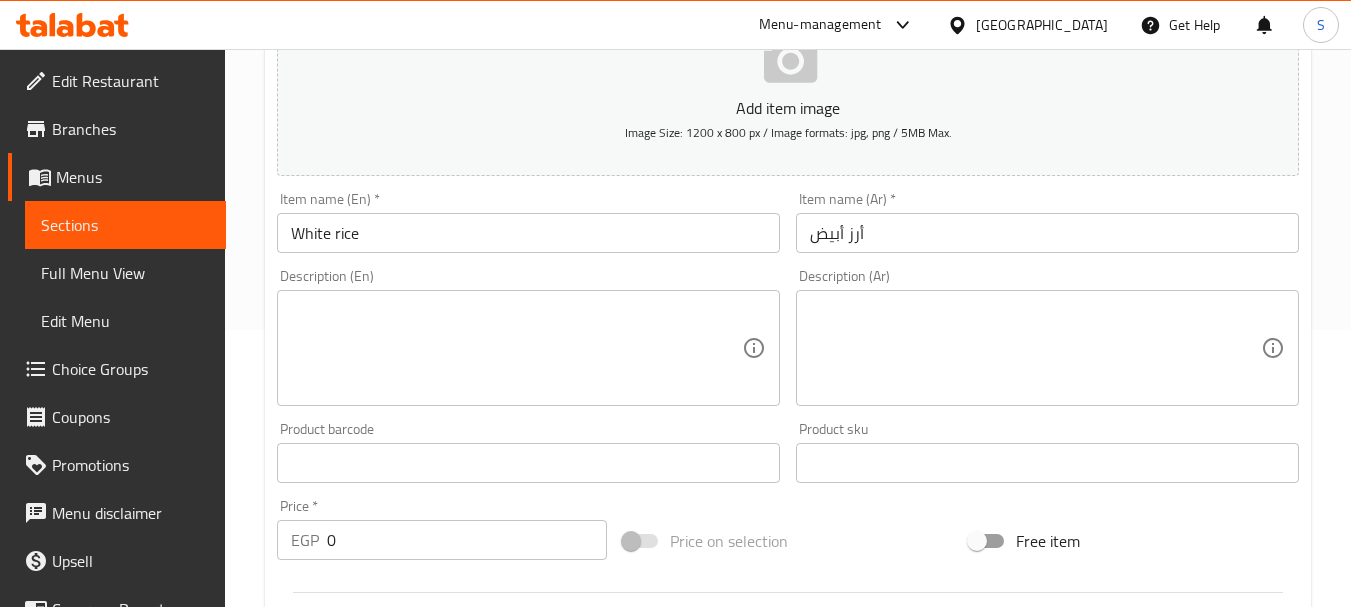 scroll, scrollTop: 300, scrollLeft: 0, axis: vertical 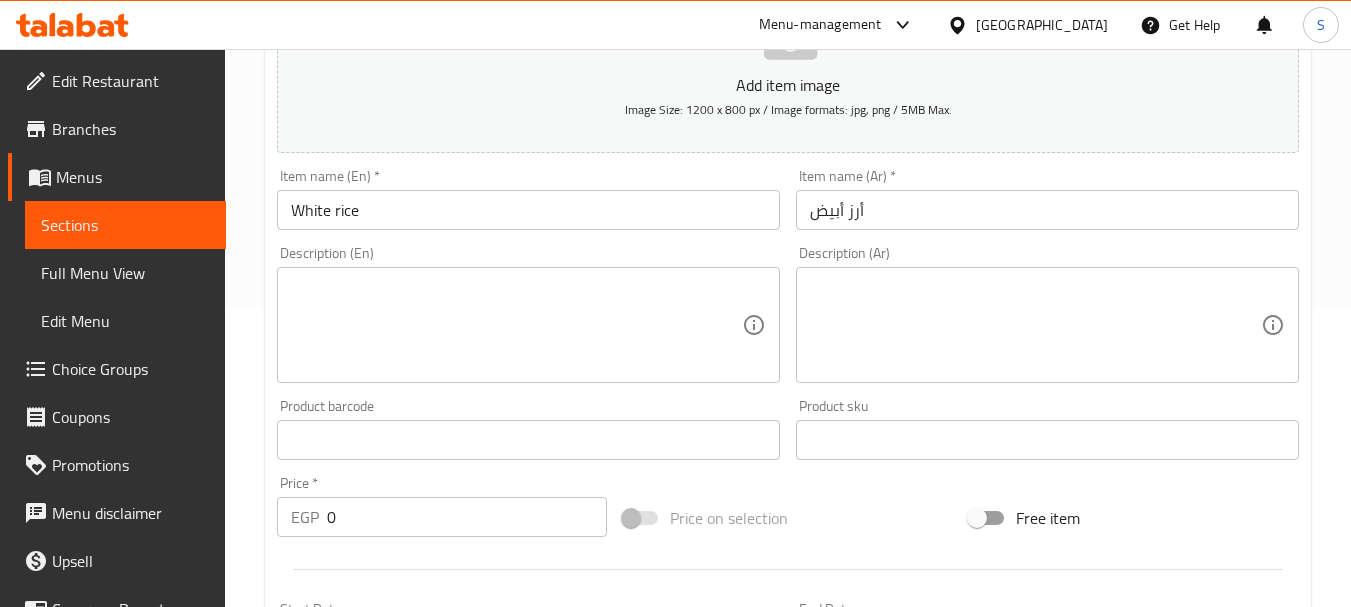 click at bounding box center (1035, 325) 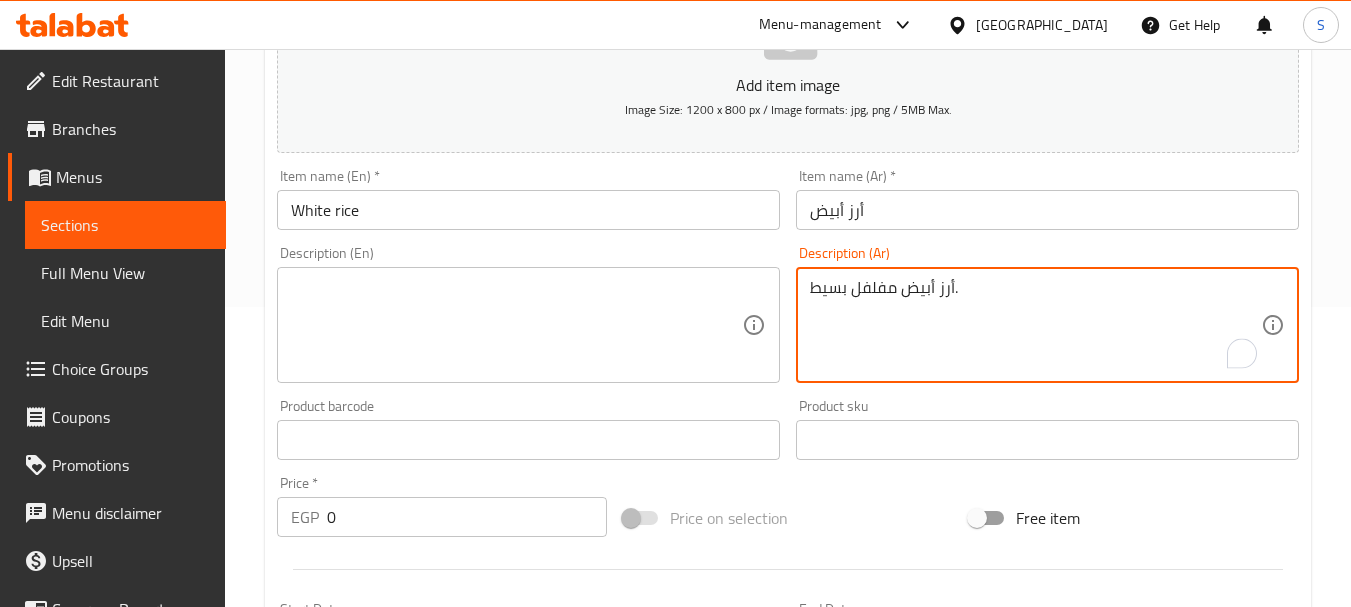 type on "أرز أبيض مفلفل بسيط." 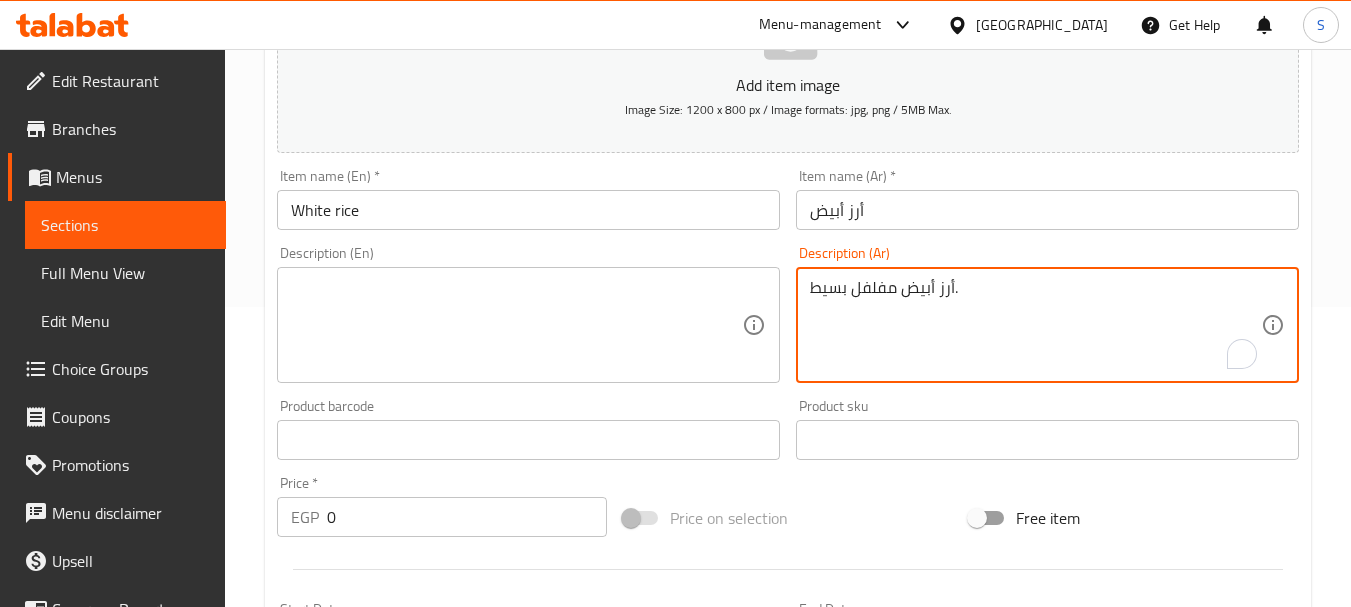 click at bounding box center (516, 325) 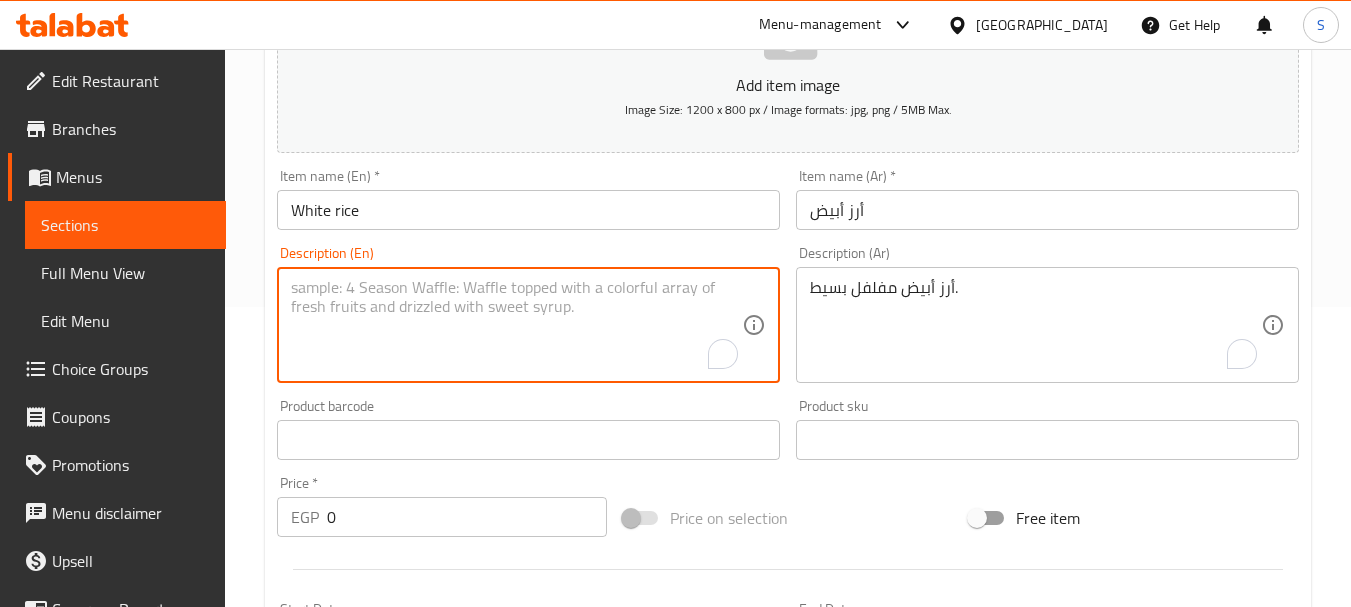 paste on "Simple peppered white rice." 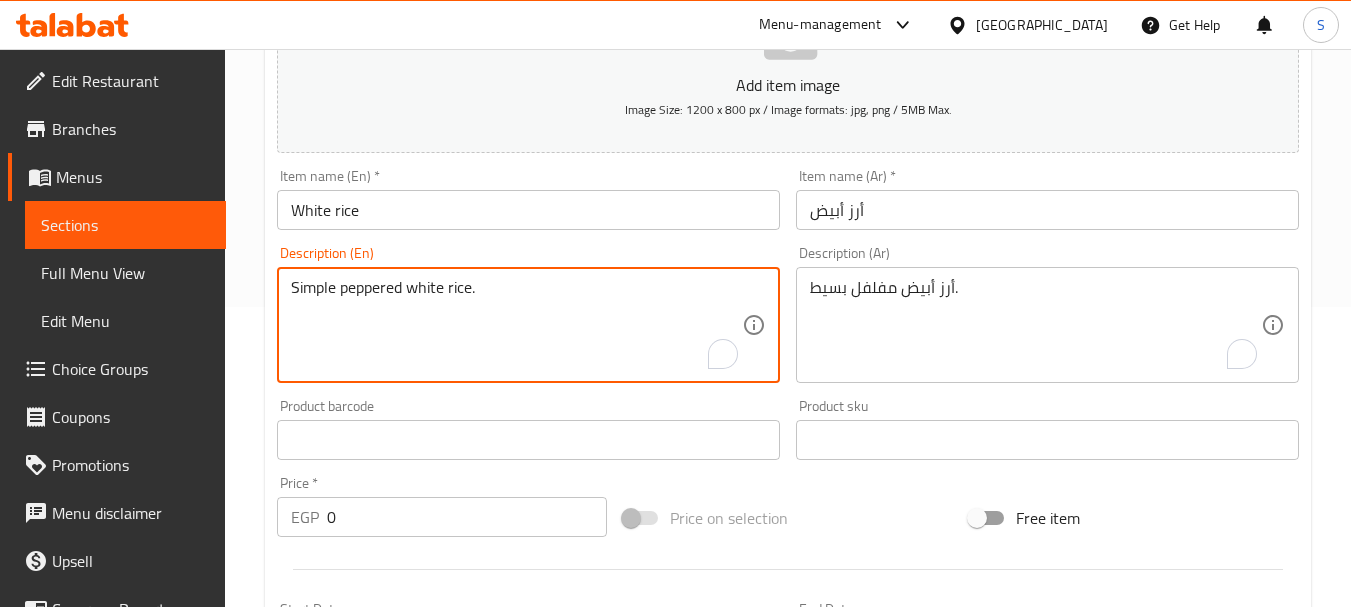 click on "Simple peppered white rice." at bounding box center (516, 325) 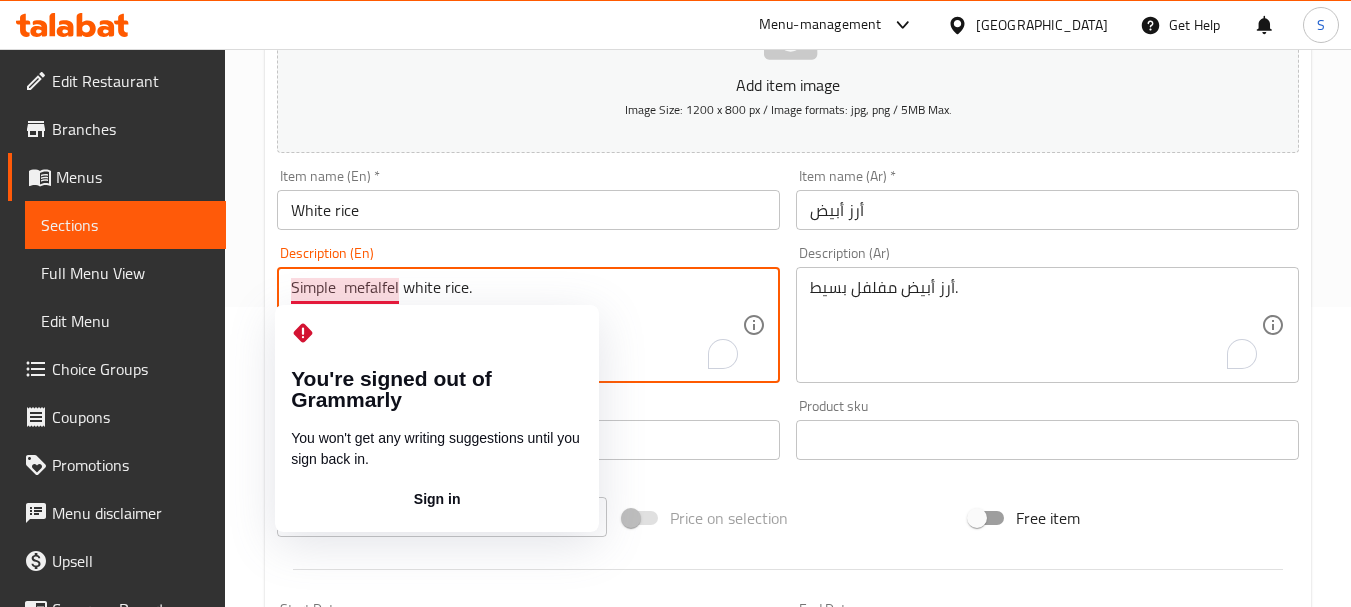 click on "Simple  mefalfel white rice." at bounding box center [516, 325] 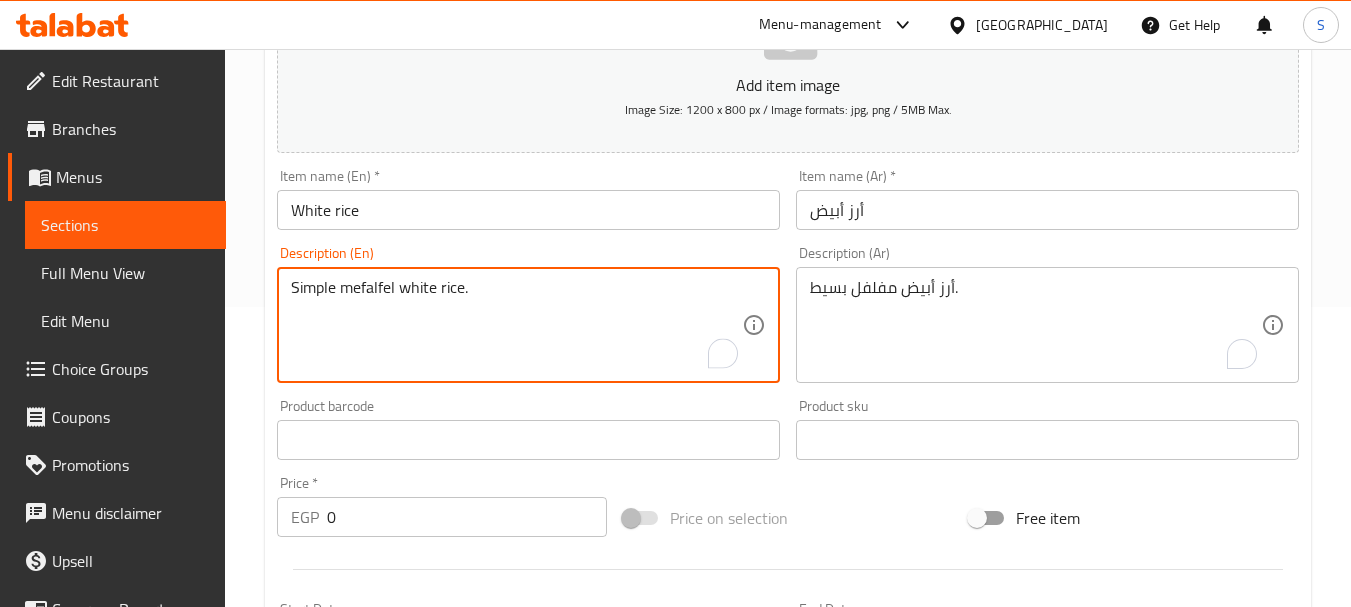 type on "Simple mefalfel white rice." 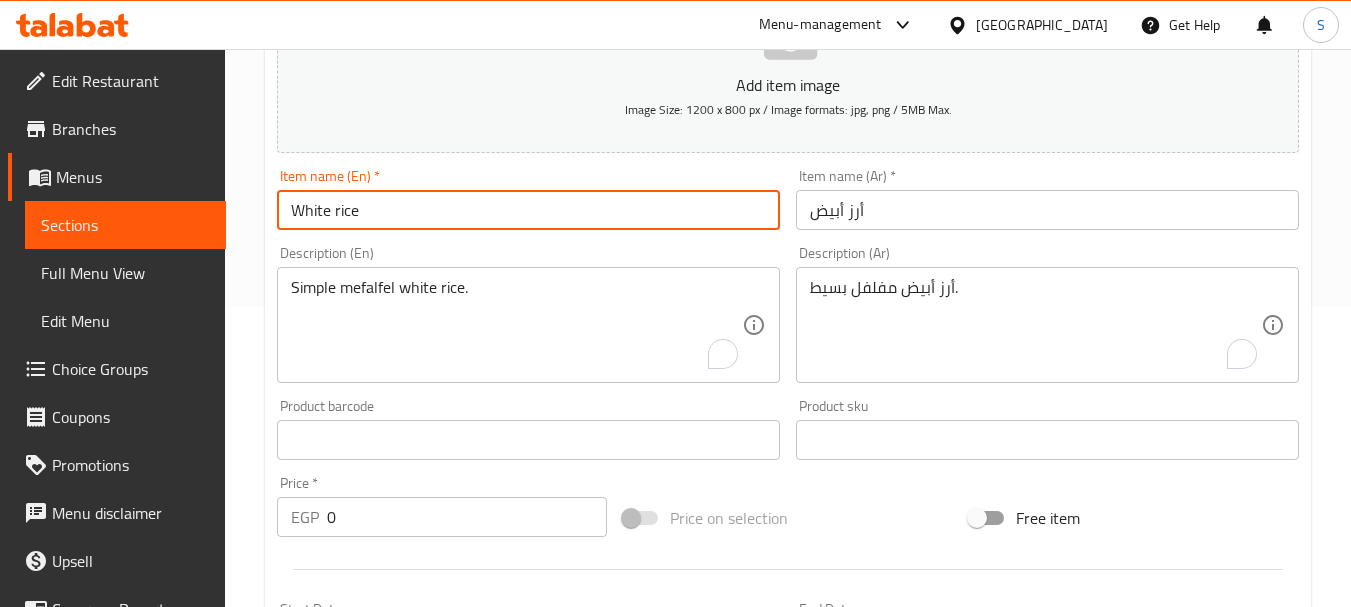 click on "Update" at bounding box center (398, 1129) 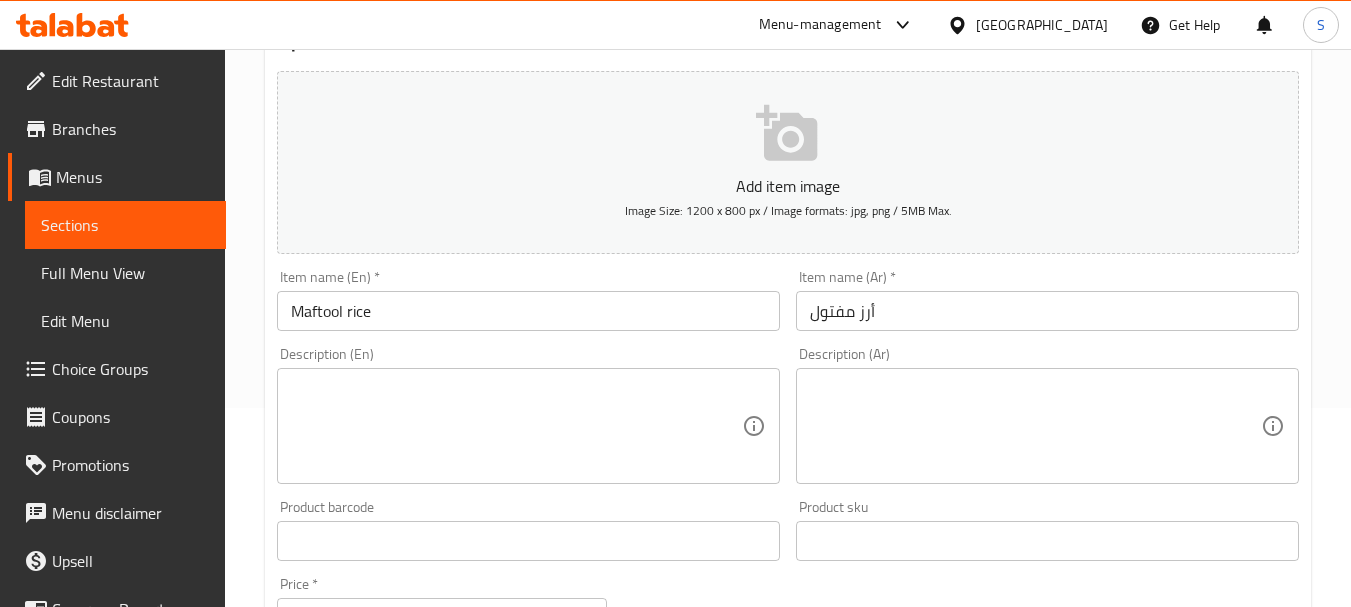 scroll, scrollTop: 200, scrollLeft: 0, axis: vertical 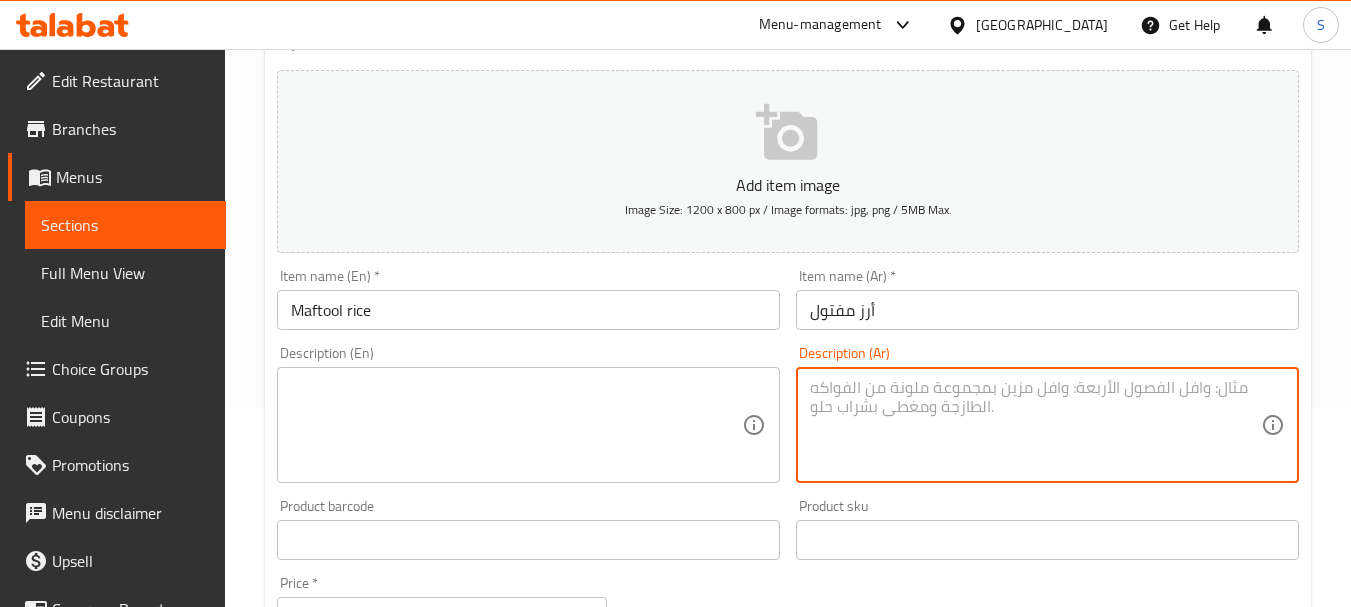 click at bounding box center (1035, 425) 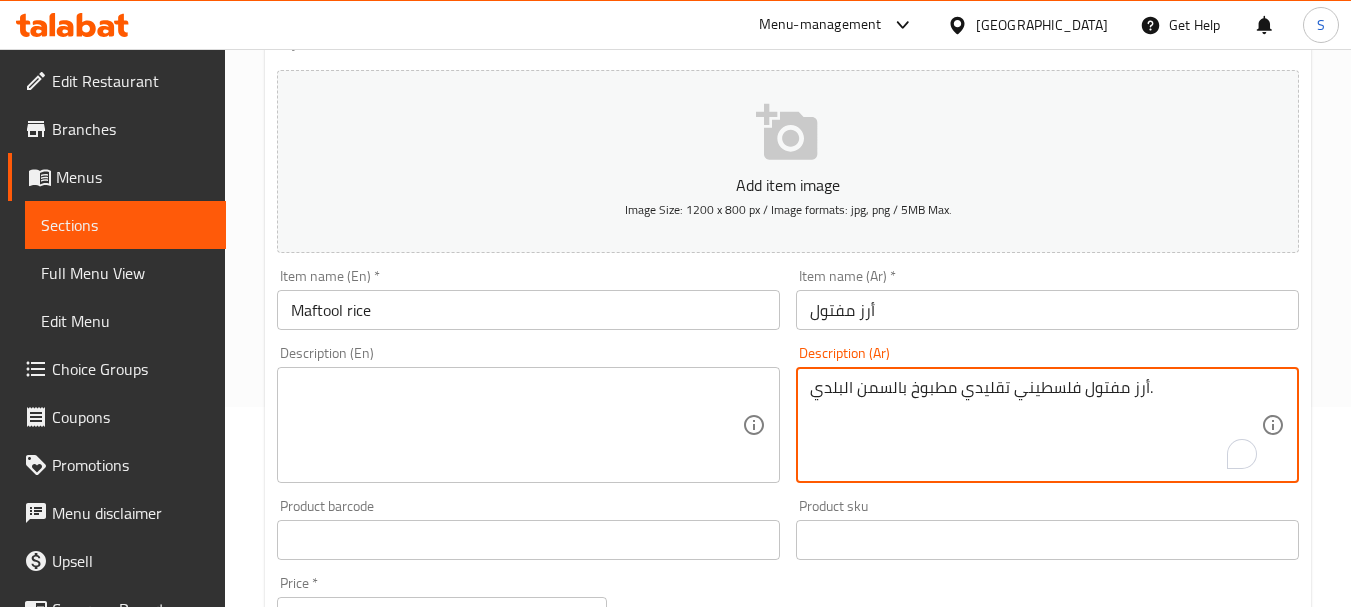 type on "أرز مفتول فلسطيني تقليدي مطبوخ بالسمن البلدي." 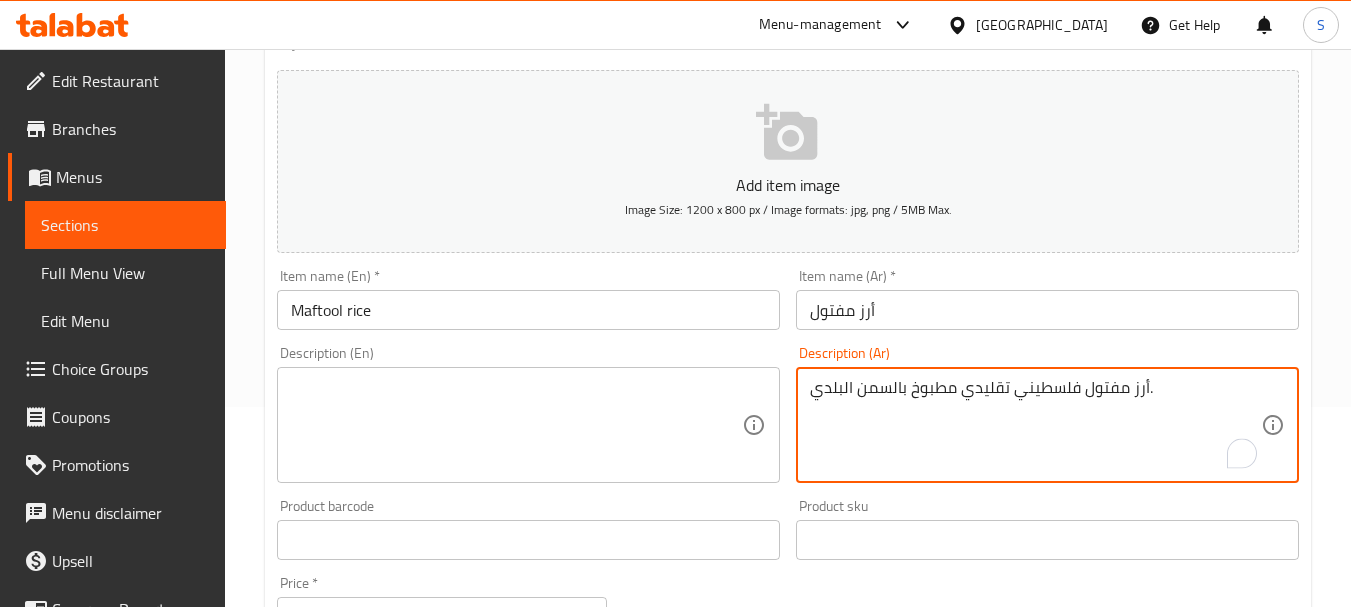 click at bounding box center (516, 425) 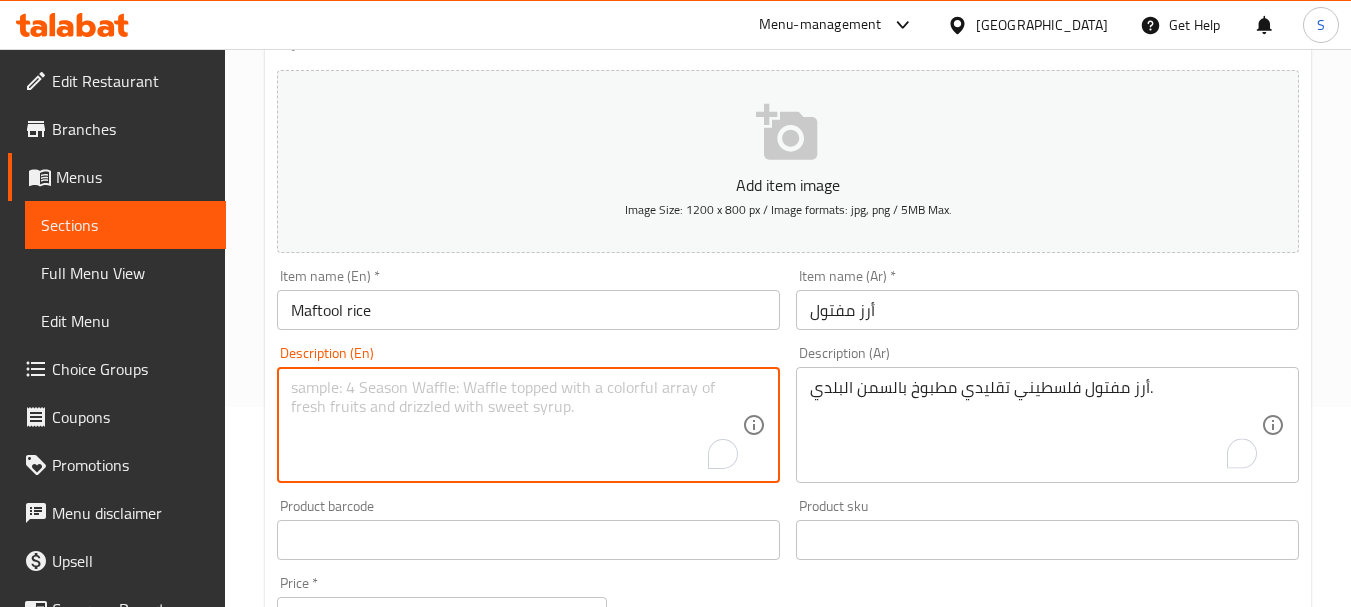 paste on "Traditional Palestinian muftoul rice cooked with ghee." 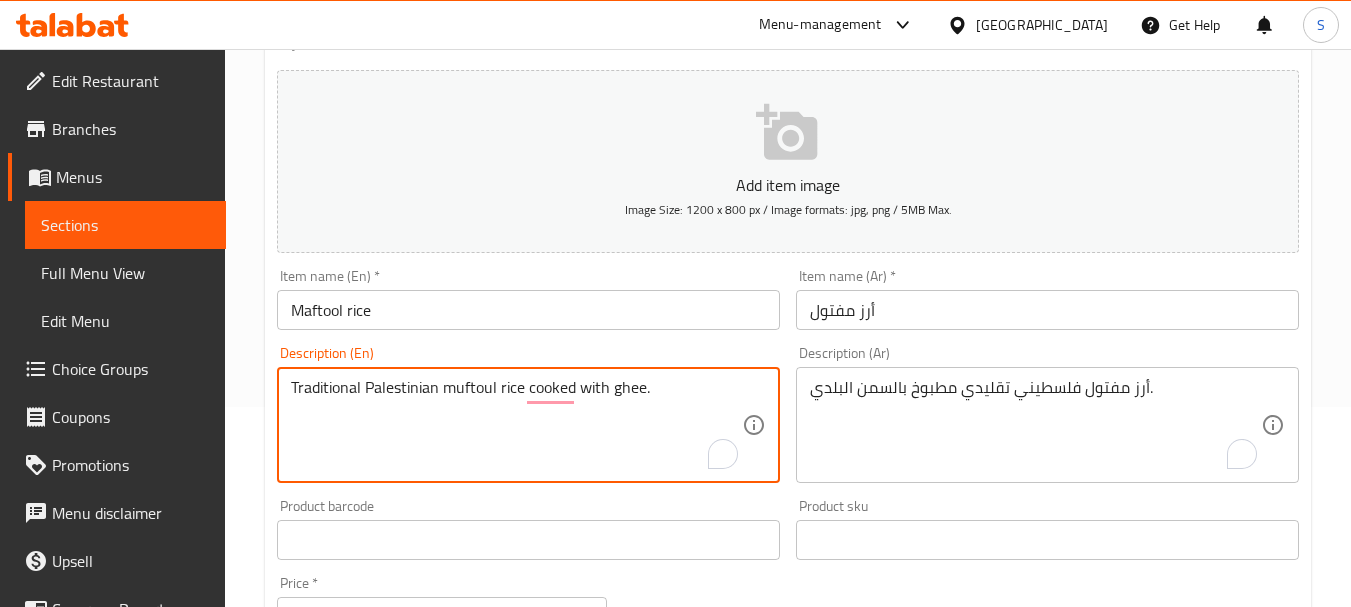 click on "Traditional Palestinian muftoul rice cooked with ghee." at bounding box center [516, 425] 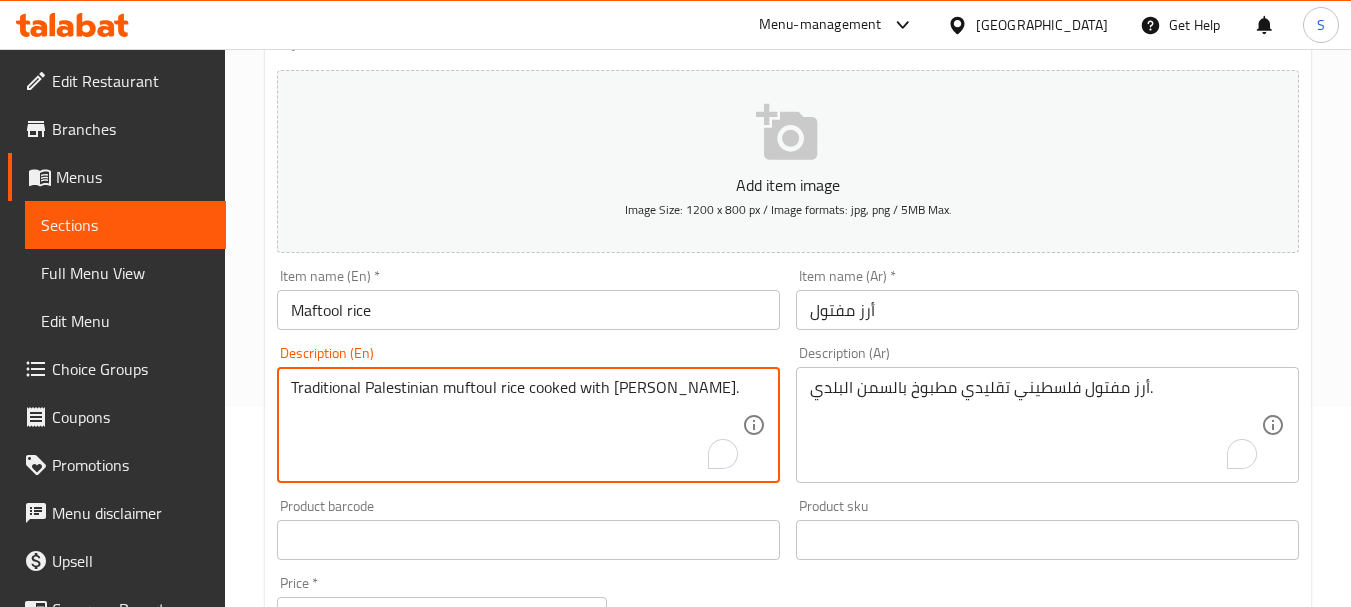 type on "Traditional Palestinian muftoul rice cooked with baladi ghee." 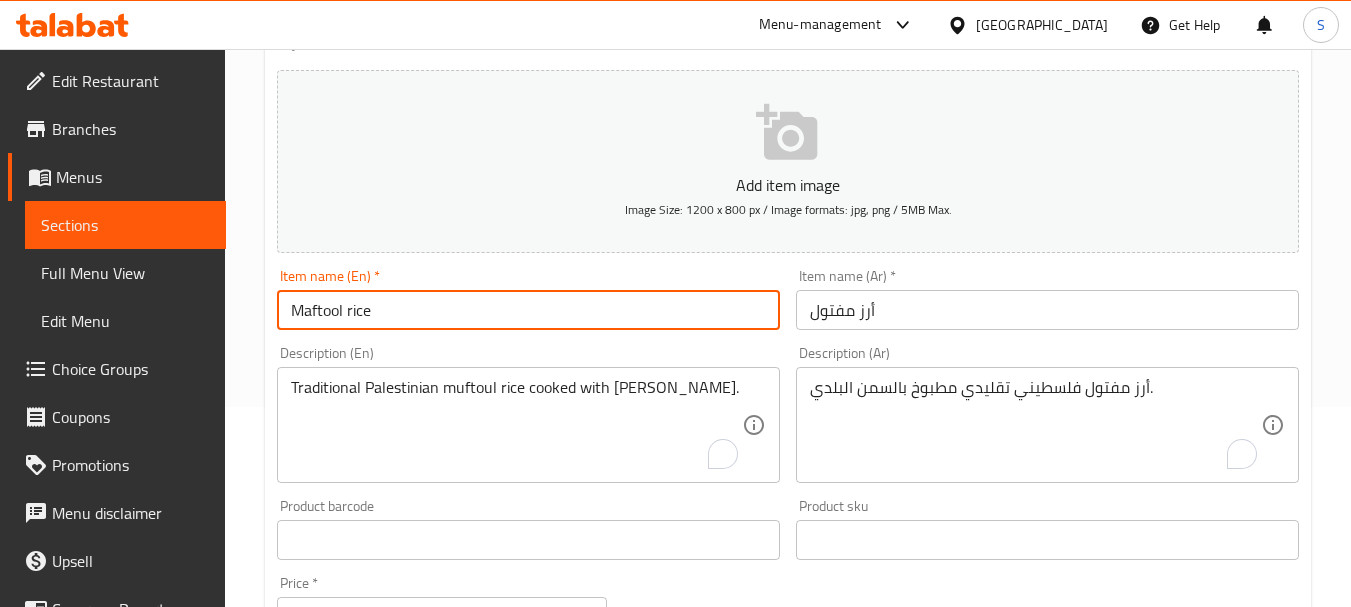 click on "Update" at bounding box center (398, 1229) 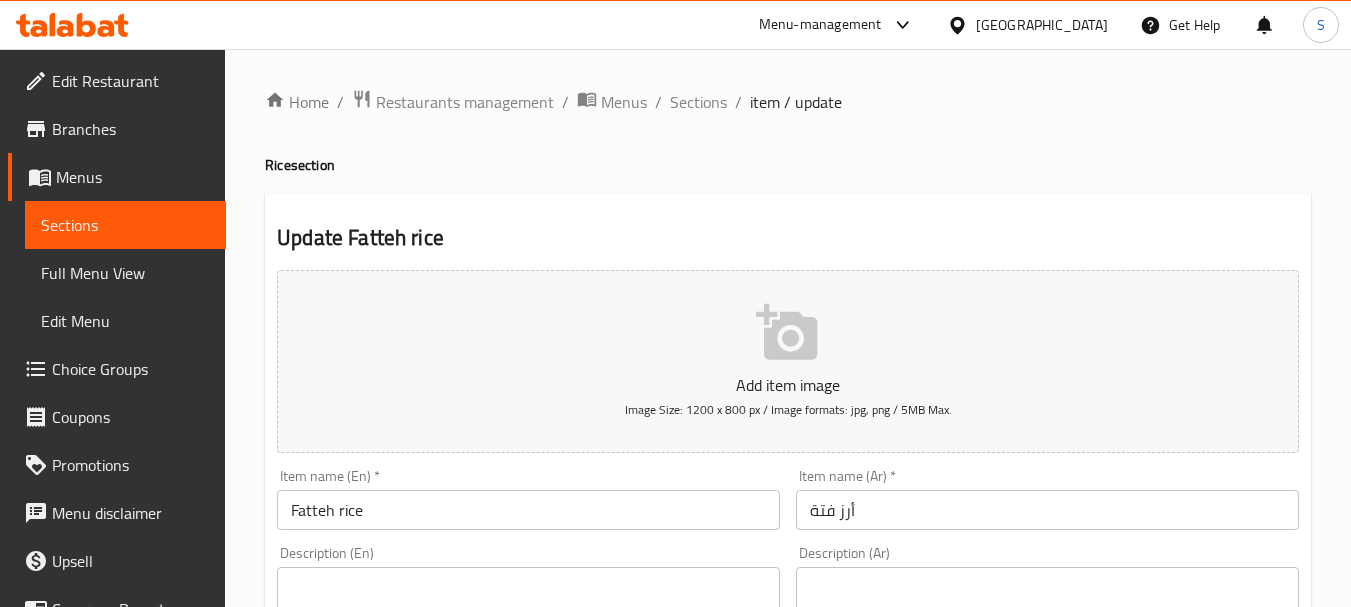scroll, scrollTop: 300, scrollLeft: 0, axis: vertical 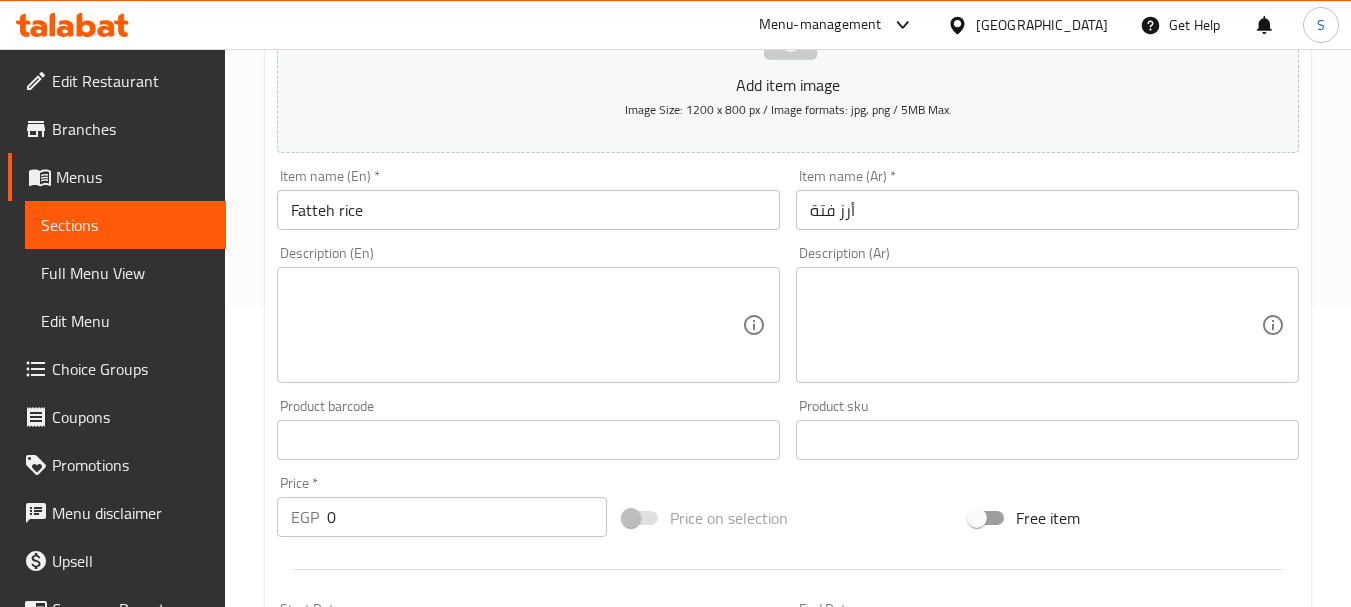 click at bounding box center [1035, 325] 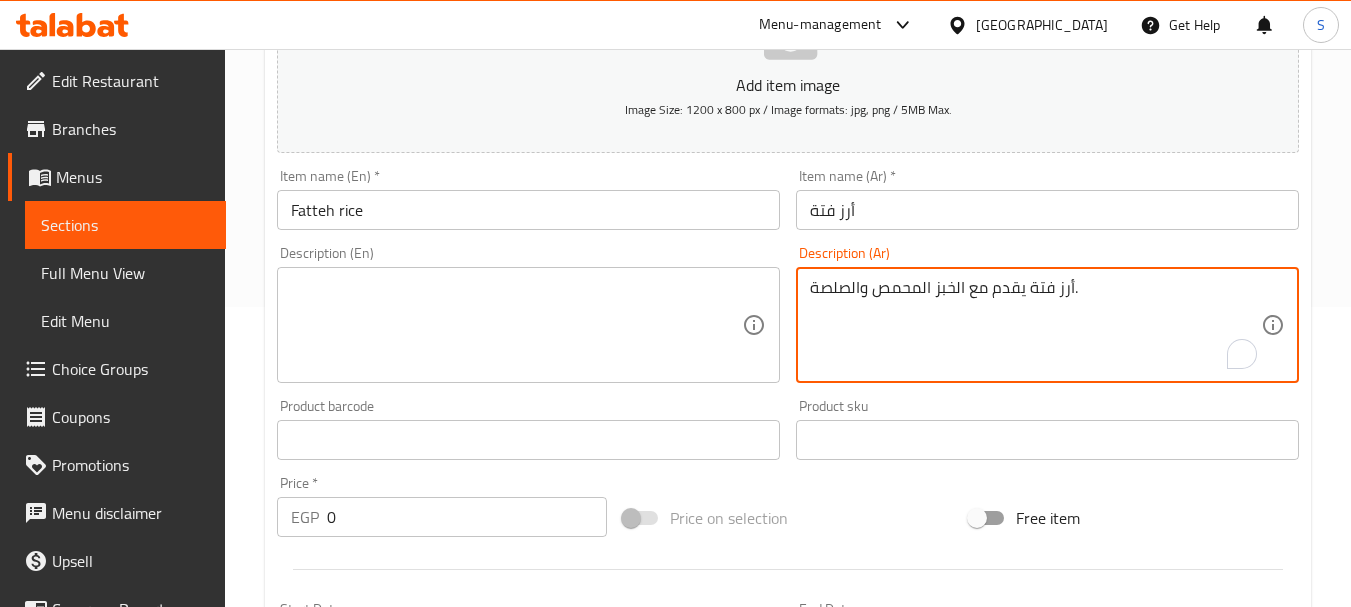 type on "أرز فتة يقدم مع الخبز المحمص والصلصة." 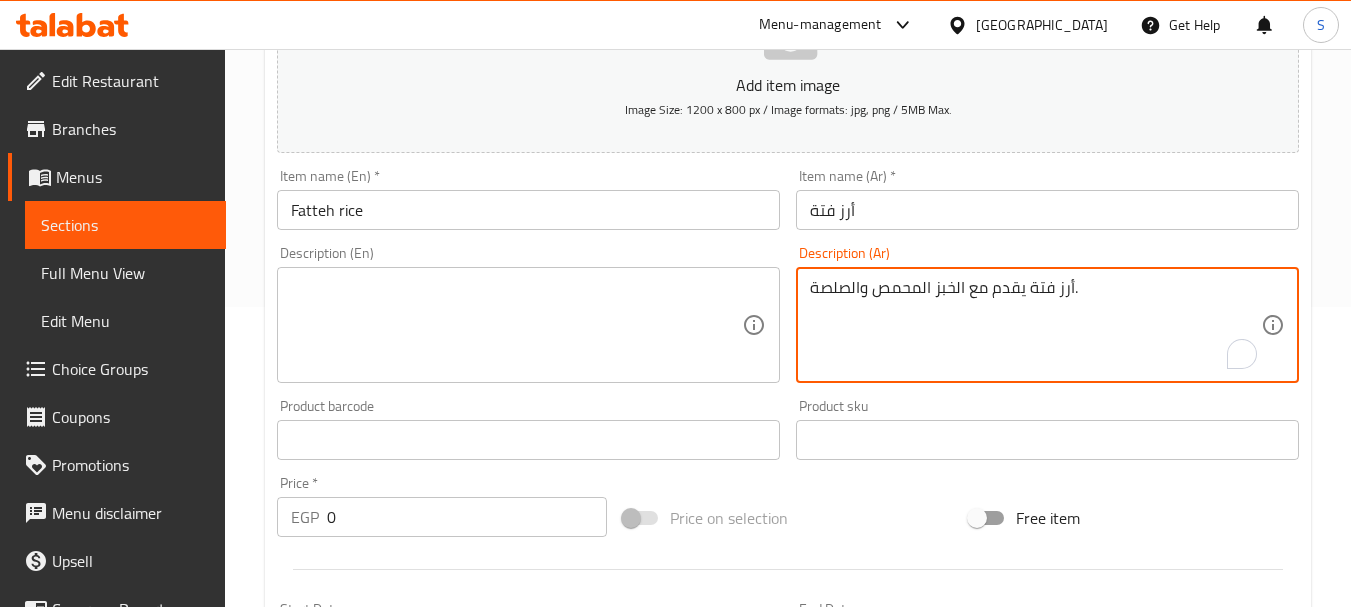 click at bounding box center (516, 325) 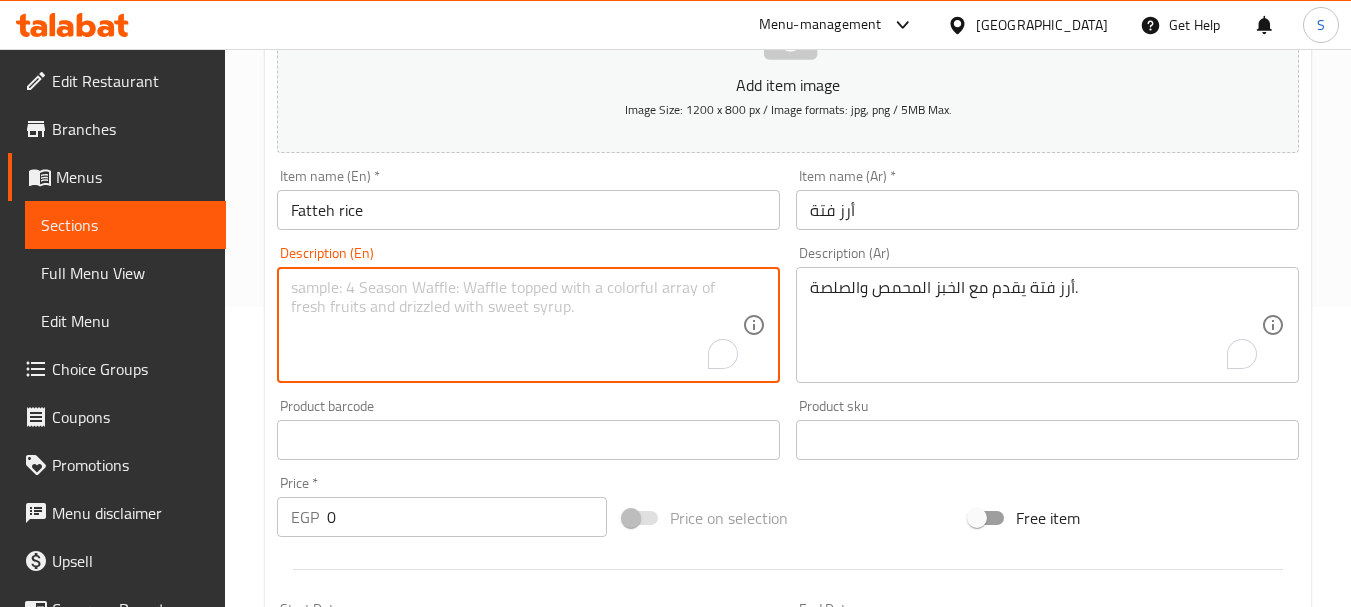 paste on "Fattah rice served with croutons and sauce." 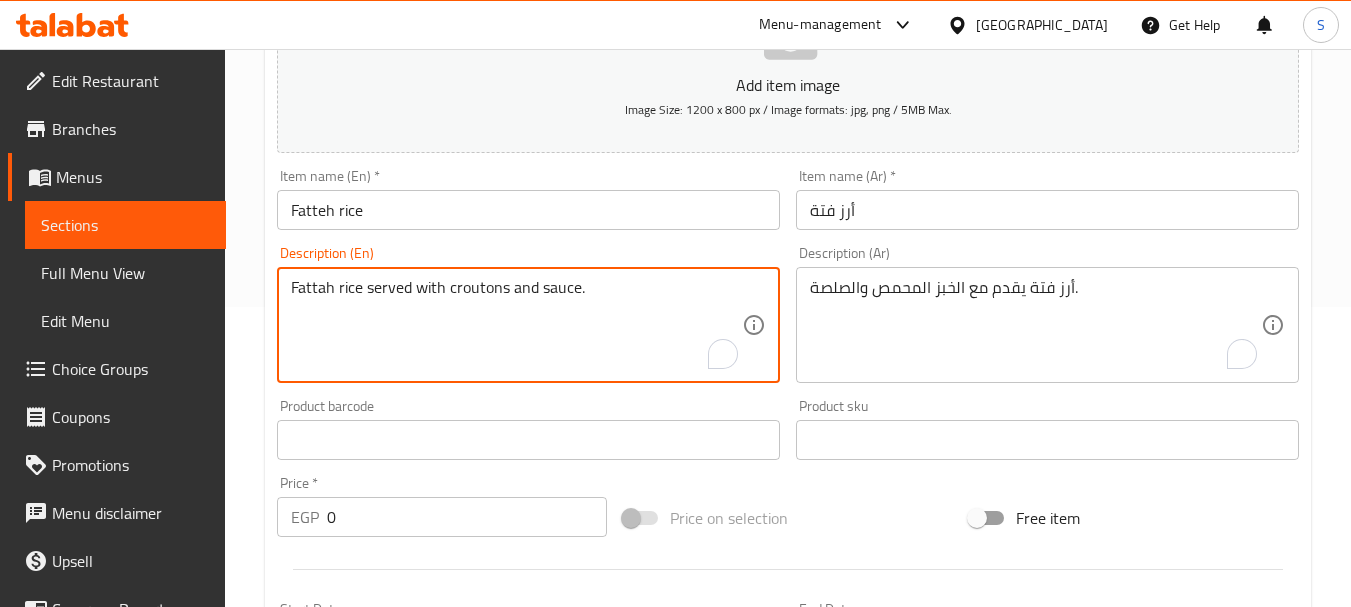 click on "Fattah rice served with croutons and sauce." at bounding box center [516, 325] 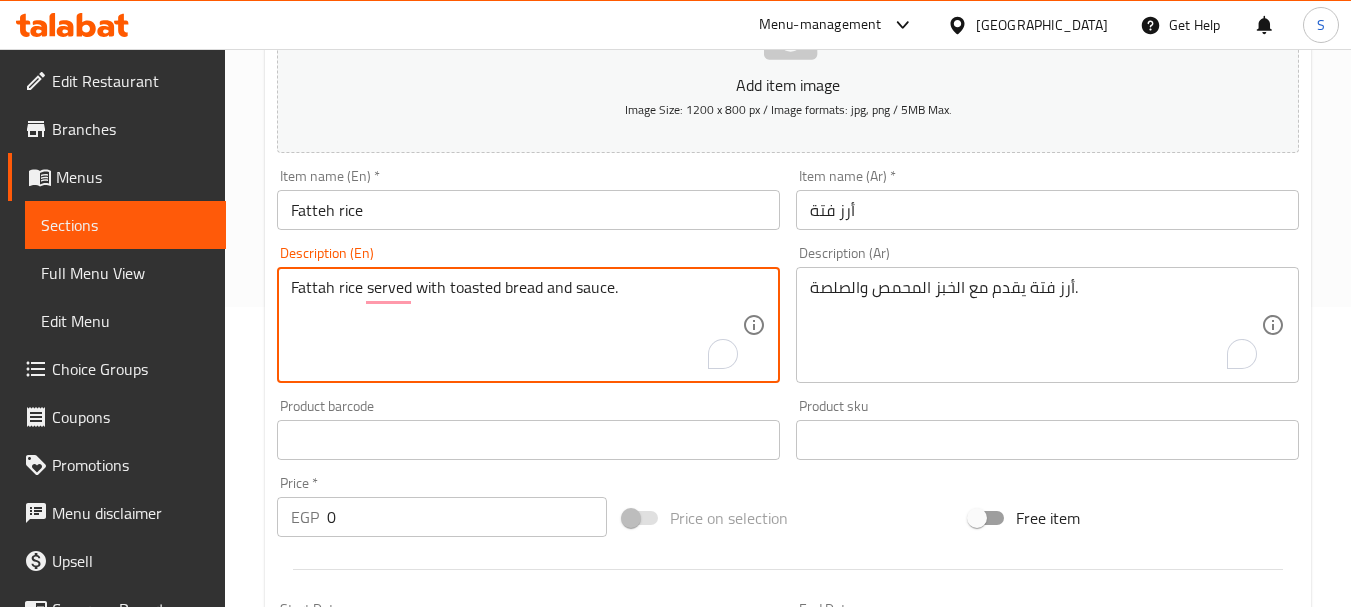 type on "Fattah rice served with toasted bread and sauce." 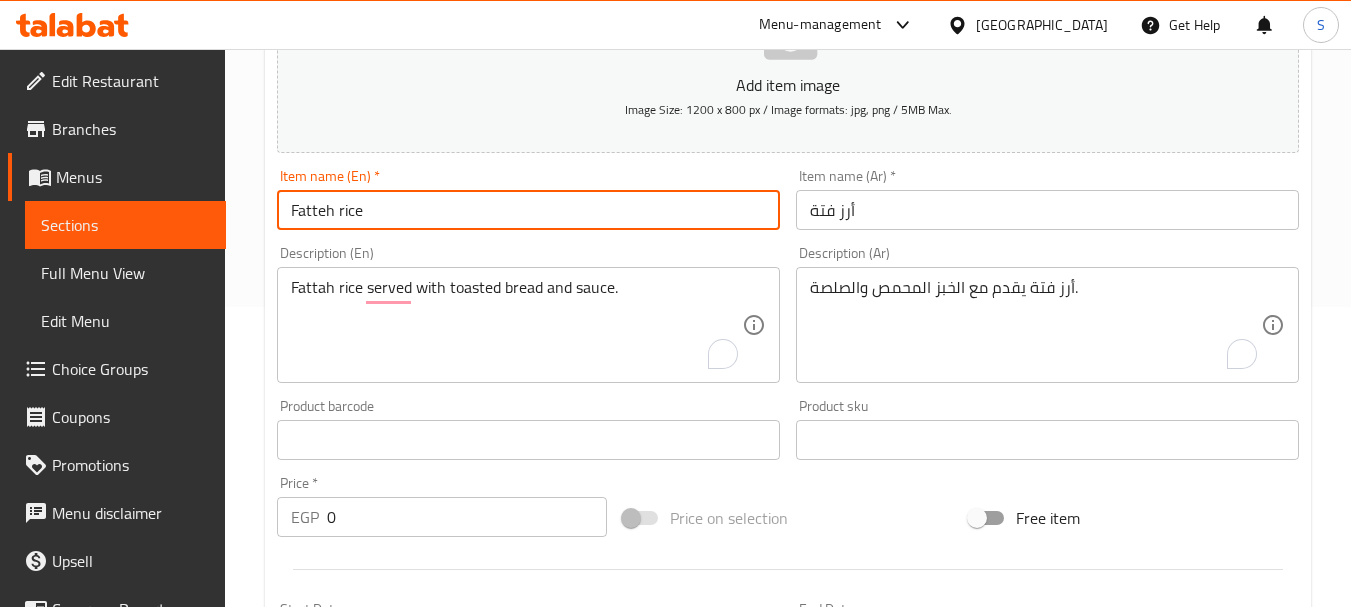 click on "Update" at bounding box center [398, 1129] 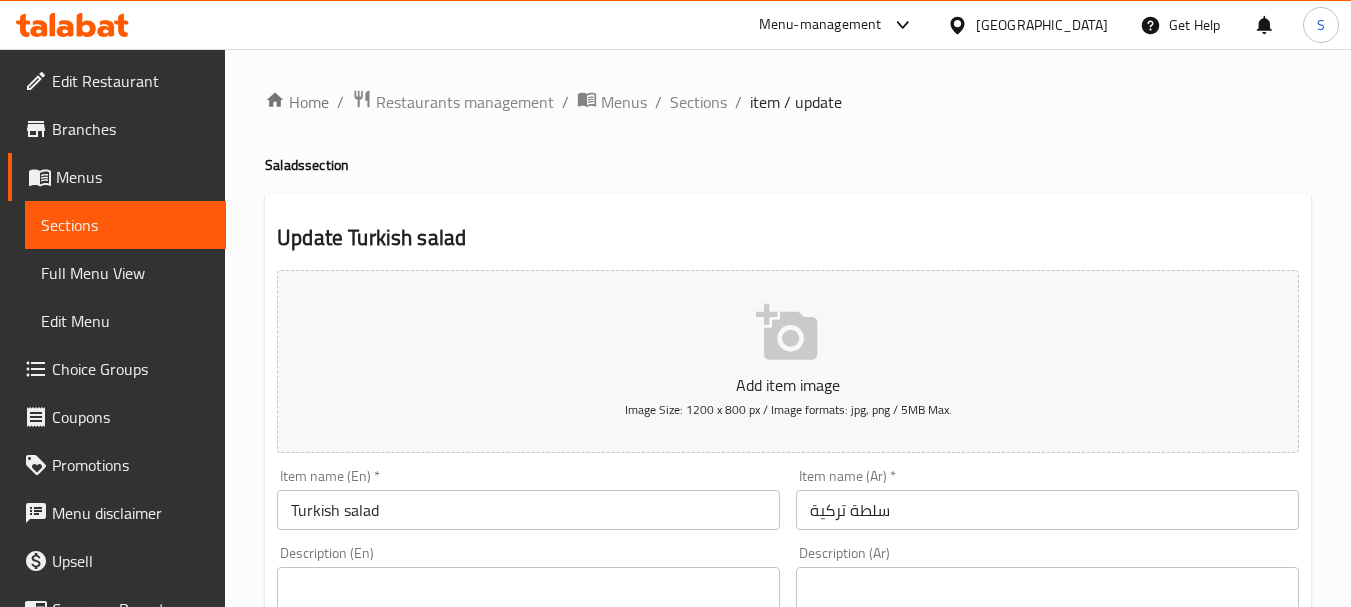 scroll, scrollTop: 200, scrollLeft: 0, axis: vertical 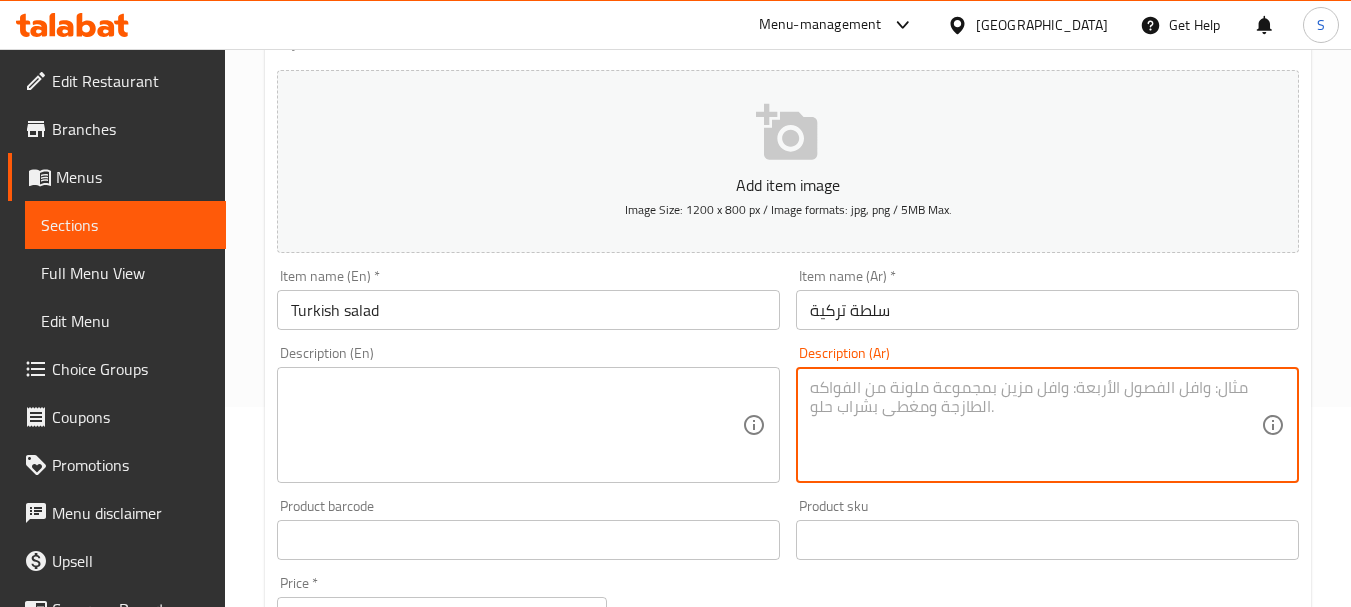 click at bounding box center [1035, 425] 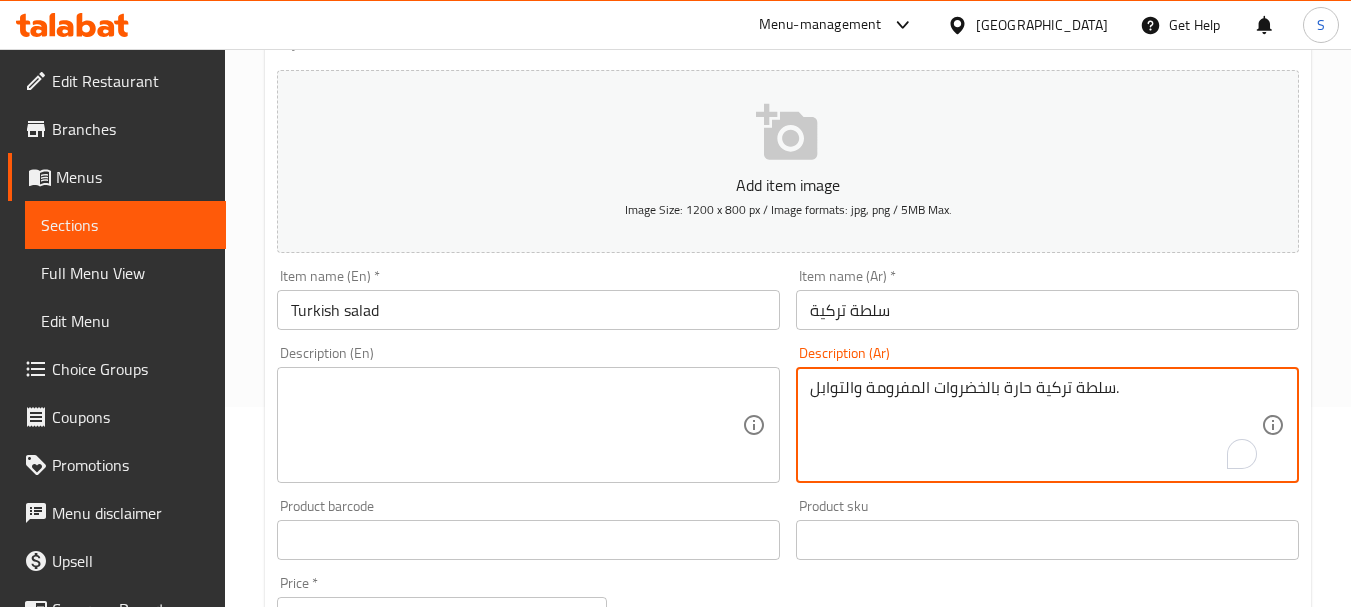 type on "سلطة تركية حارة بالخضروات المفرومة والتوابل." 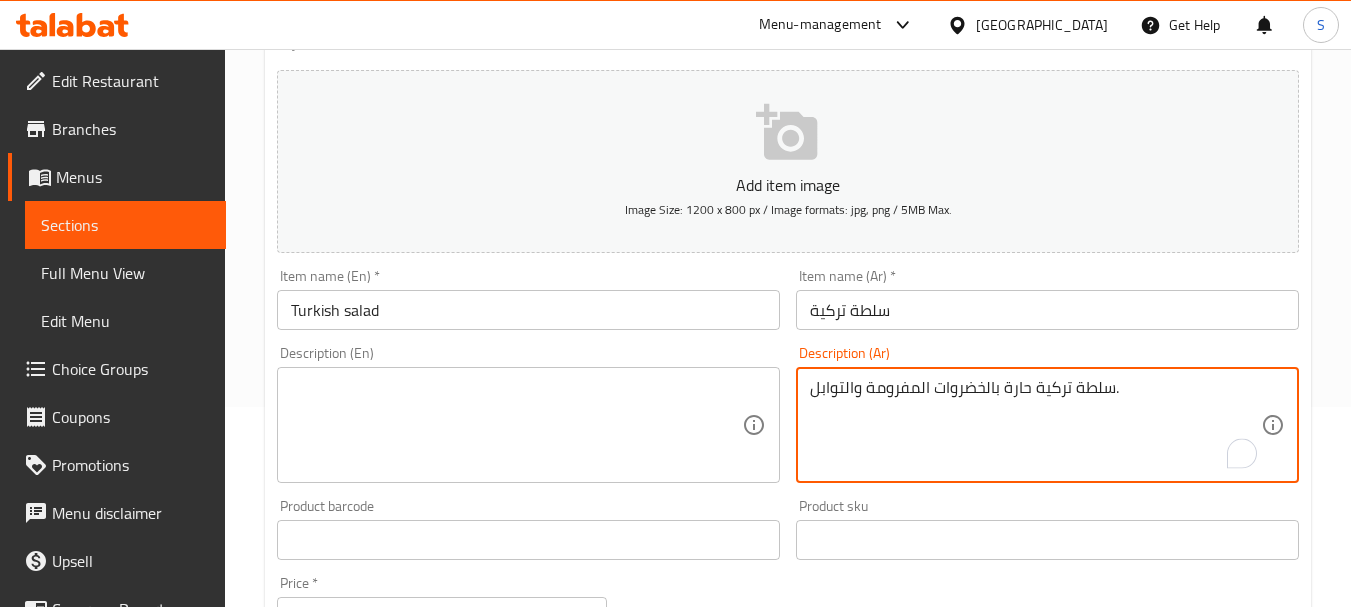 click at bounding box center [516, 425] 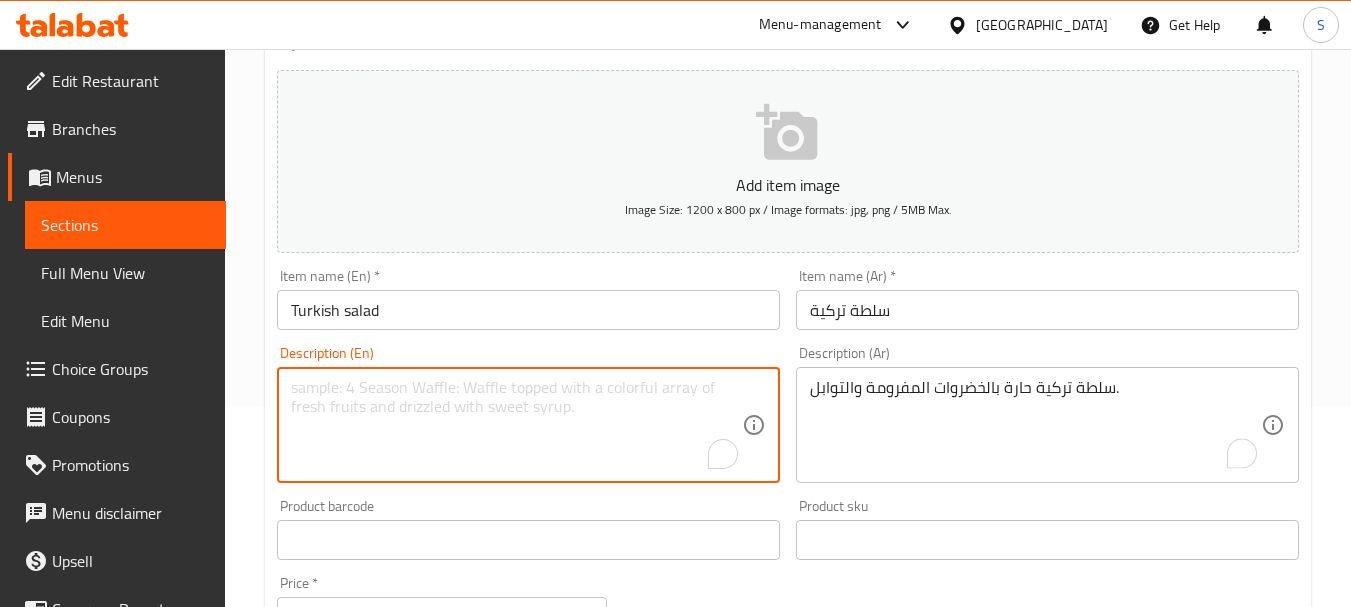 paste on "Spicy Turkish salad with chopped vegetables and spices." 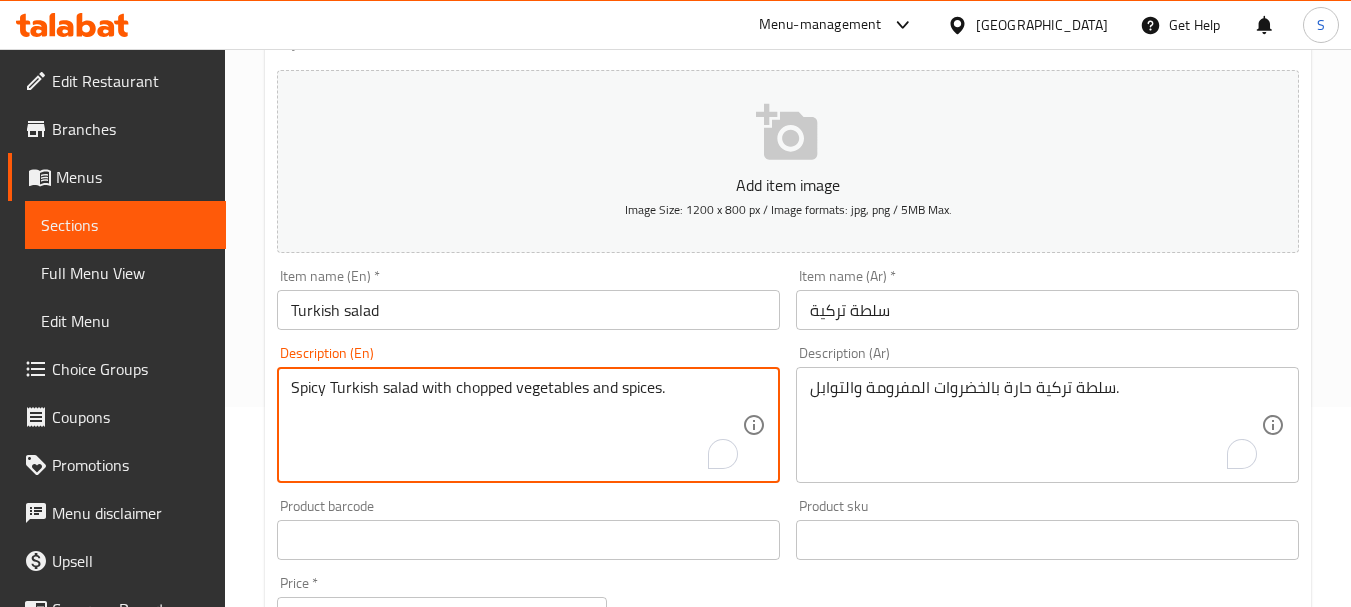 type on "Spicy Turkish salad with chopped vegetables and spices." 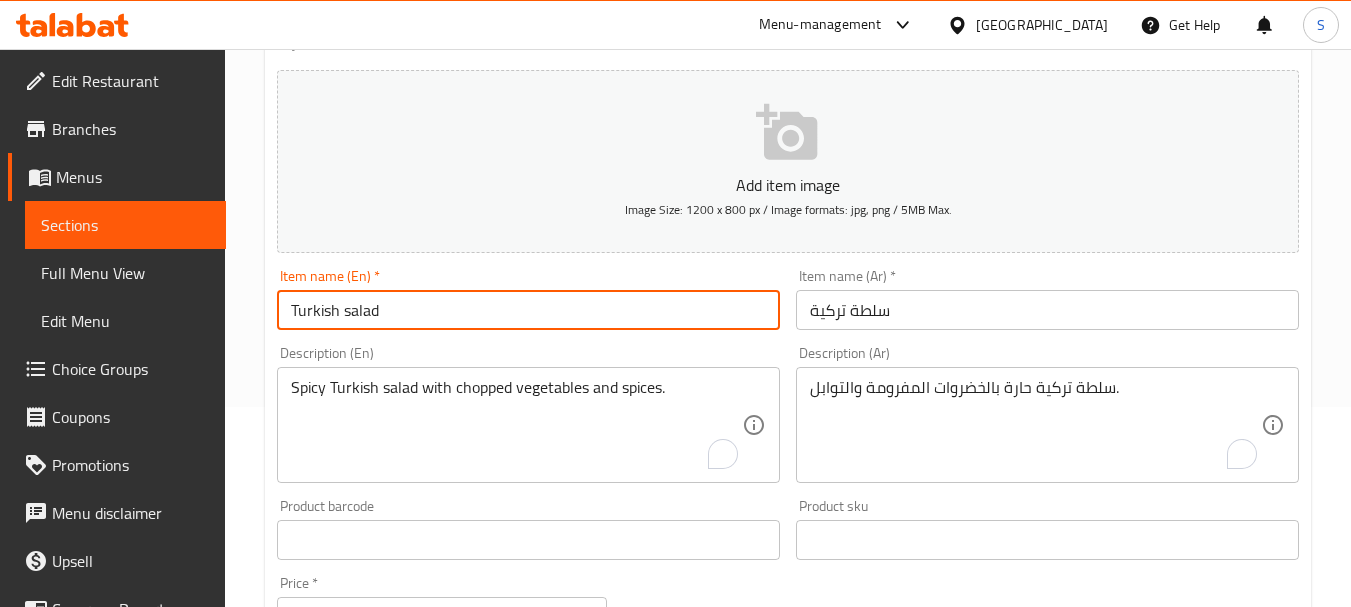 click on "Turkish salad" at bounding box center [528, 310] 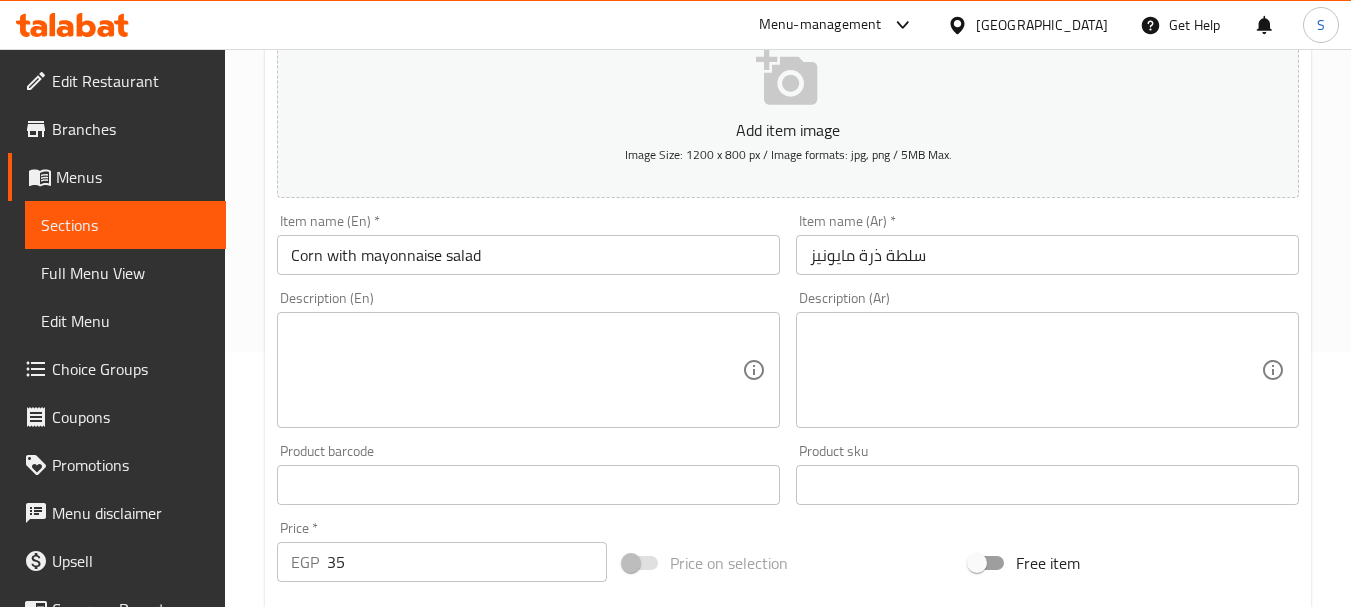 scroll, scrollTop: 300, scrollLeft: 0, axis: vertical 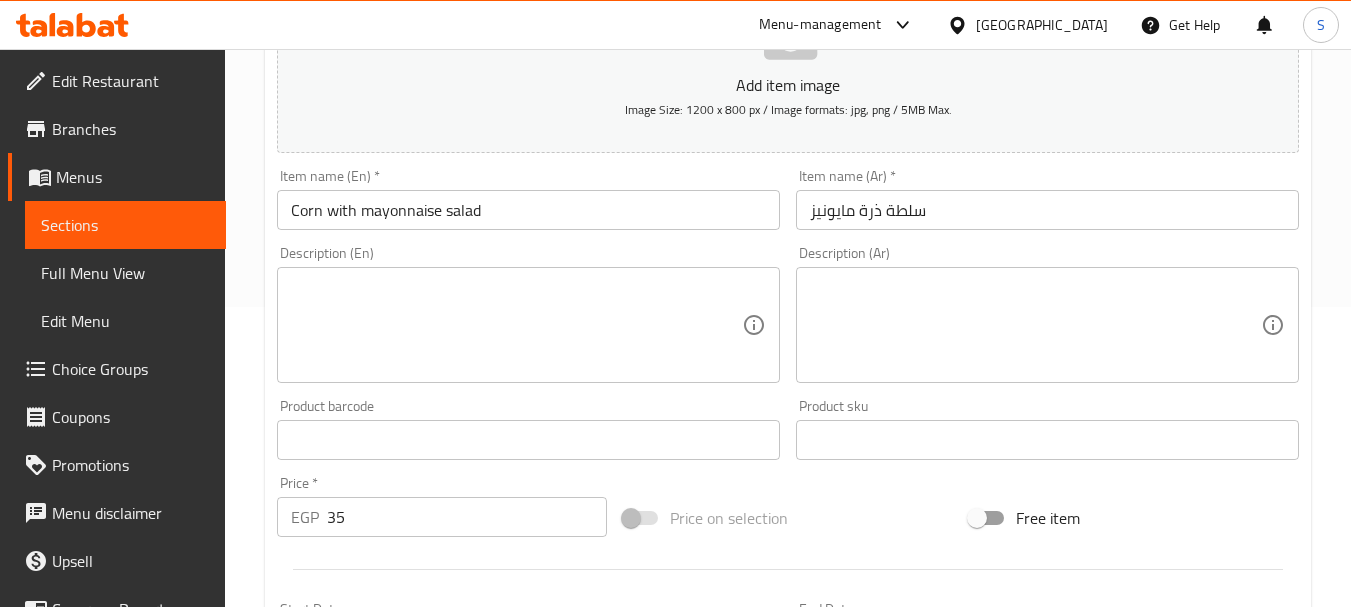click at bounding box center [1035, 325] 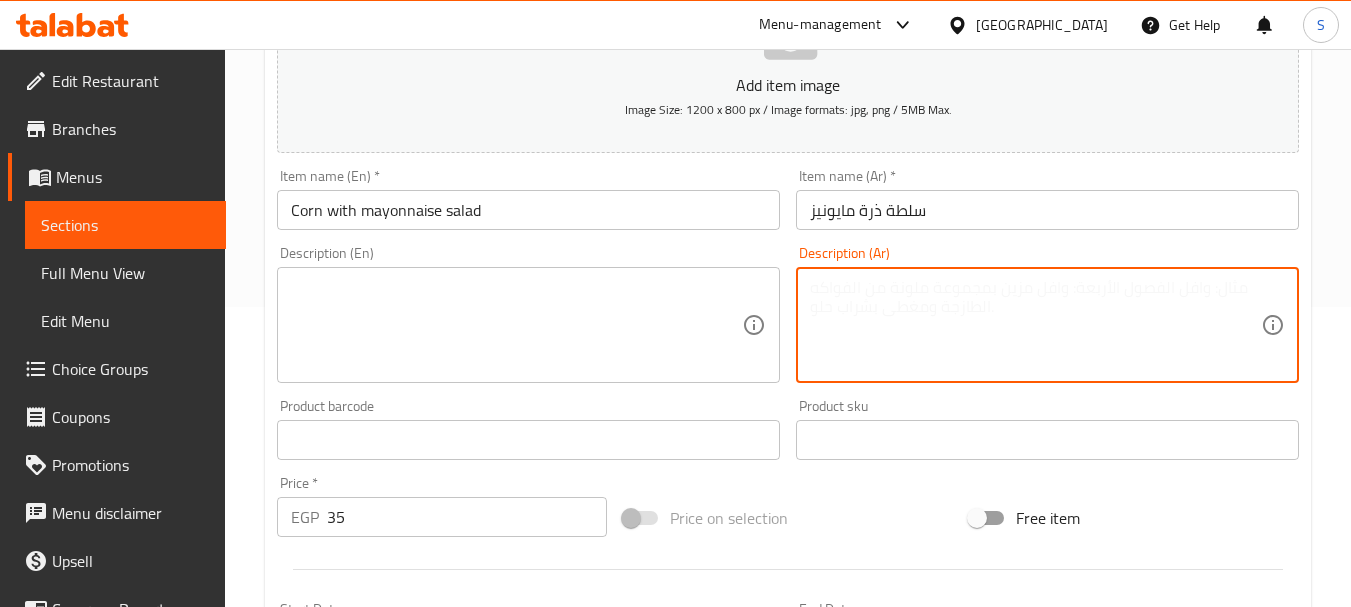 paste on "ذرة حلوة ممزوجة بالمايونيز الكريمي." 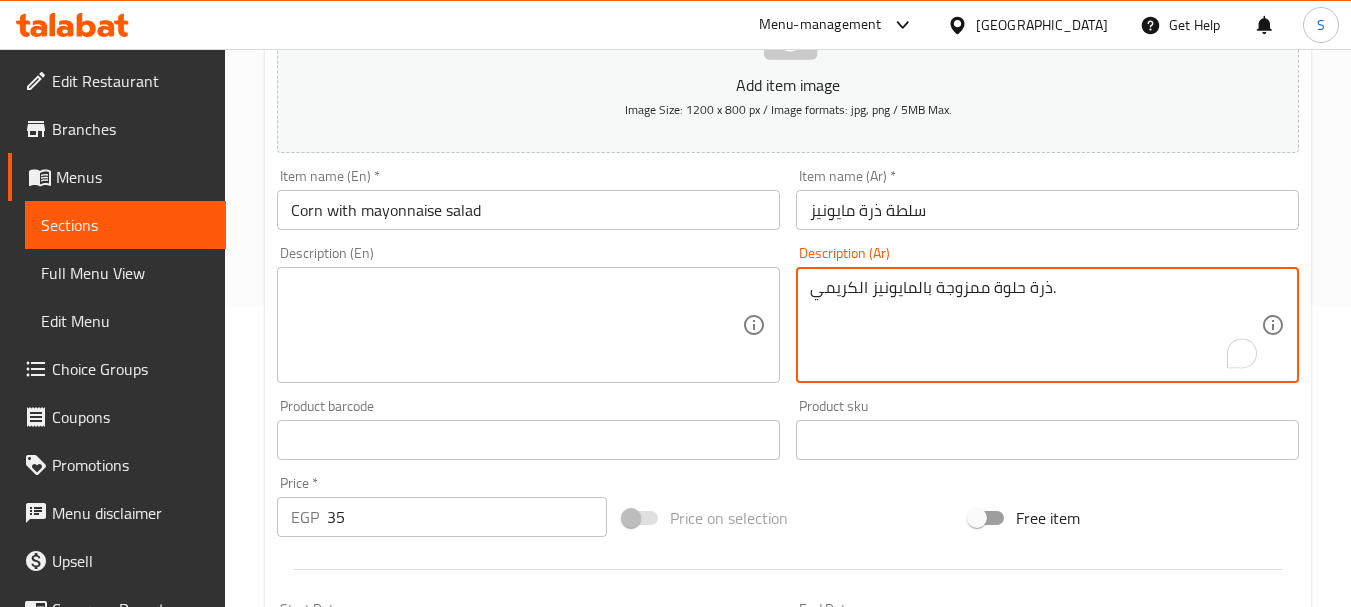 type on "ذرة حلوة ممزوجة بالمايونيز الكريمي." 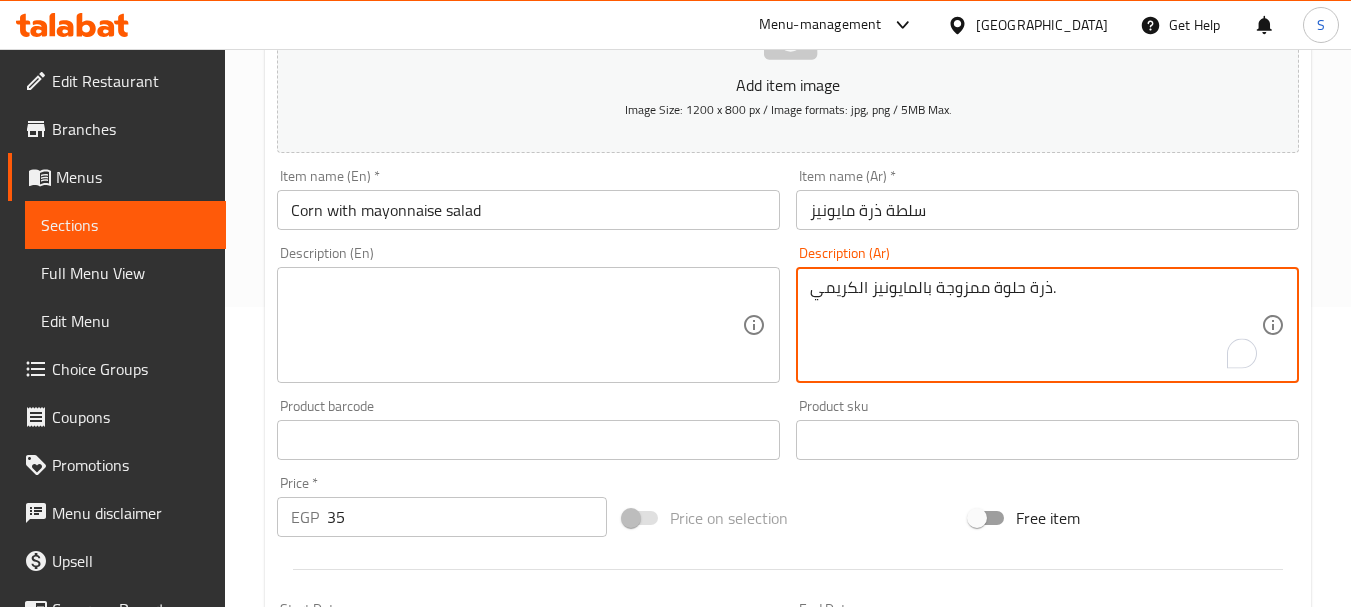 click at bounding box center [516, 325] 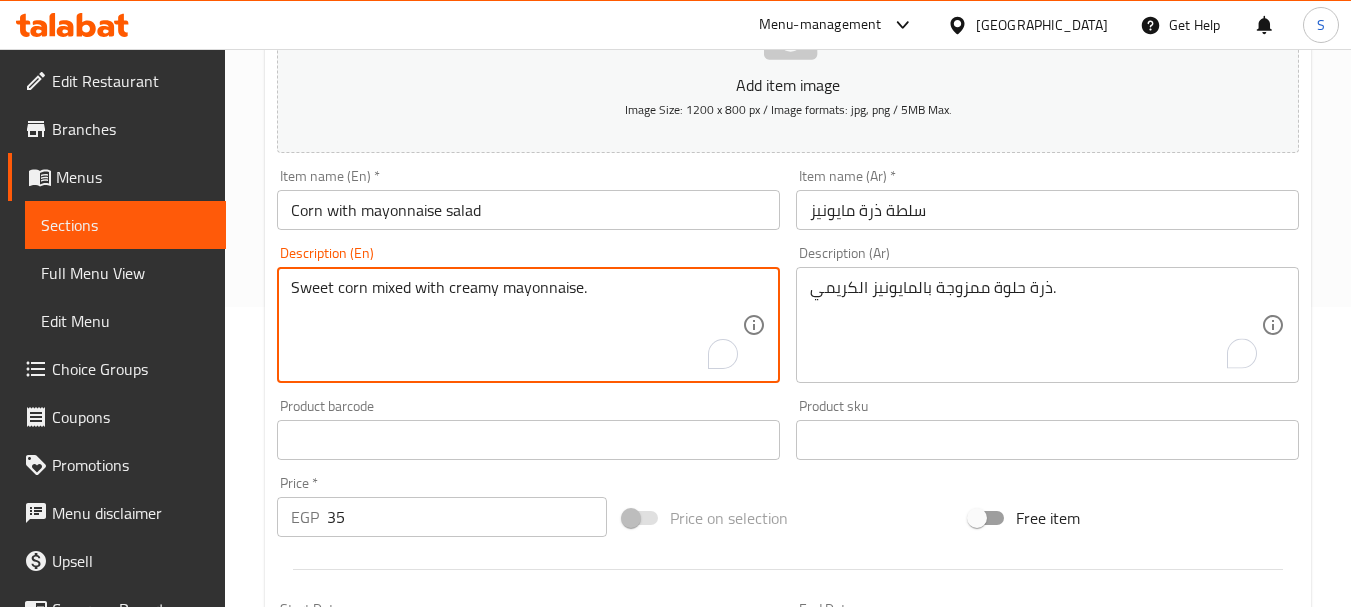 type on "Sweet corn mixed with creamy mayonnaise." 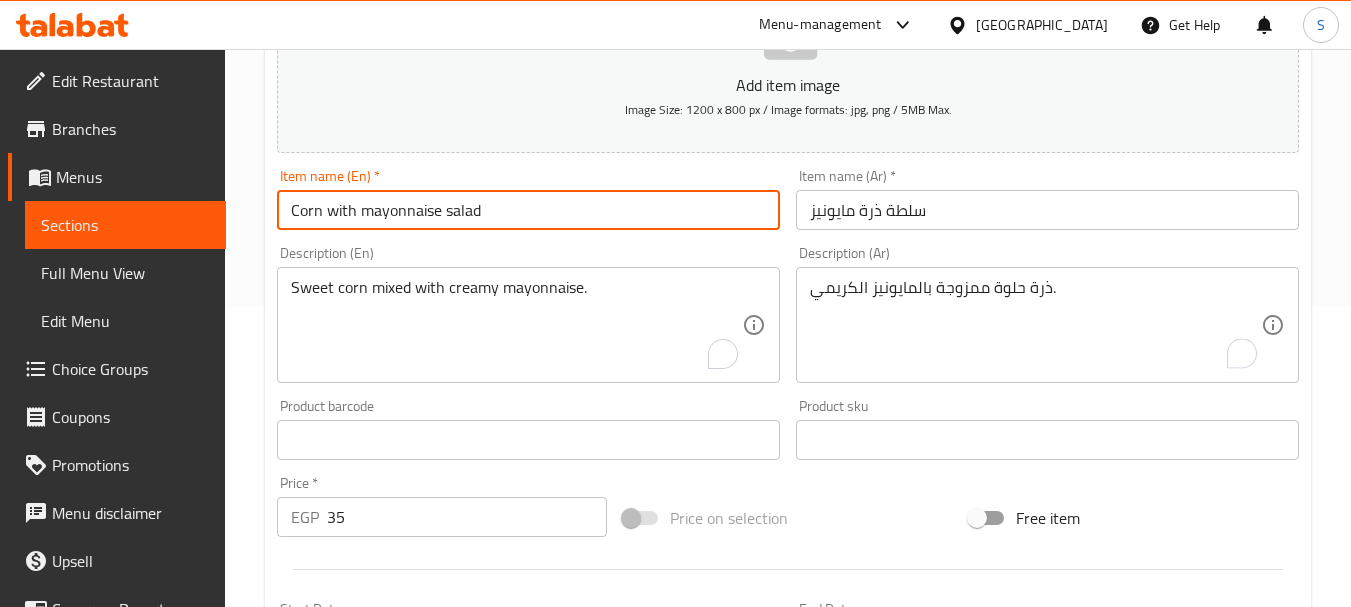 click on "Update" at bounding box center (398, 1026) 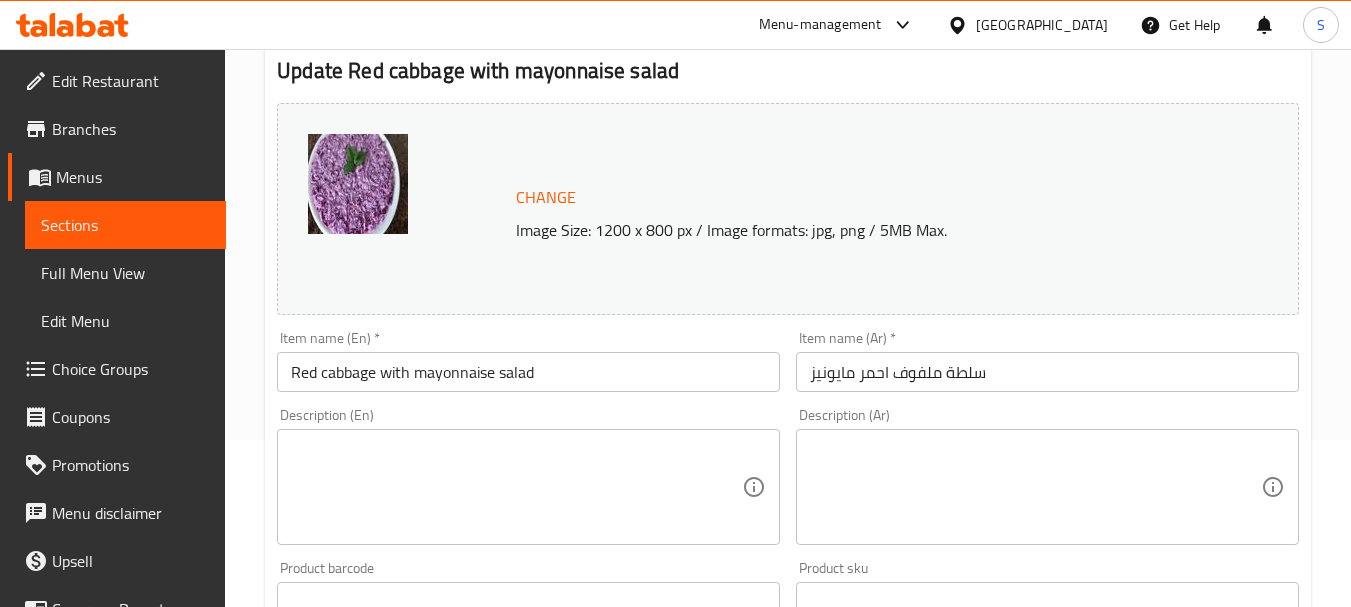 scroll, scrollTop: 300, scrollLeft: 0, axis: vertical 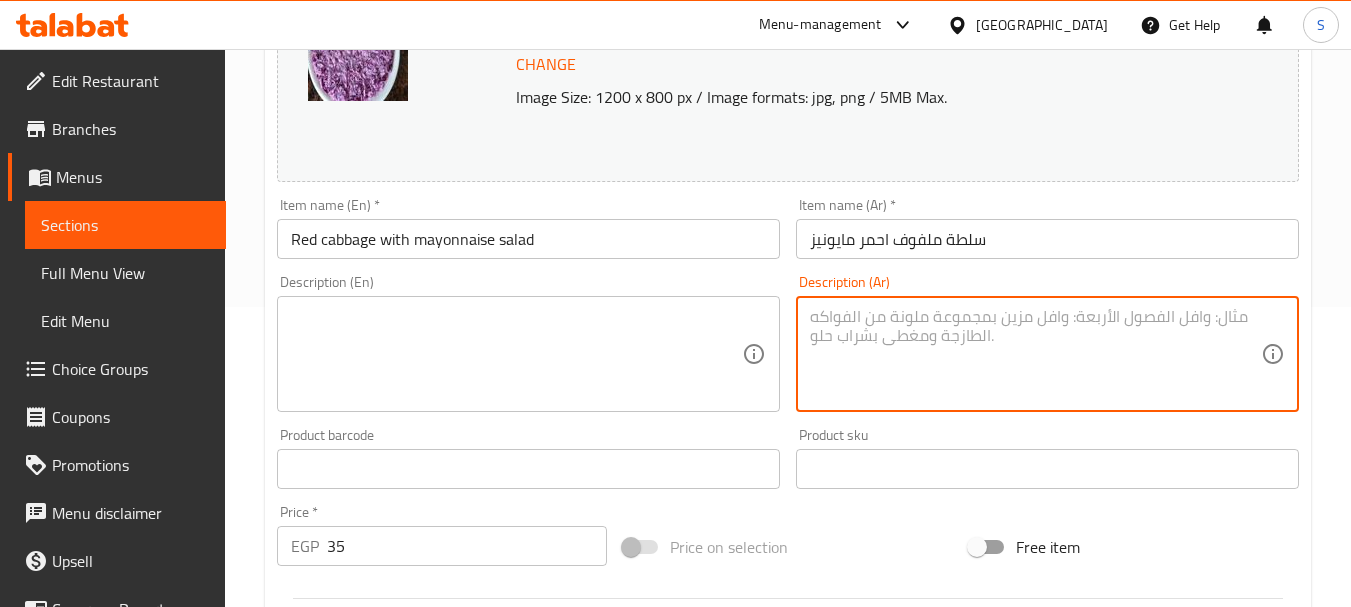click at bounding box center [1035, 354] 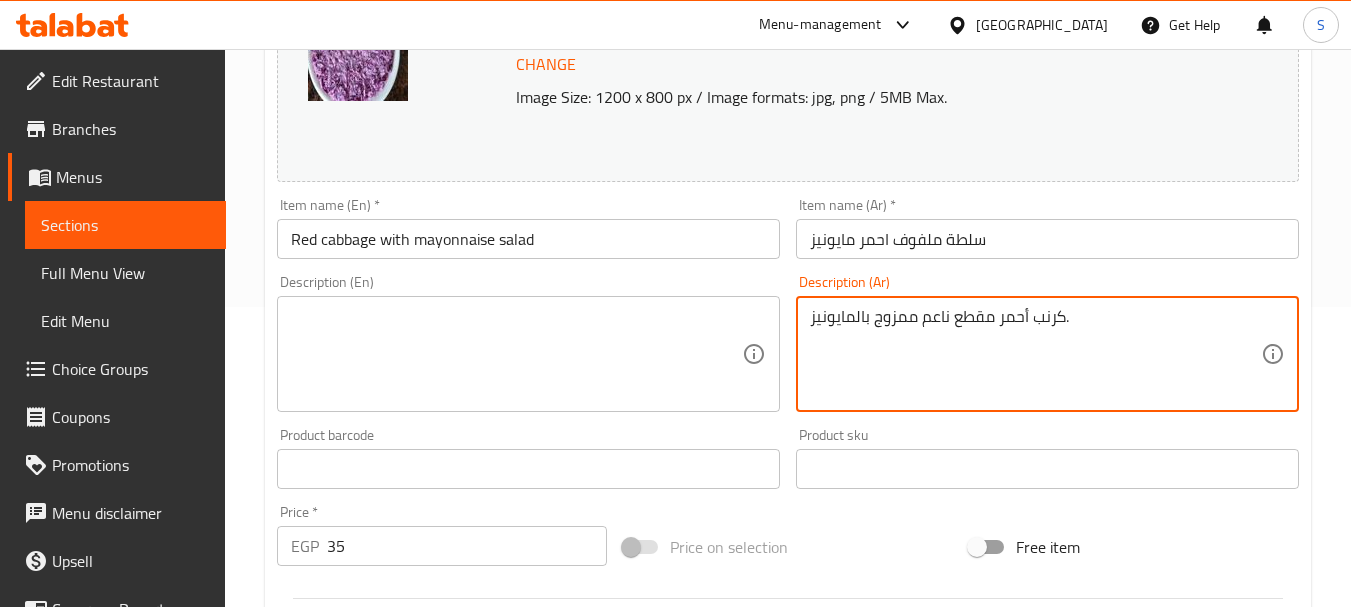 type on "كرنب أحمر مقطع ناعم ممزوج بالمايونيز." 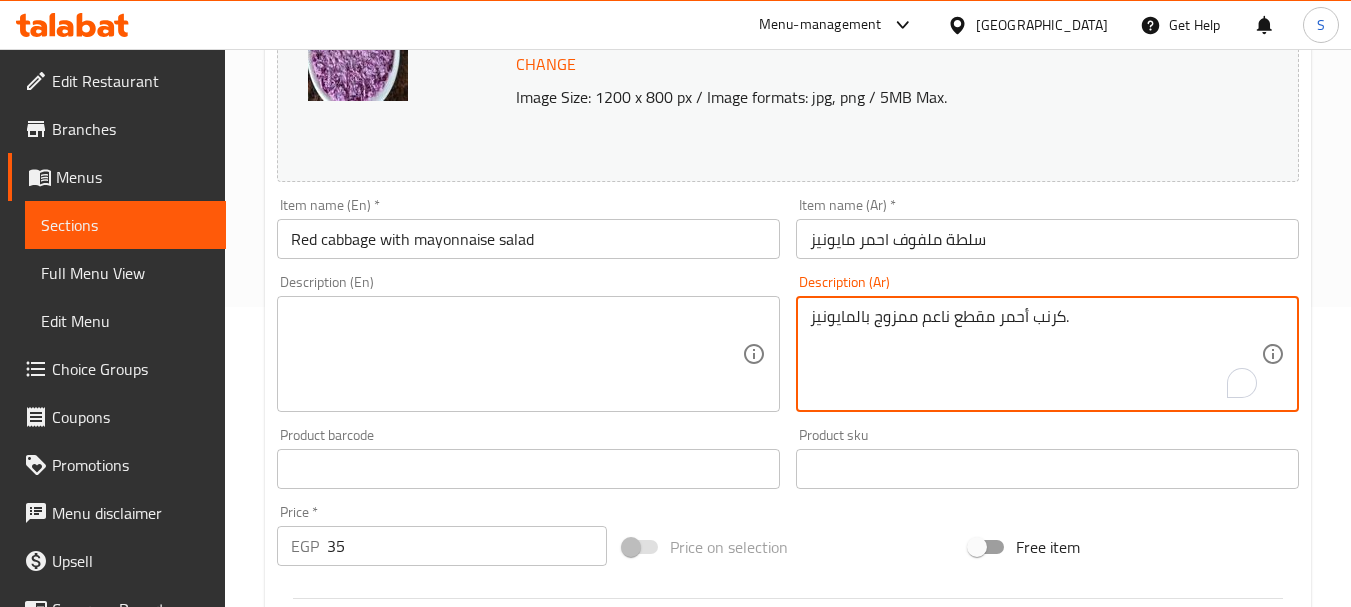 click at bounding box center (516, 354) 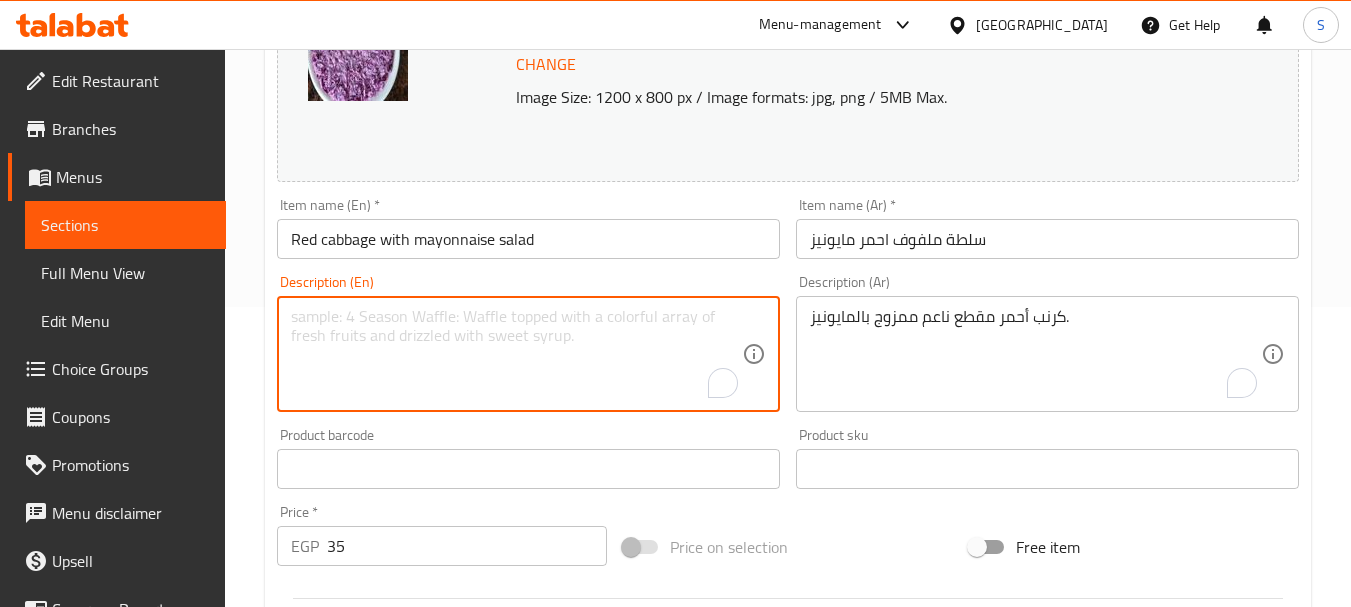 paste on "Finely chopped red cabbage mixed with mayonnaise." 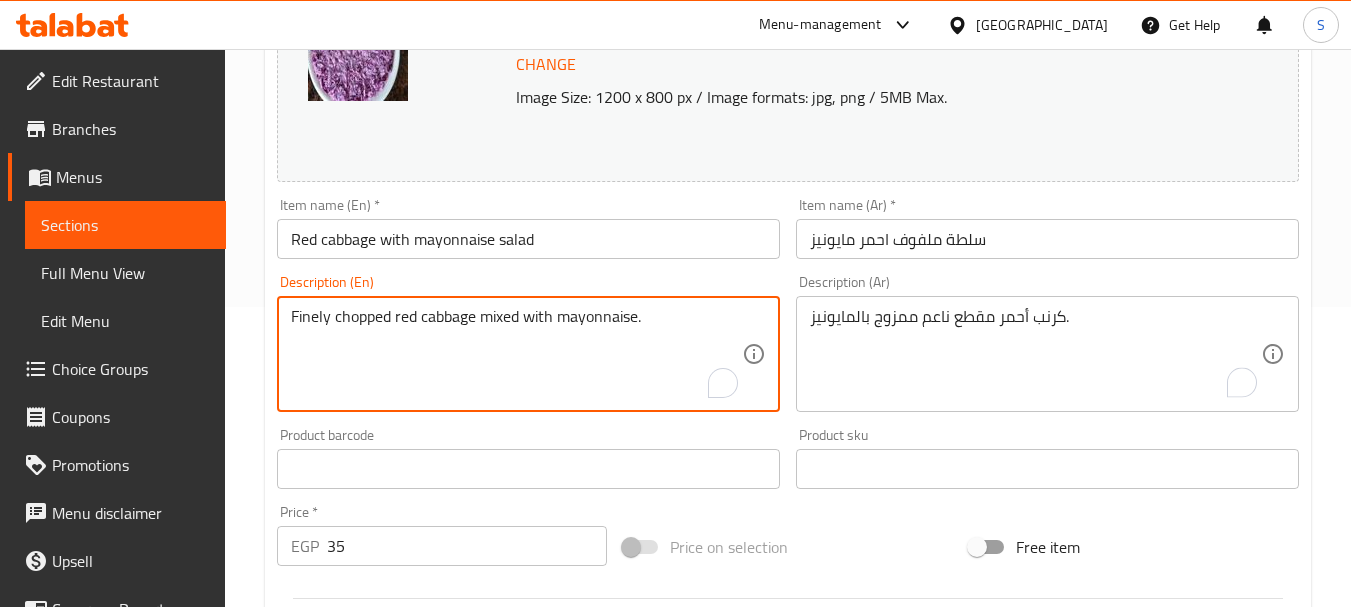 type on "Finely chopped red cabbage mixed with mayonnaise." 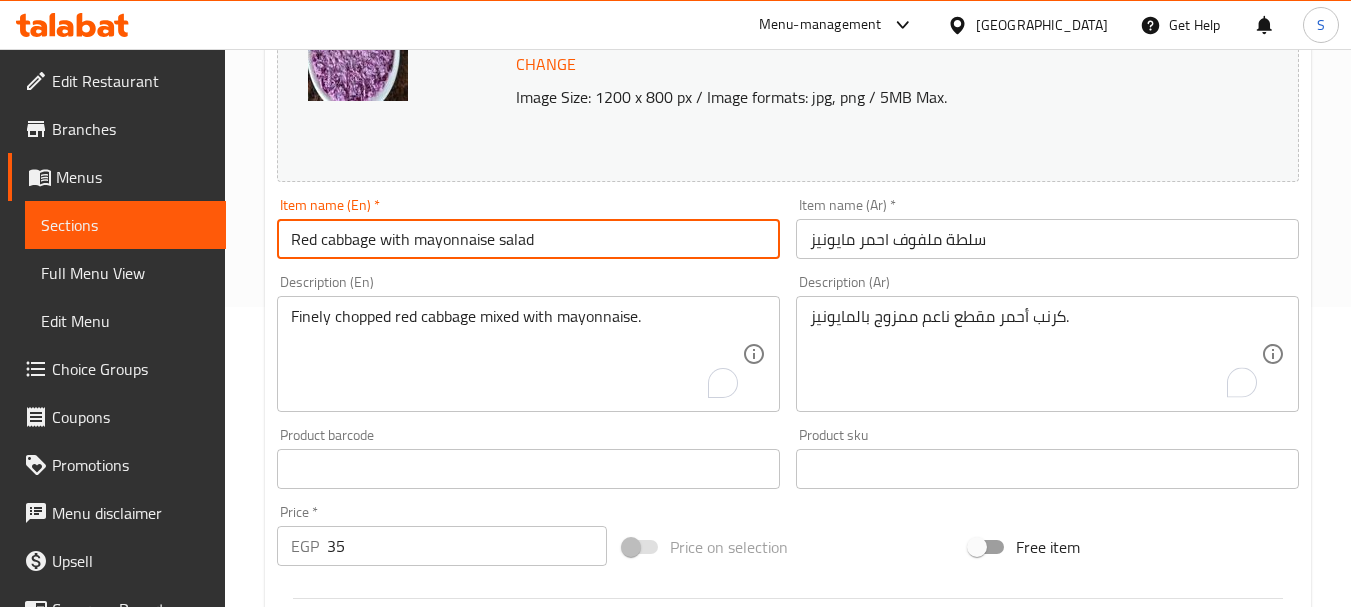 click on "Update" at bounding box center (398, 1055) 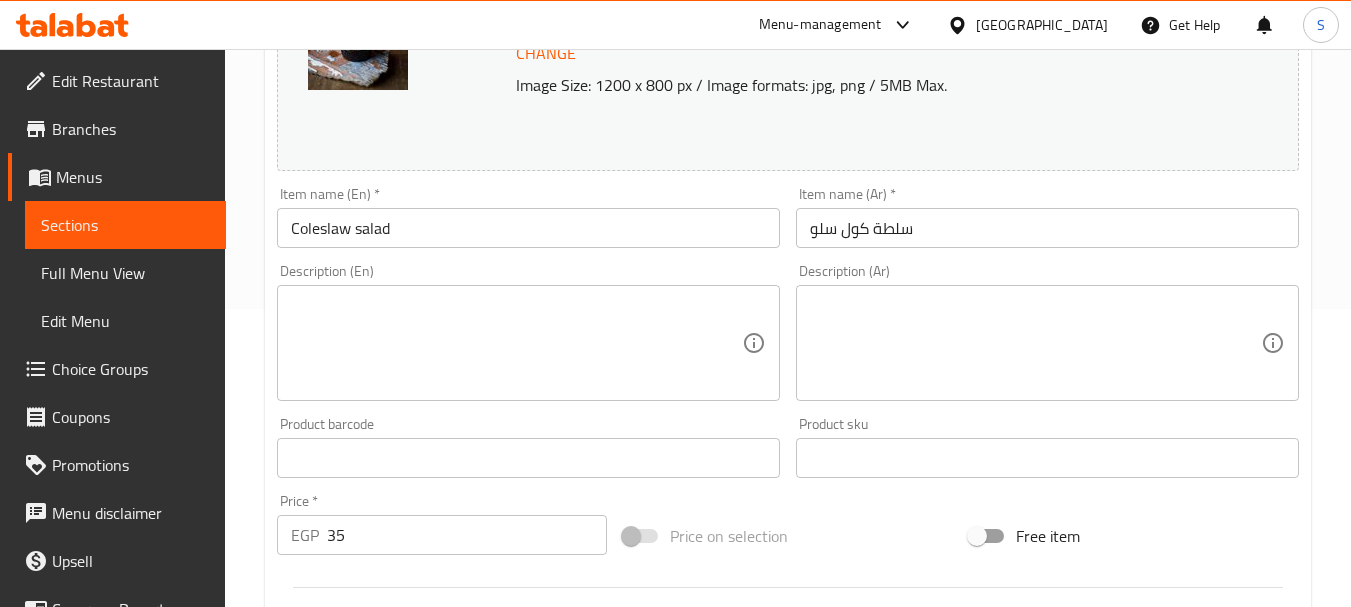 scroll, scrollTop: 300, scrollLeft: 0, axis: vertical 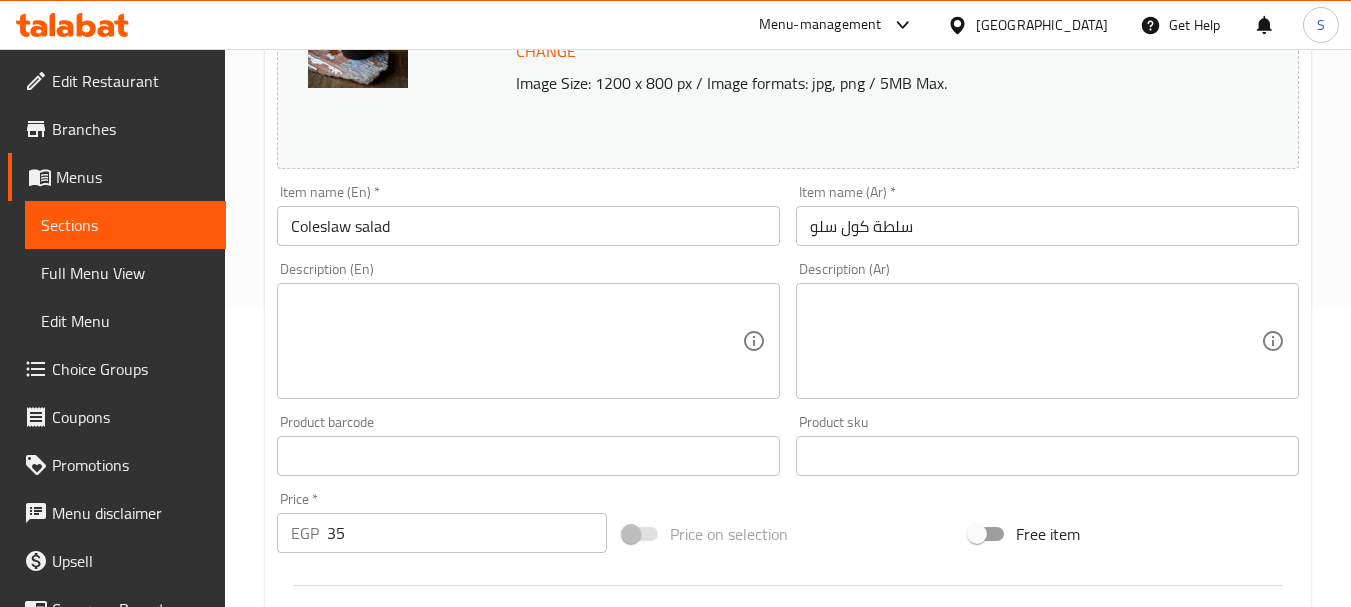 click at bounding box center [1035, 340] 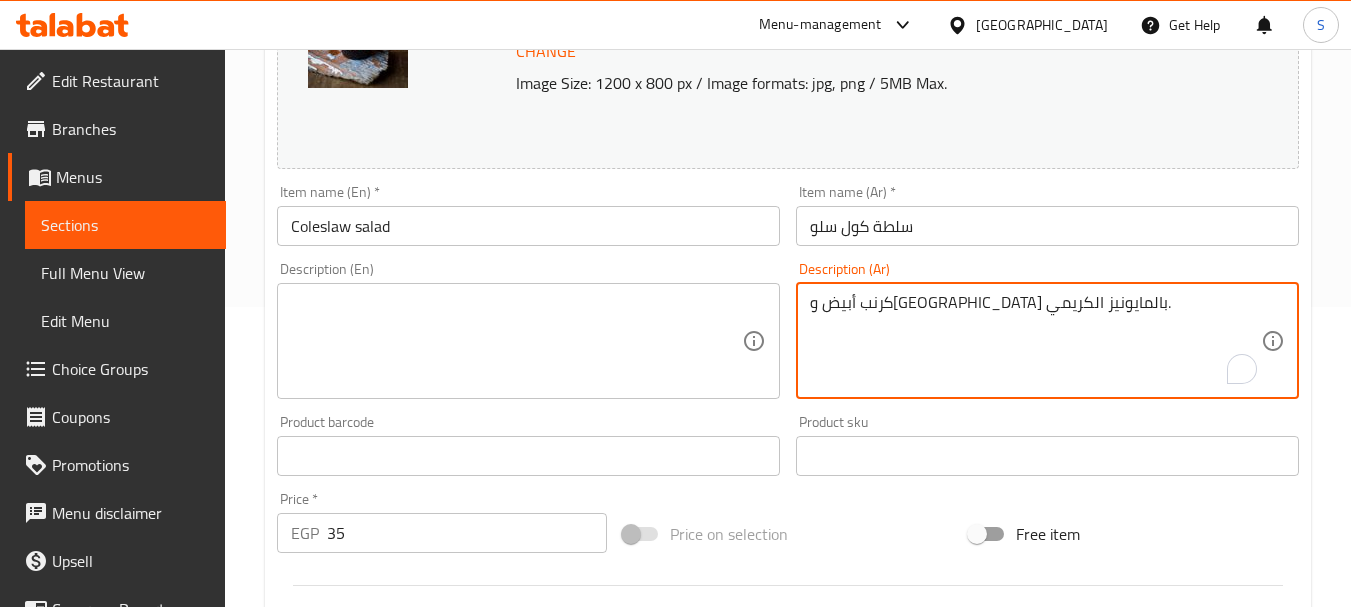type on "كرنب أبيض و[GEOGRAPHIC_DATA] بالمايونيز الكريمي." 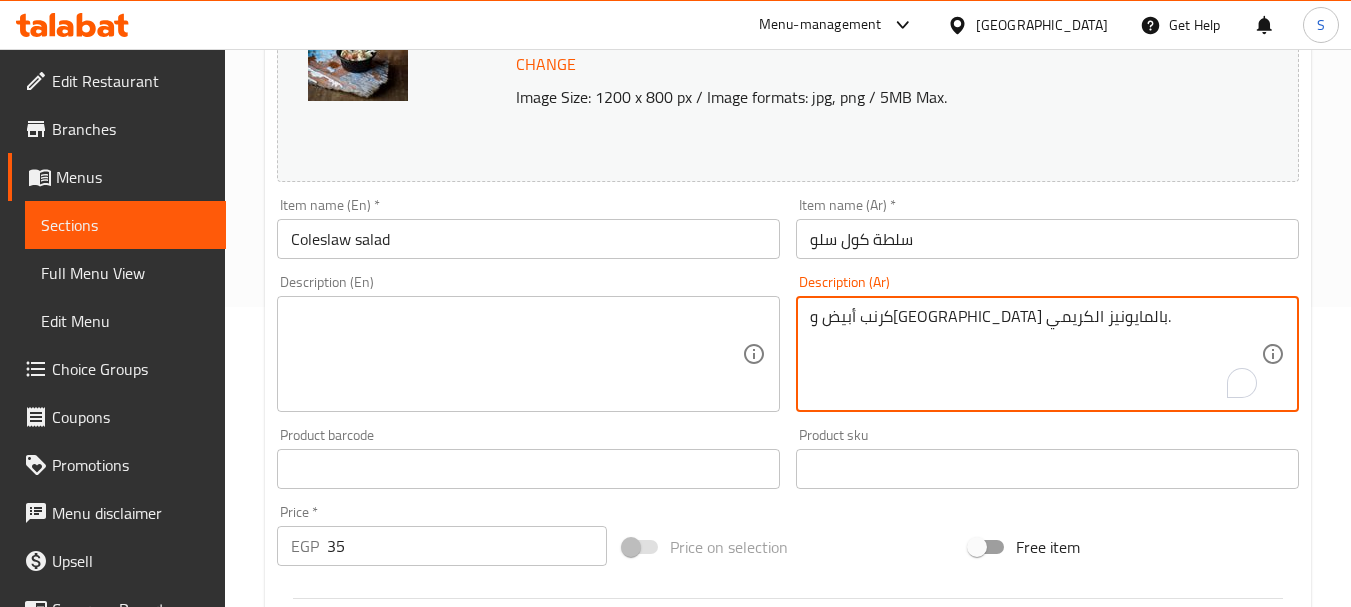 click at bounding box center (516, 354) 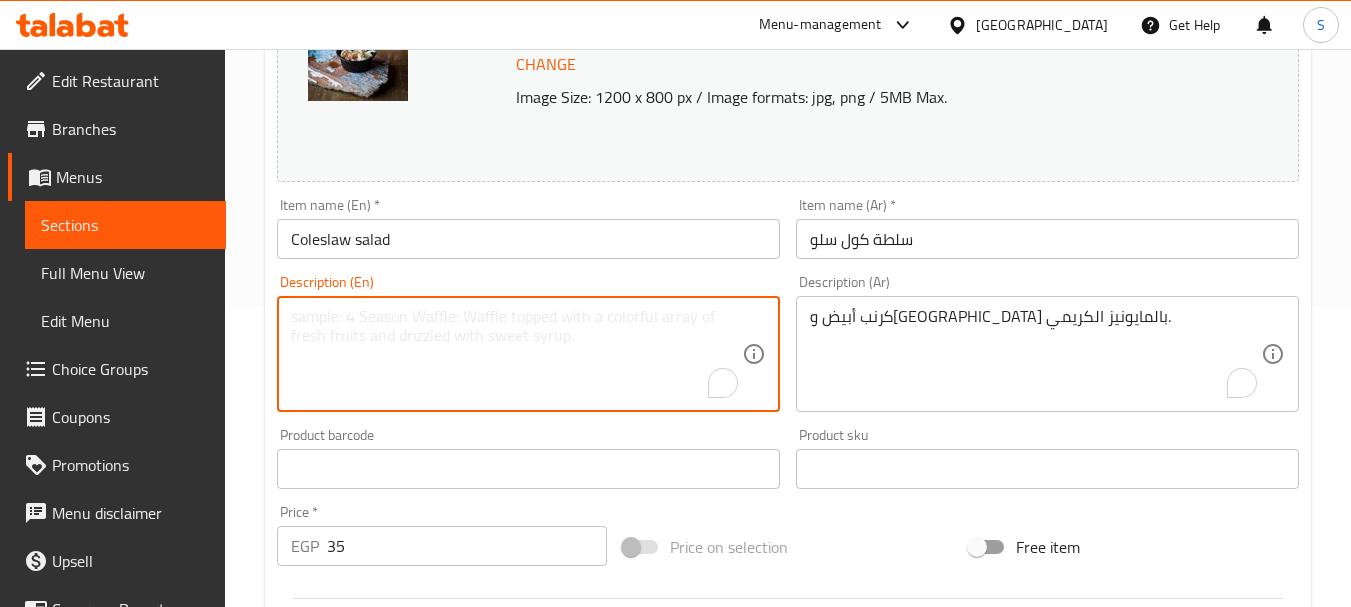 paste on "White cabbage and fresh carrots with creamy mayonnaise." 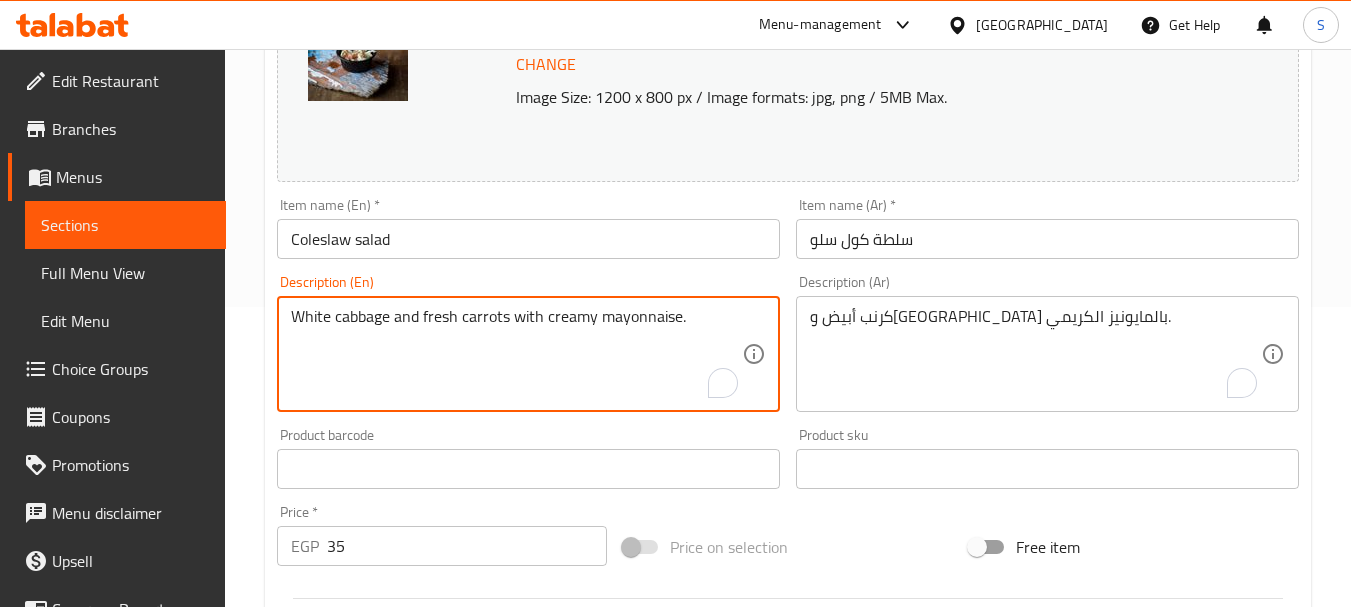 type on "White cabbage and fresh carrots with creamy mayonnaise." 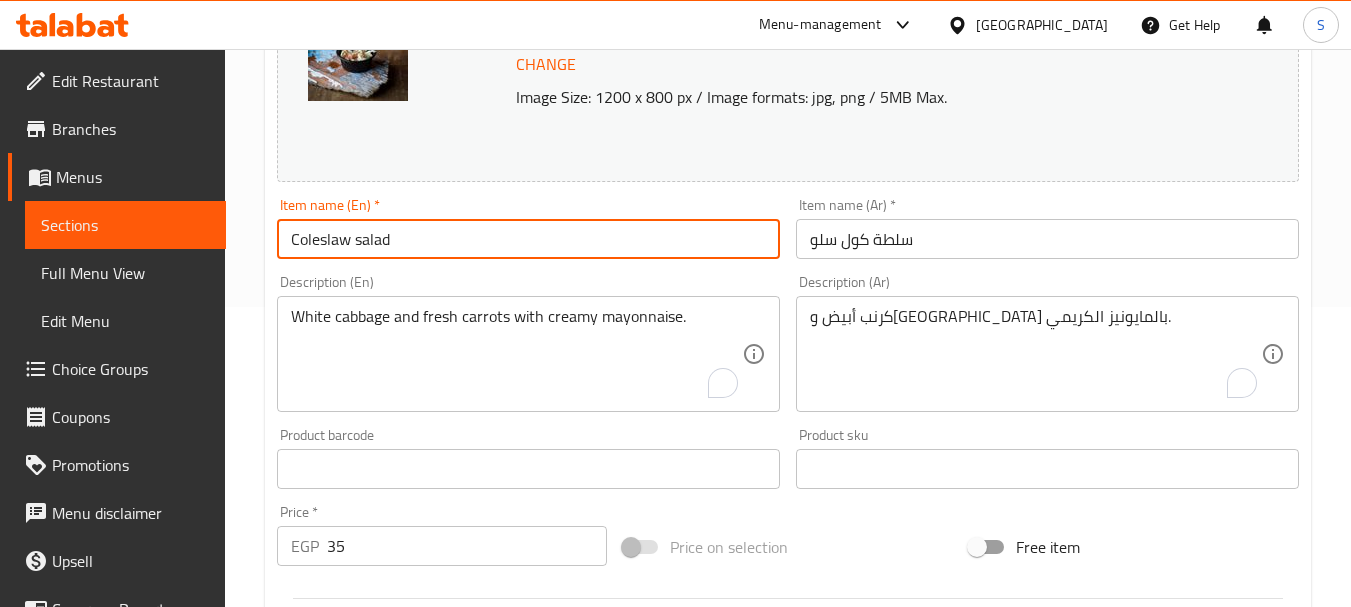 click on "Update" at bounding box center [398, 1055] 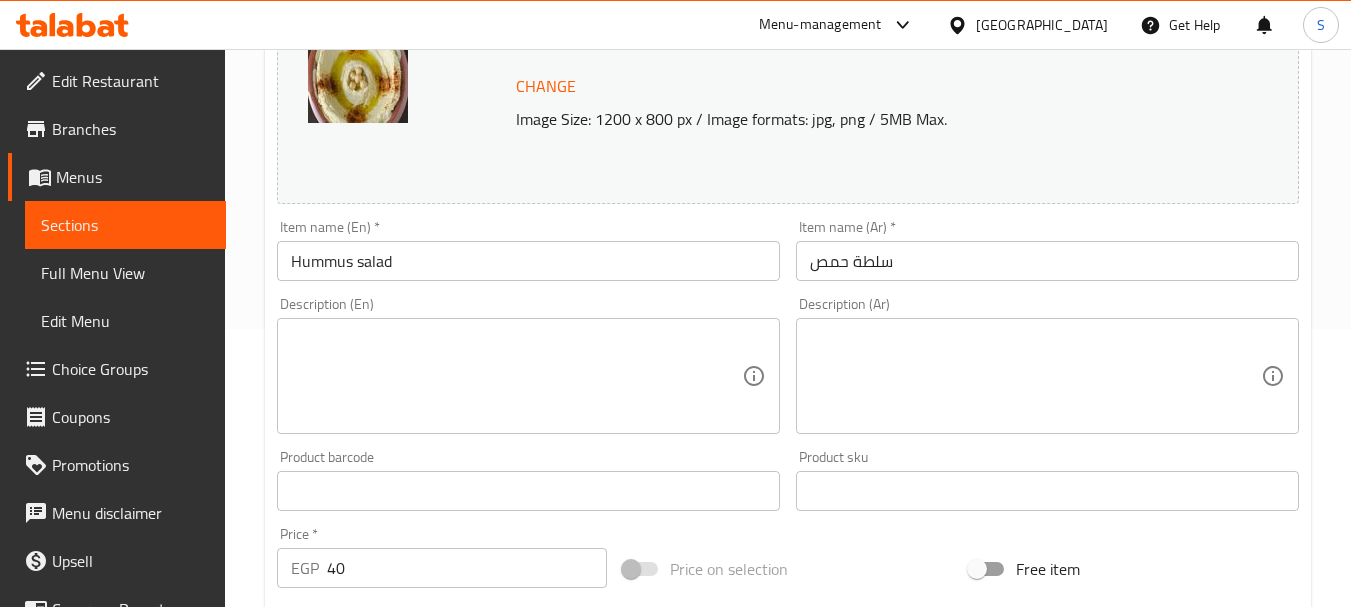 scroll, scrollTop: 300, scrollLeft: 0, axis: vertical 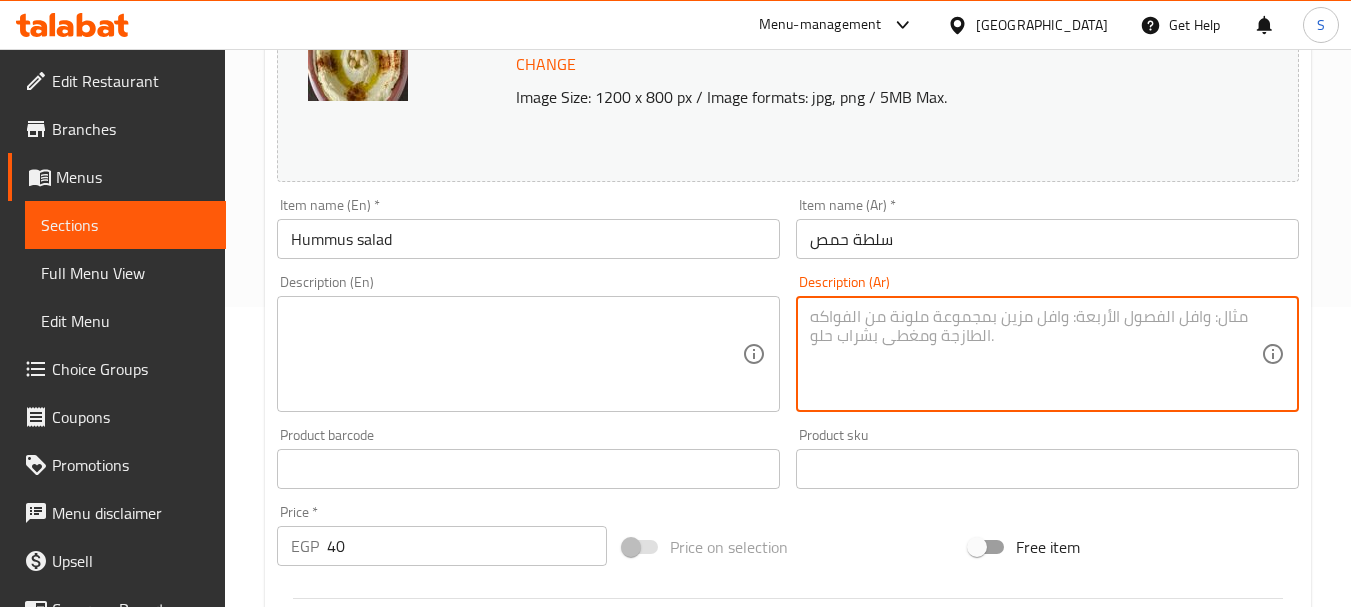 click at bounding box center [1035, 354] 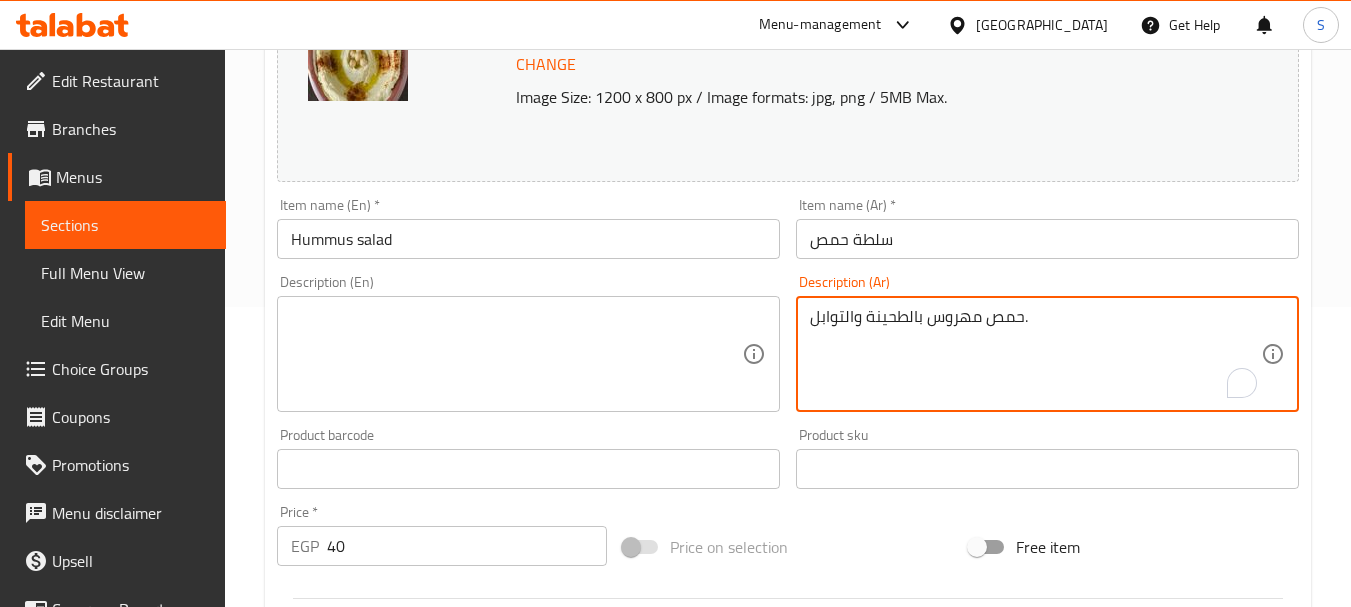 type on "حمص مهروس بالطحينة والتوابل." 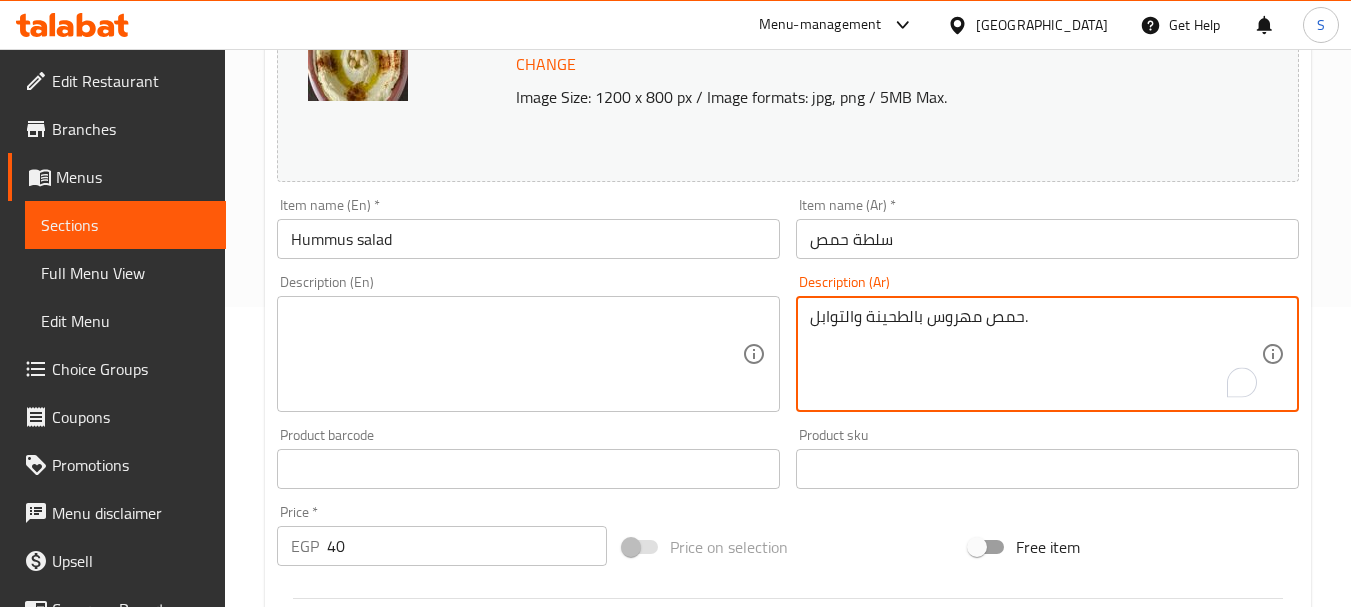 click at bounding box center (516, 354) 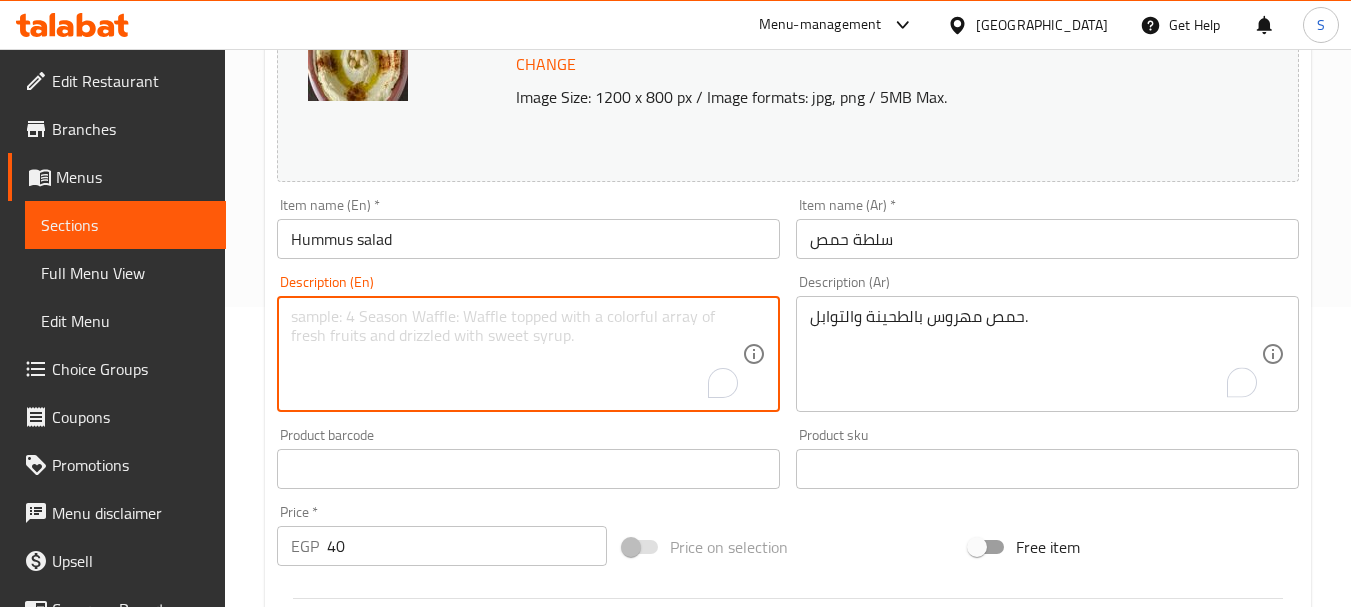paste on "Chickpeas mashed with tahini and spices." 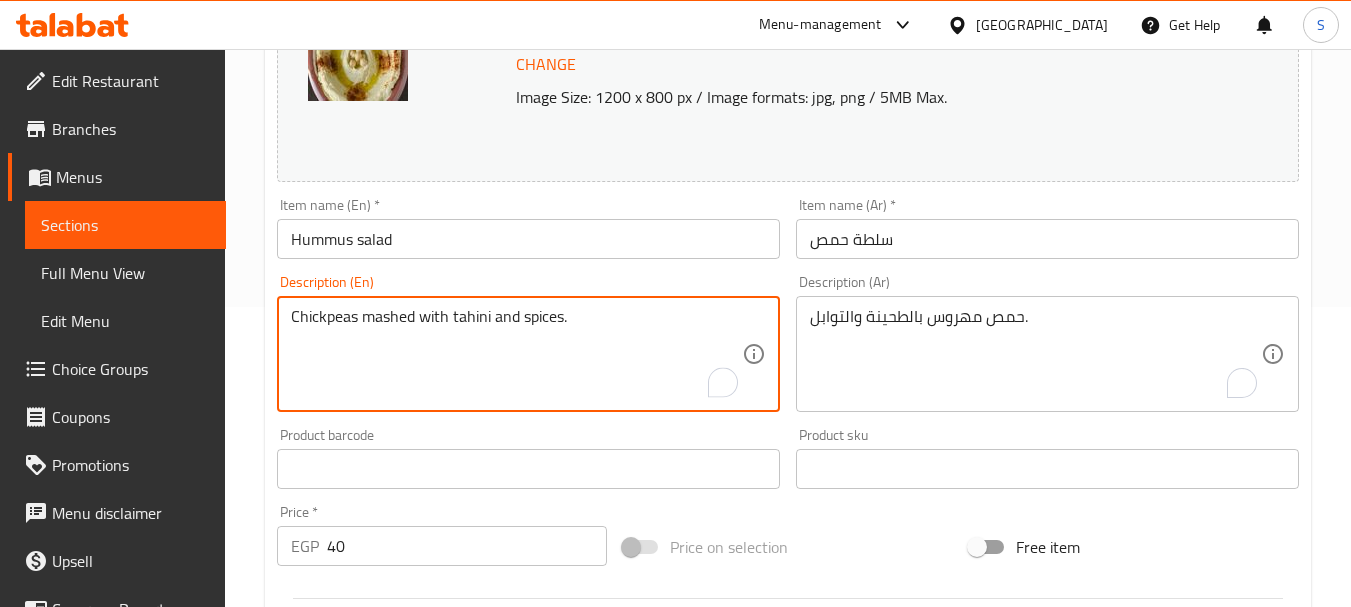 type on "Chickpeas mashed with tahini and spices." 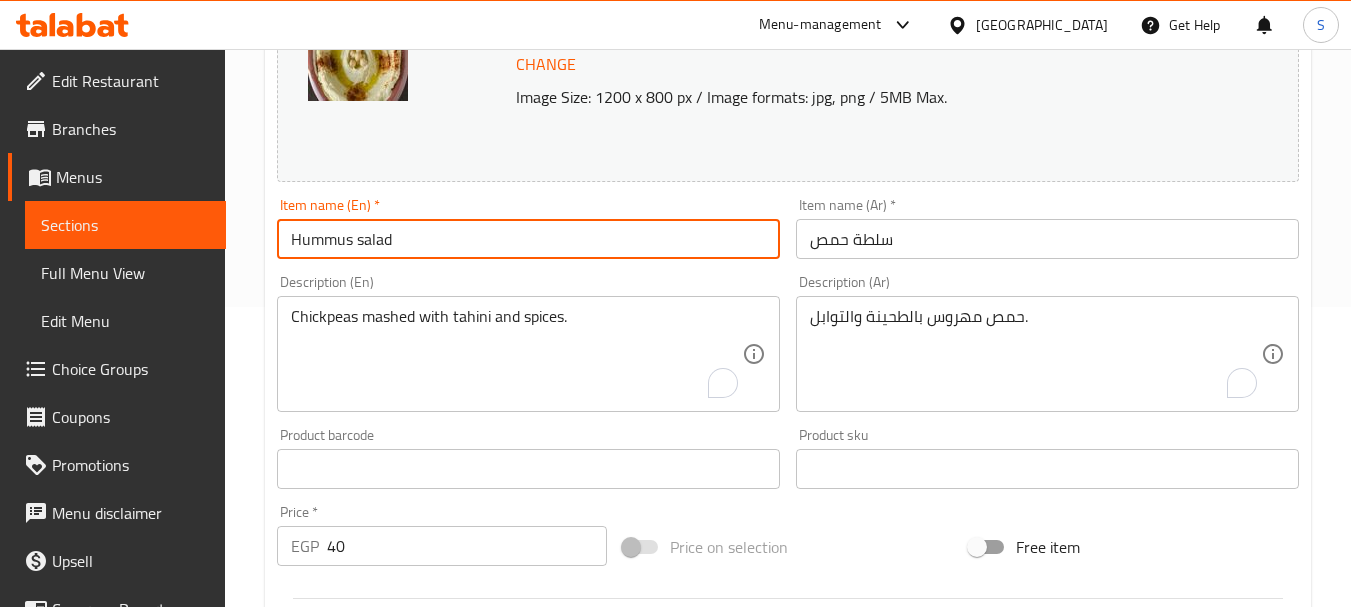 click on "Update" at bounding box center [398, 1055] 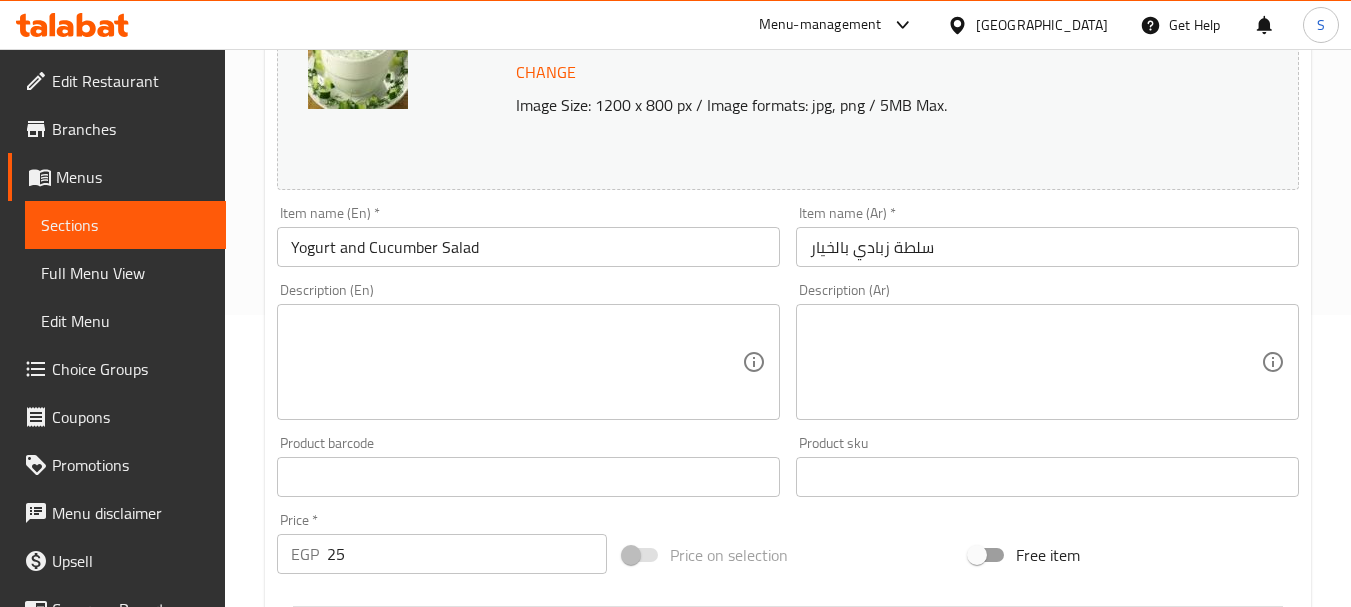 scroll, scrollTop: 300, scrollLeft: 0, axis: vertical 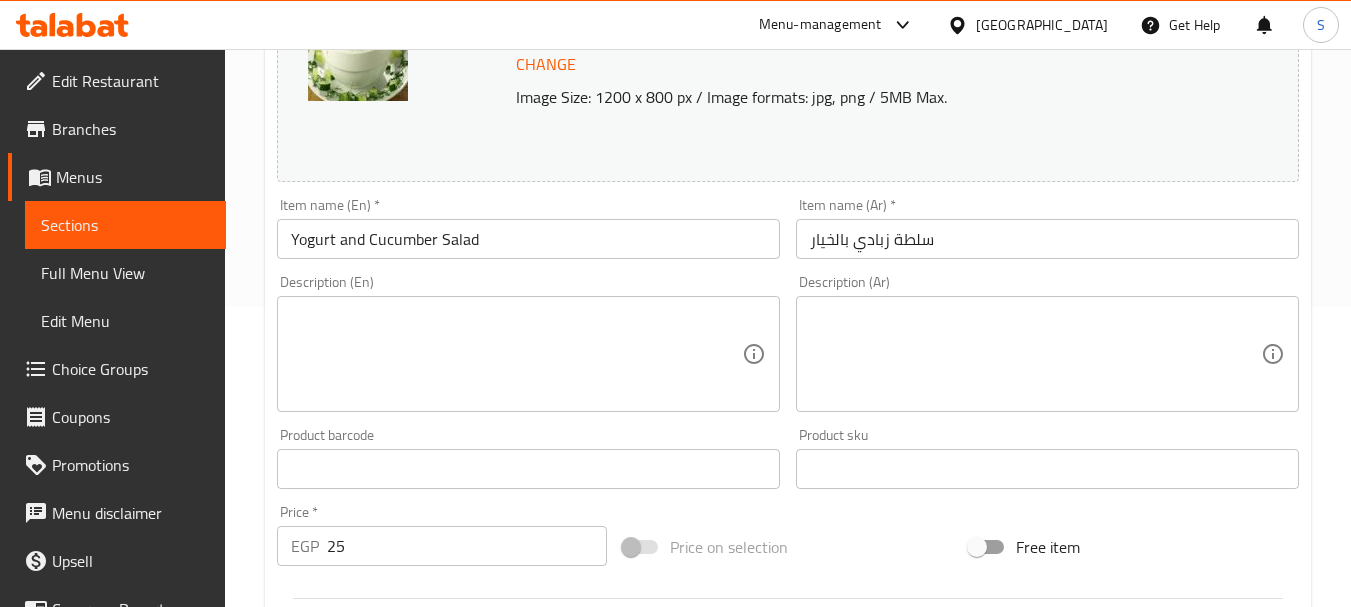 click at bounding box center (1035, 354) 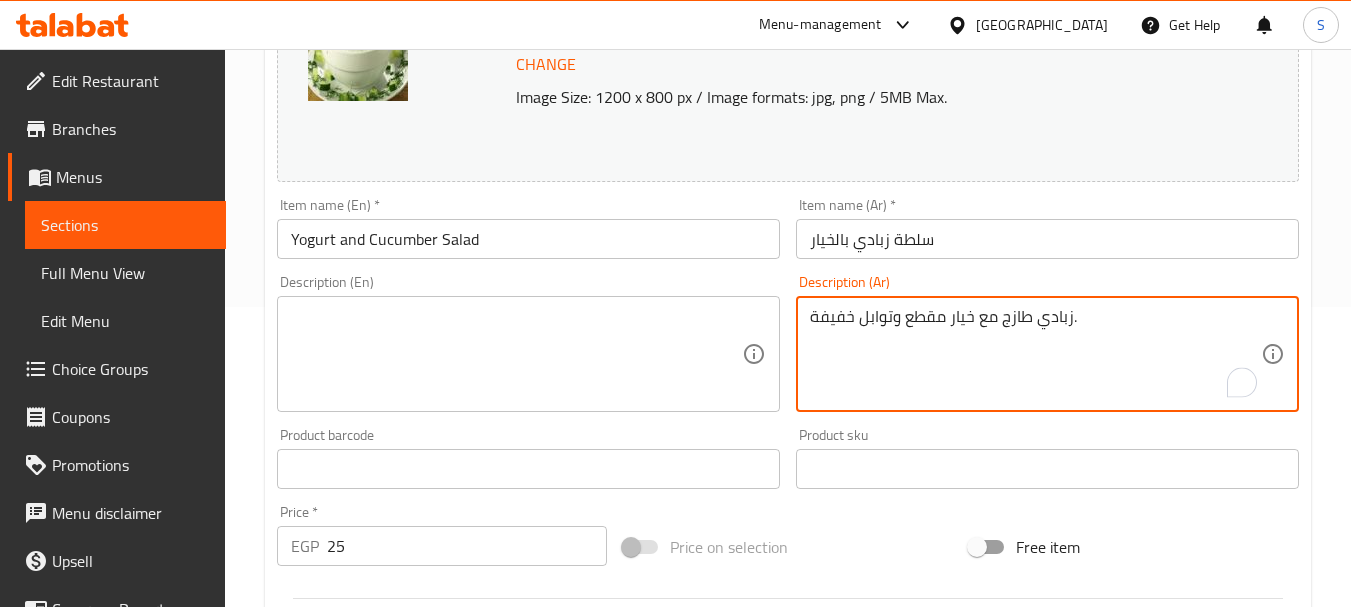 type on "زبادي طازج مع خيار مقطع وتوابل خفيفة." 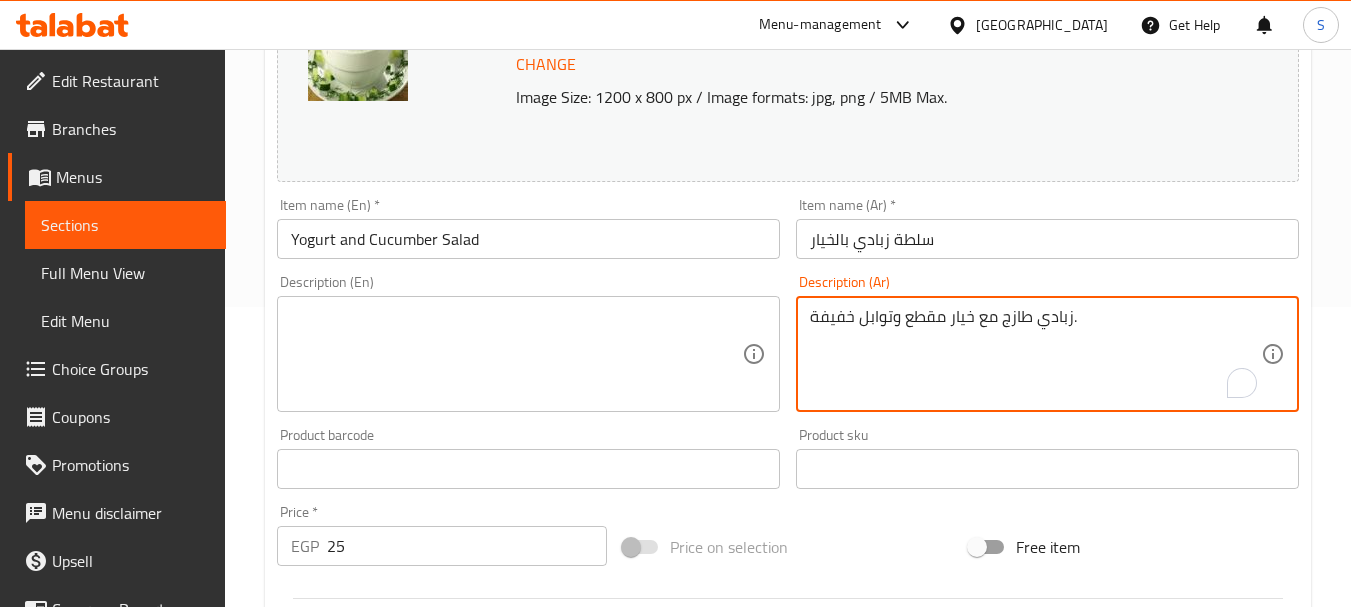 click at bounding box center (516, 354) 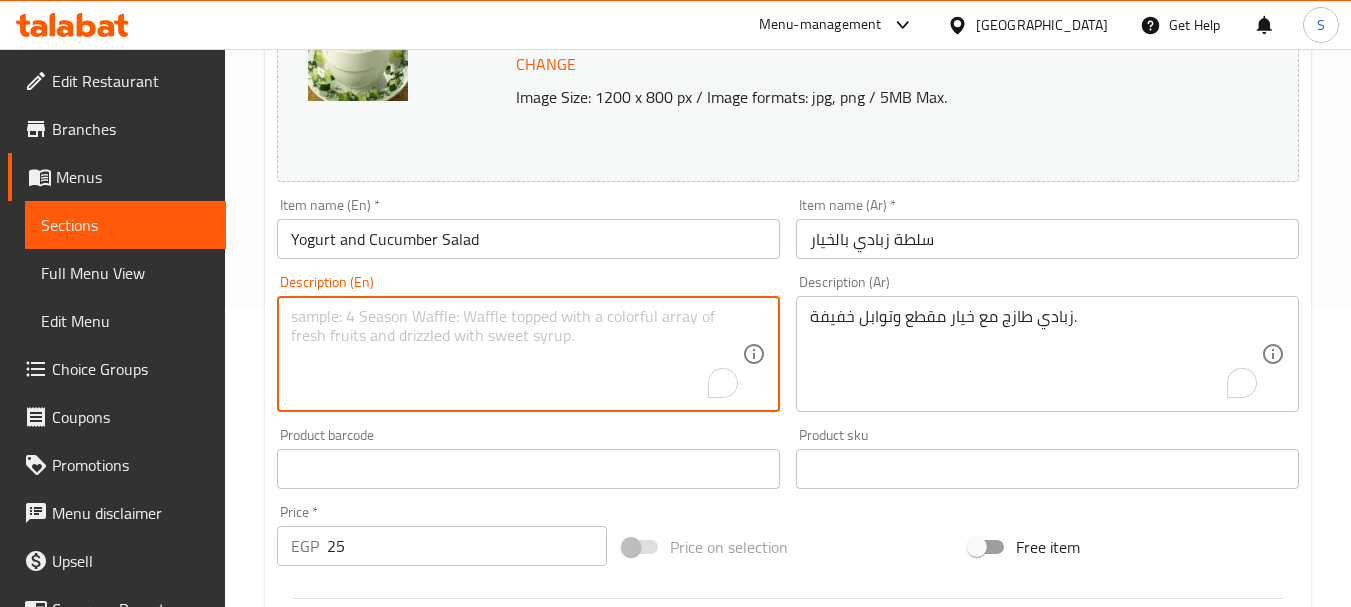 paste on "Fresh yogurt with chopped cucumber and mild spices." 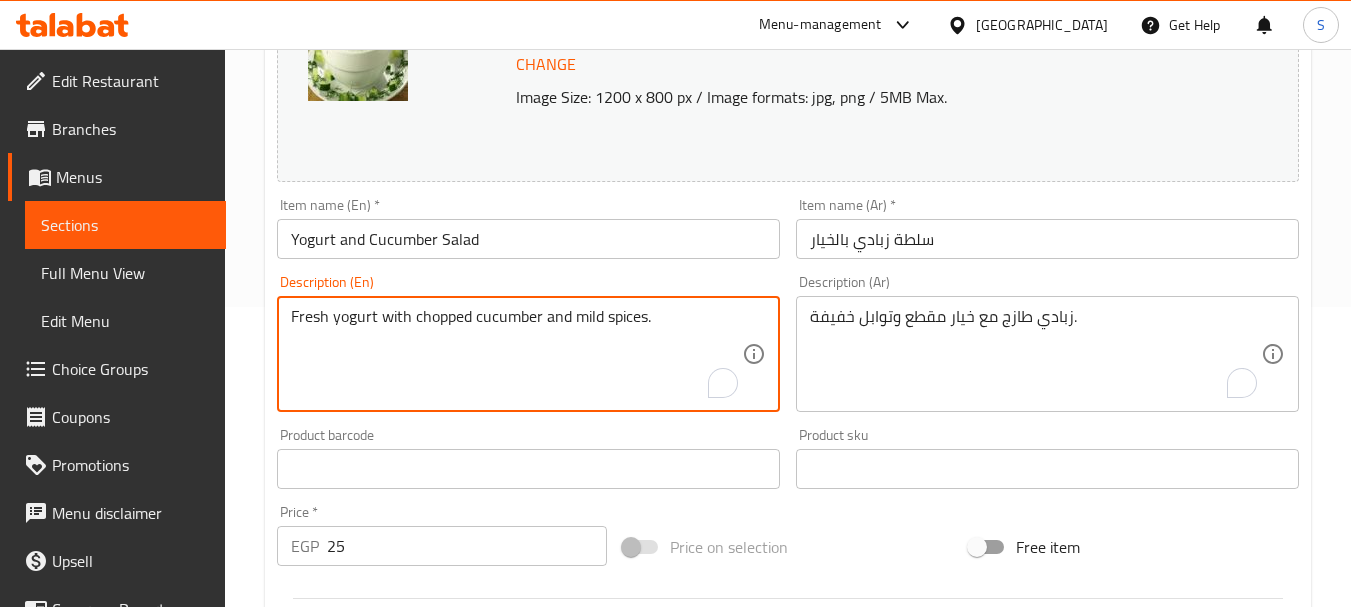 type on "Fresh yogurt with chopped cucumber and mild spices." 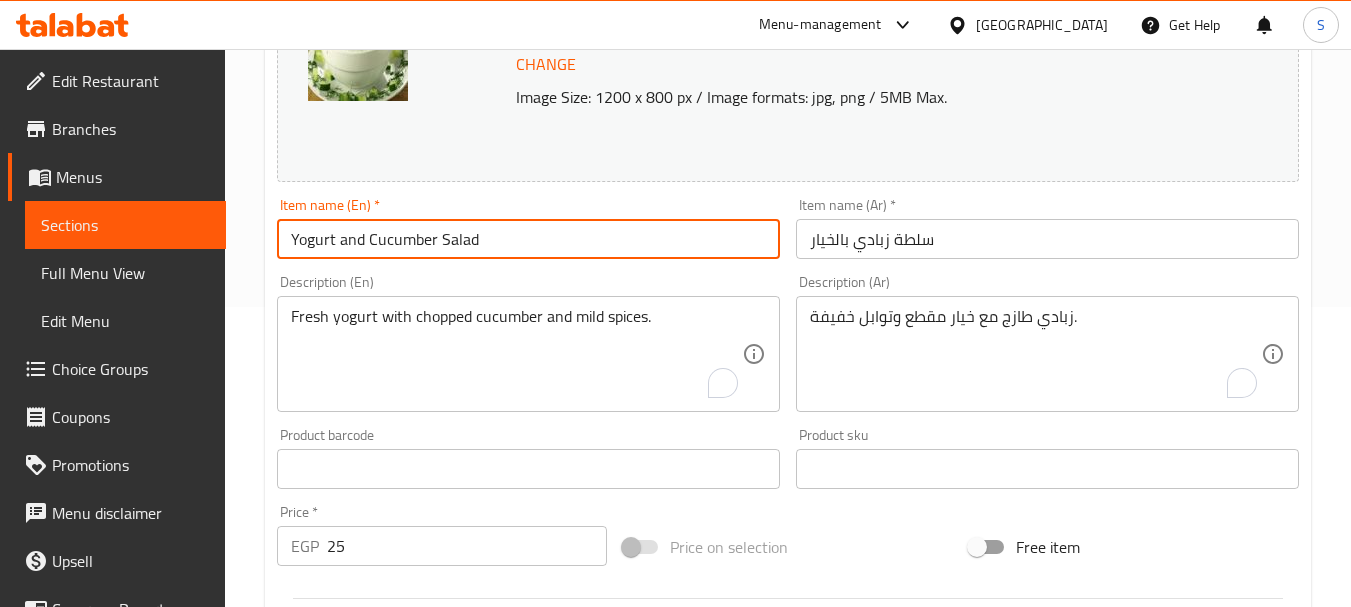 click on "Update" at bounding box center [398, 1055] 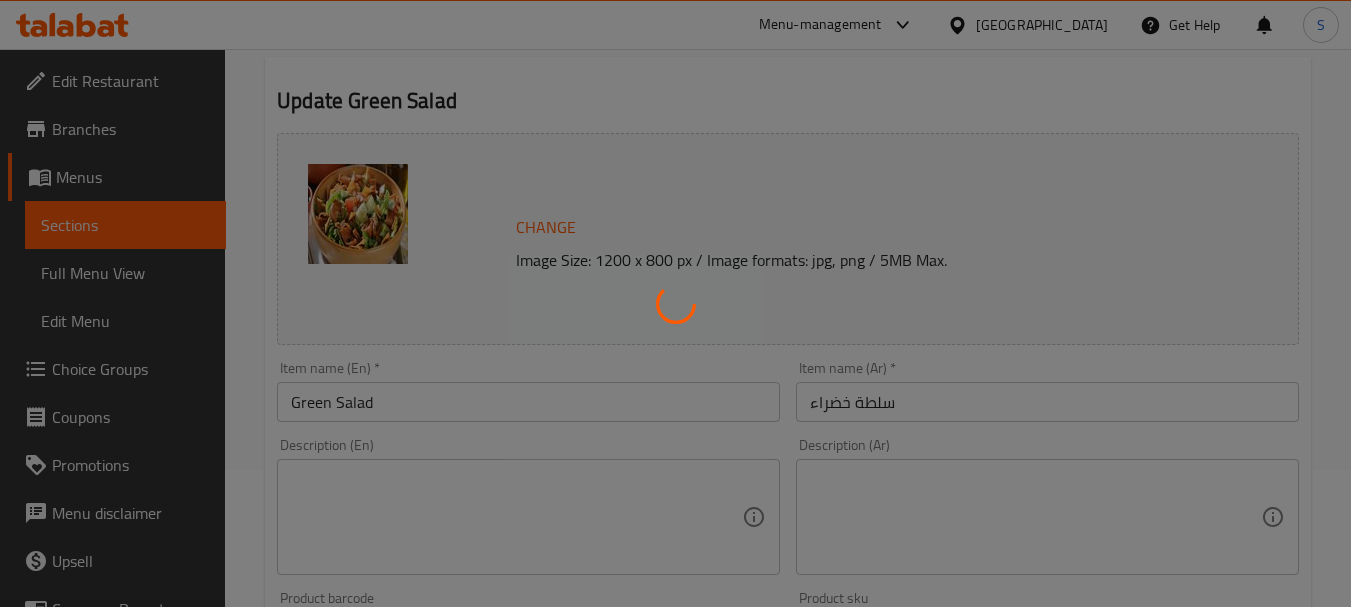 scroll, scrollTop: 200, scrollLeft: 0, axis: vertical 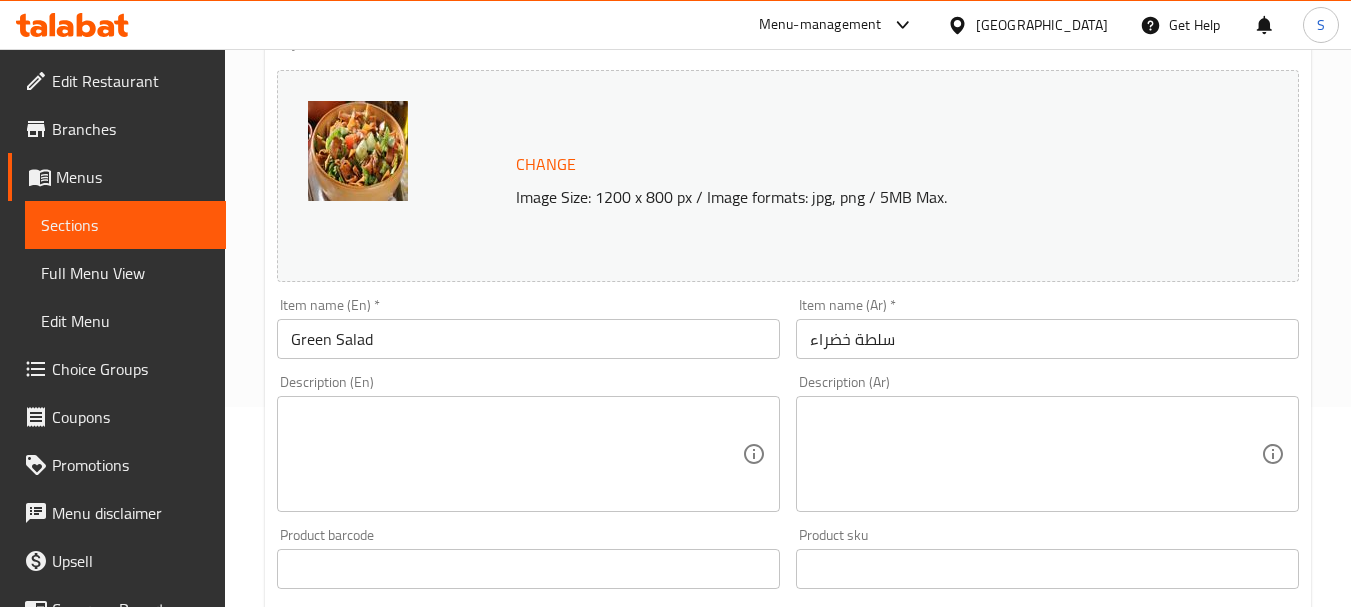 click at bounding box center (1035, 454) 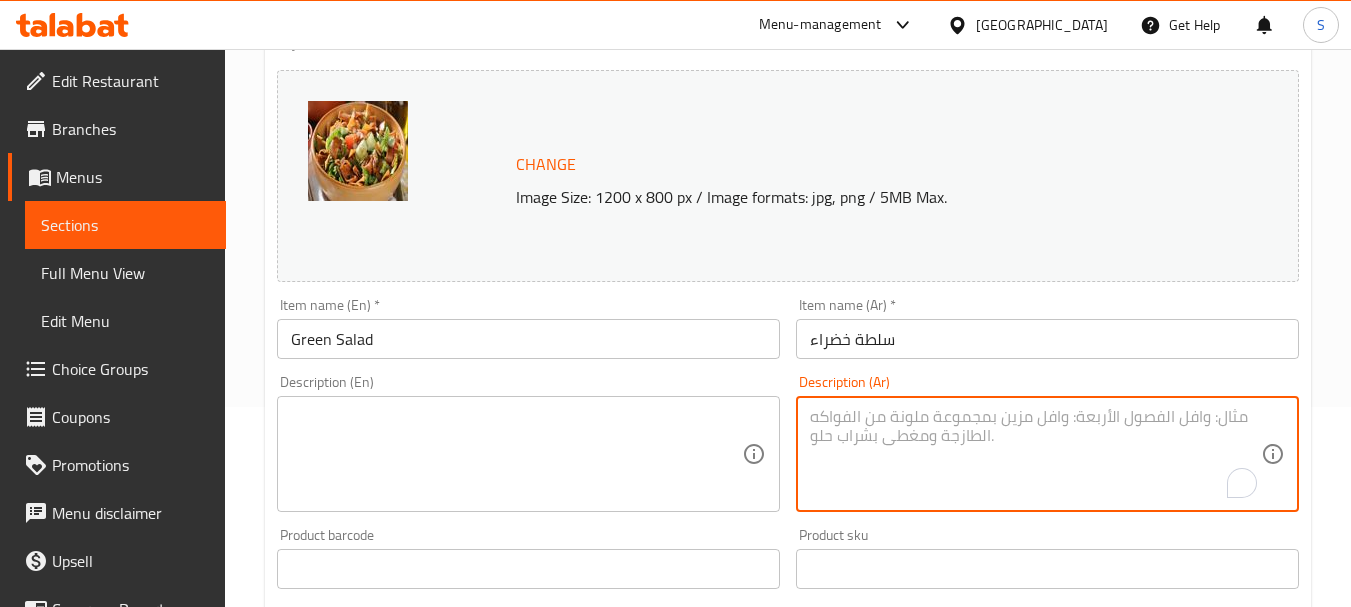paste on "خس وخيار وطماطم وفلفل ألوان طازجة مع عصير ليمون." 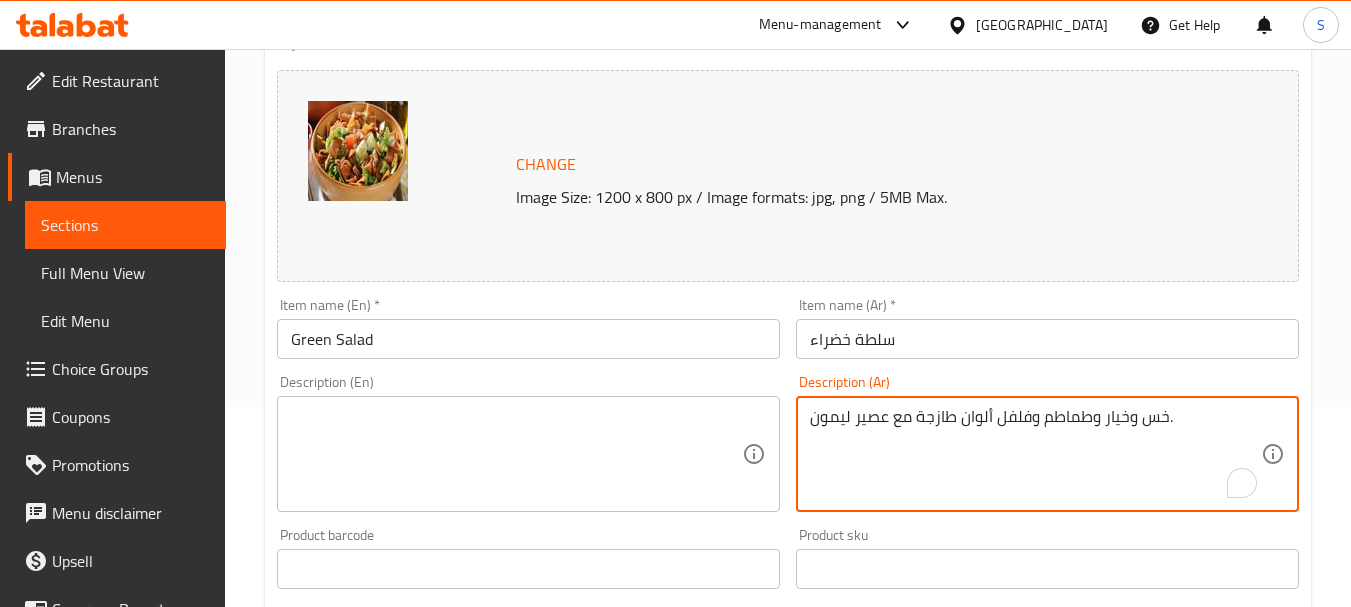type on "خس وخيار وطماطم وفلفل ألوان طازجة مع عصير ليمون." 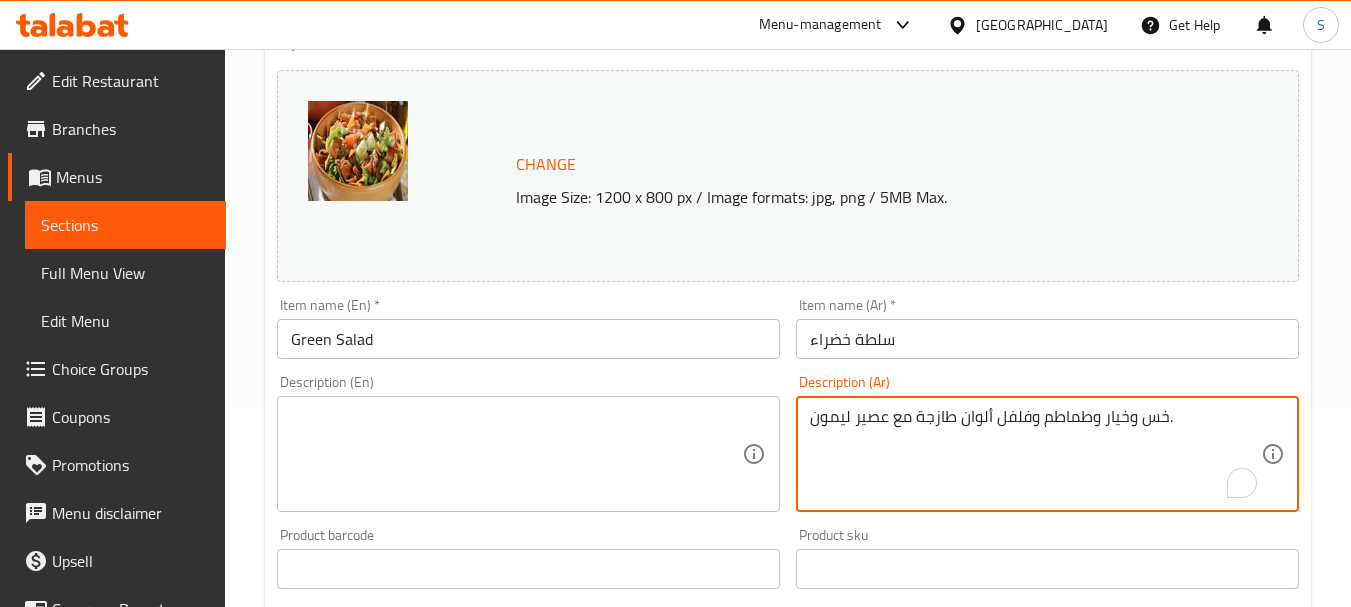 click at bounding box center (516, 454) 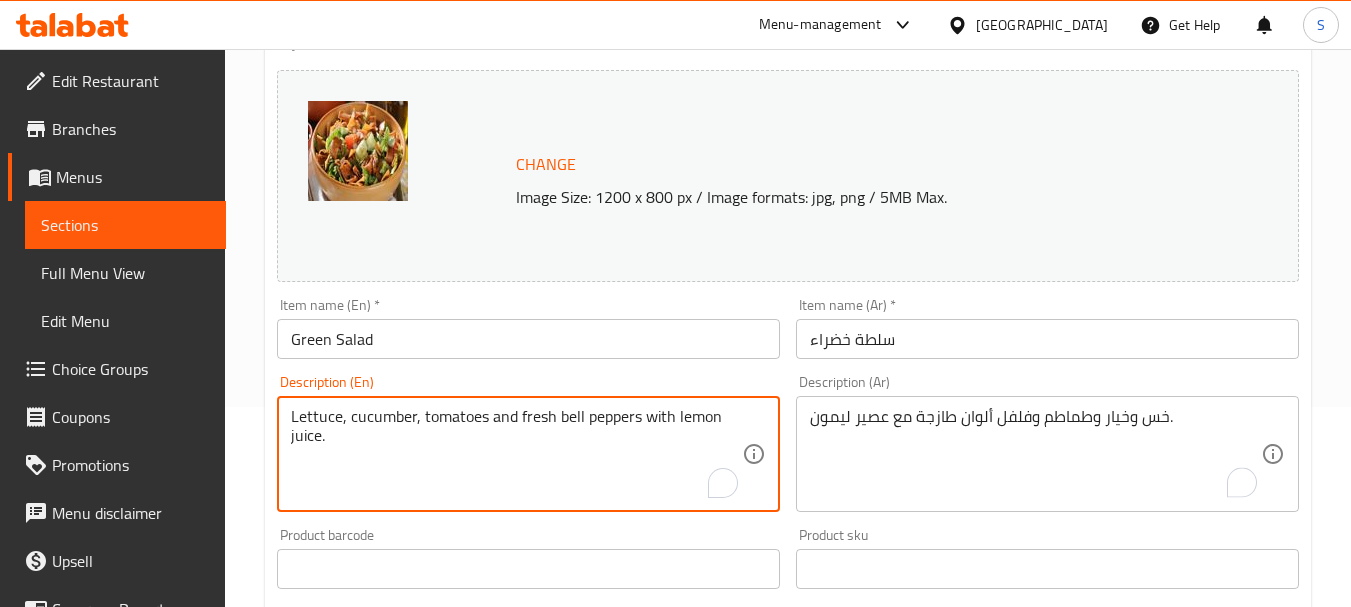 scroll, scrollTop: 400, scrollLeft: 0, axis: vertical 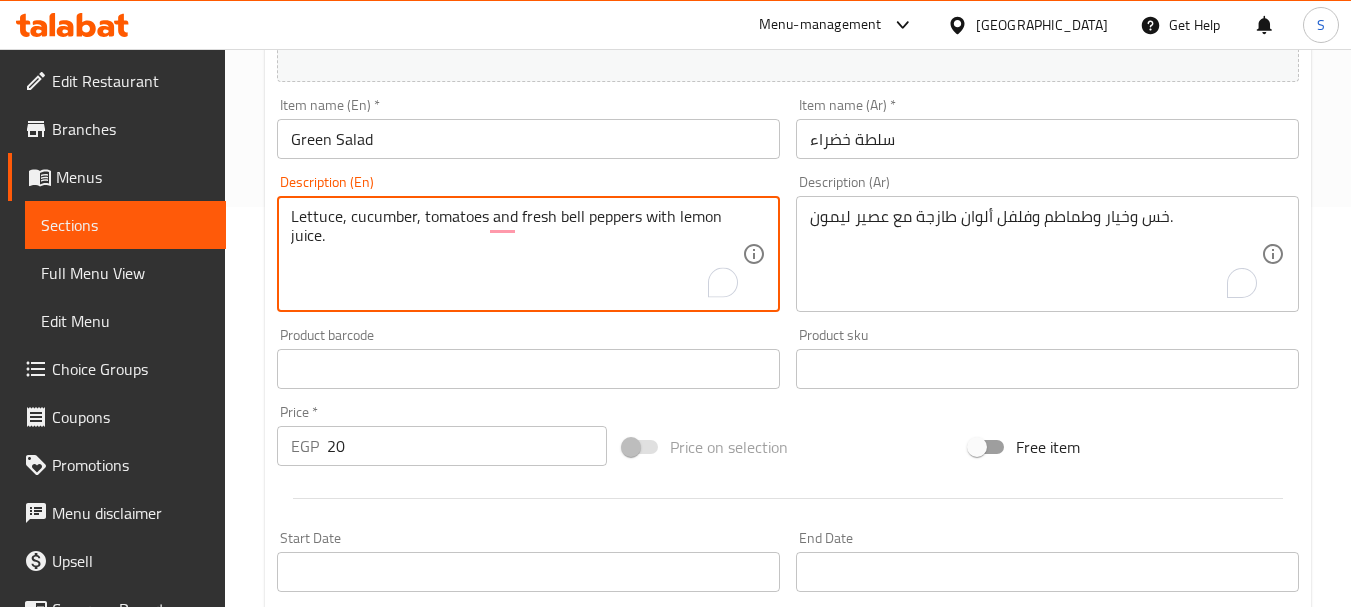 type on "Lettuce, cucumber, tomatoes and fresh bell peppers with lemon juice." 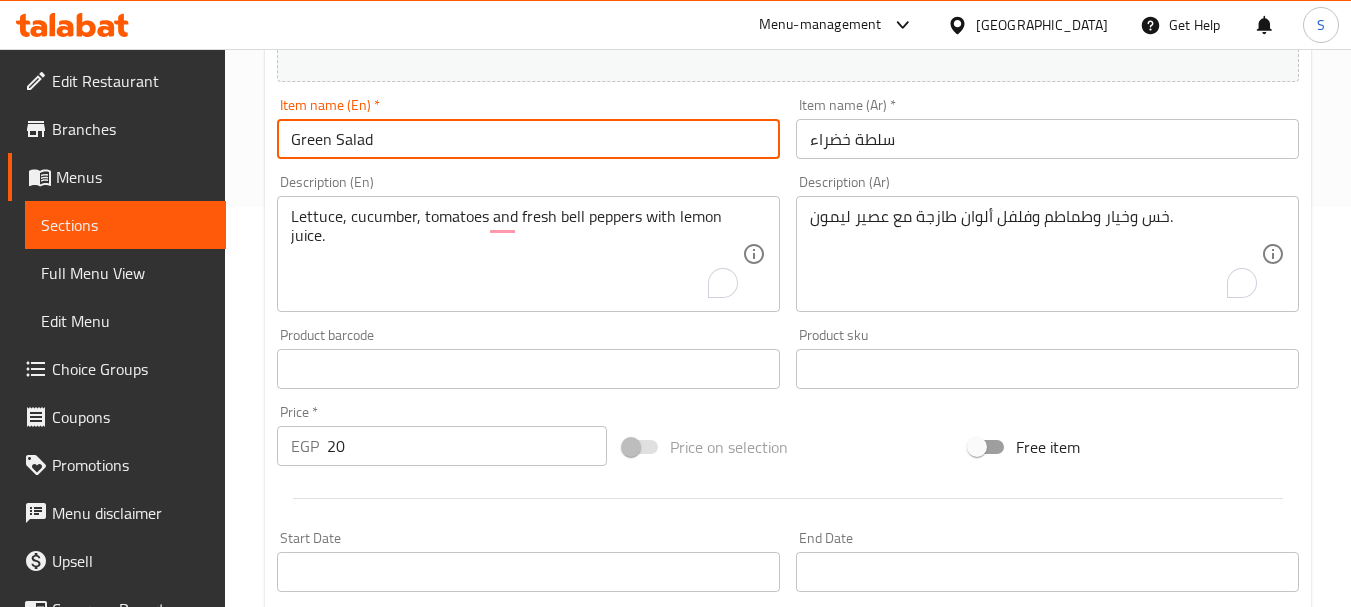 click on "Update" at bounding box center [398, 955] 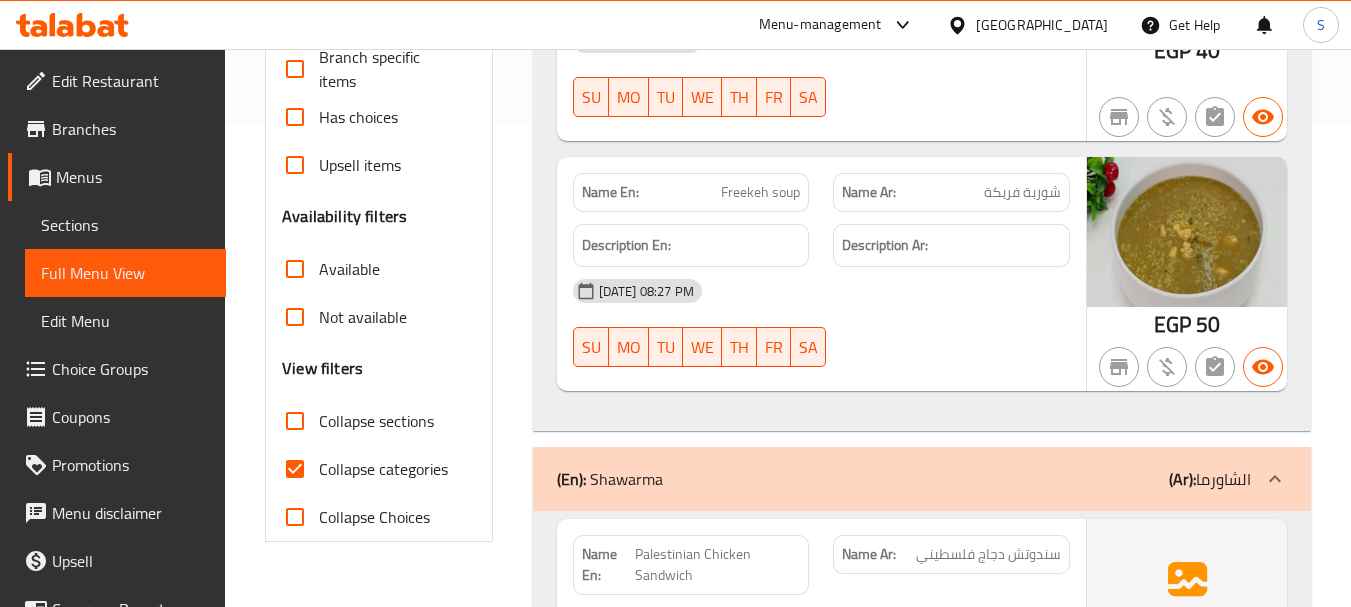 scroll, scrollTop: 600, scrollLeft: 0, axis: vertical 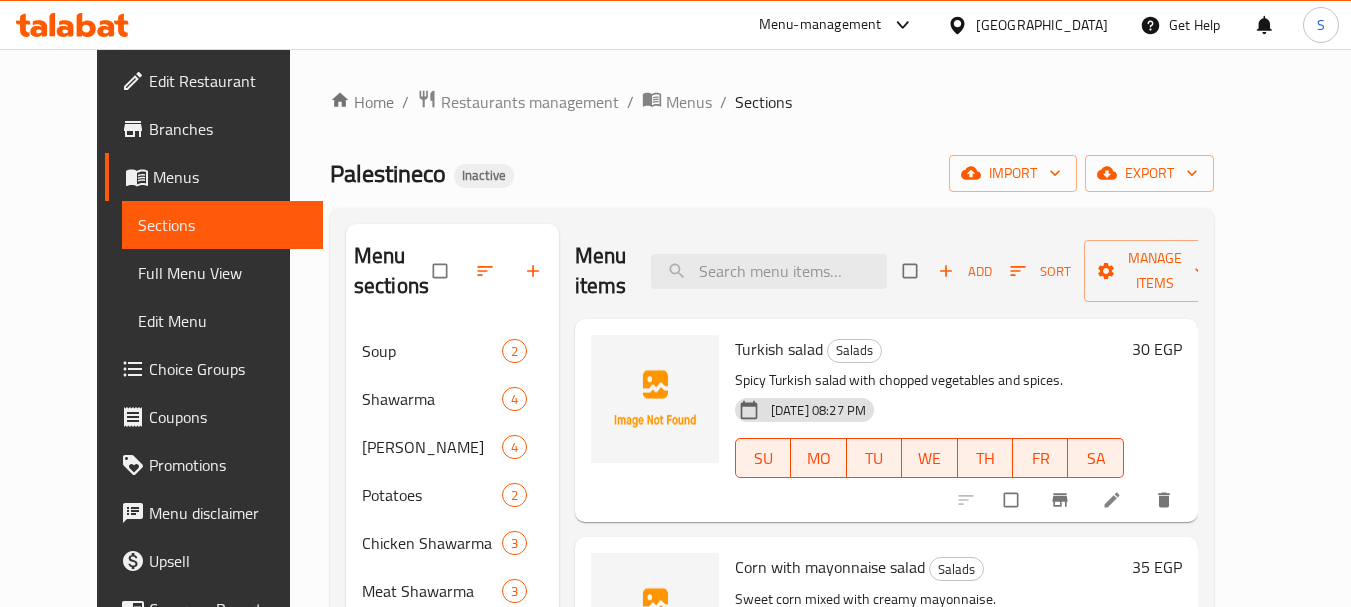 click on "Home / Restaurants management / Menus / Sections Palestineco Inactive import export Menu sections Soup 2 Shawarma 4 Al Sawarekh 4 Potatoes 2 Chicken Shawarma 3 Meat Shawarma 3 Meals 15 Main Meals 11 Individual meals 9 Casseroles 3 Rice 7 Trays 5 Salads 8 Menu items Add Sort Manage items Turkish salad   Salads Spicy Turkish salad with chopped vegetables and spices. [DATE] 08:27 PM SU MO TU WE TH FR SA 30   EGP Corn with mayonnaise salad   Salads Sweet corn mixed with creamy mayonnaise. [DATE] 08:27 PM SU MO TU WE TH FR SA 35   EGP Red cabbage with mayonnaise salad   Salads Finely chopped red cabbage mixed with mayonnaise. [DATE] 08:27 PM SU MO TU WE TH FR SA 35   EGP Coleslaw salad   Salads White cabbage and fresh carrots with creamy mayonnaise. [DATE] 08:27 PM SU MO TU WE TH FR SA 35   EGP Hummus salad   Salads Chickpeas mashed with tahini and spices. [DATE] 08:27 PM SU MO TU WE TH FR SA 40   EGP Yogurt and Cucumber Salad   Salads Fresh yogurt with chopped cucumber and mild spices. SU MO" at bounding box center (772, 532) 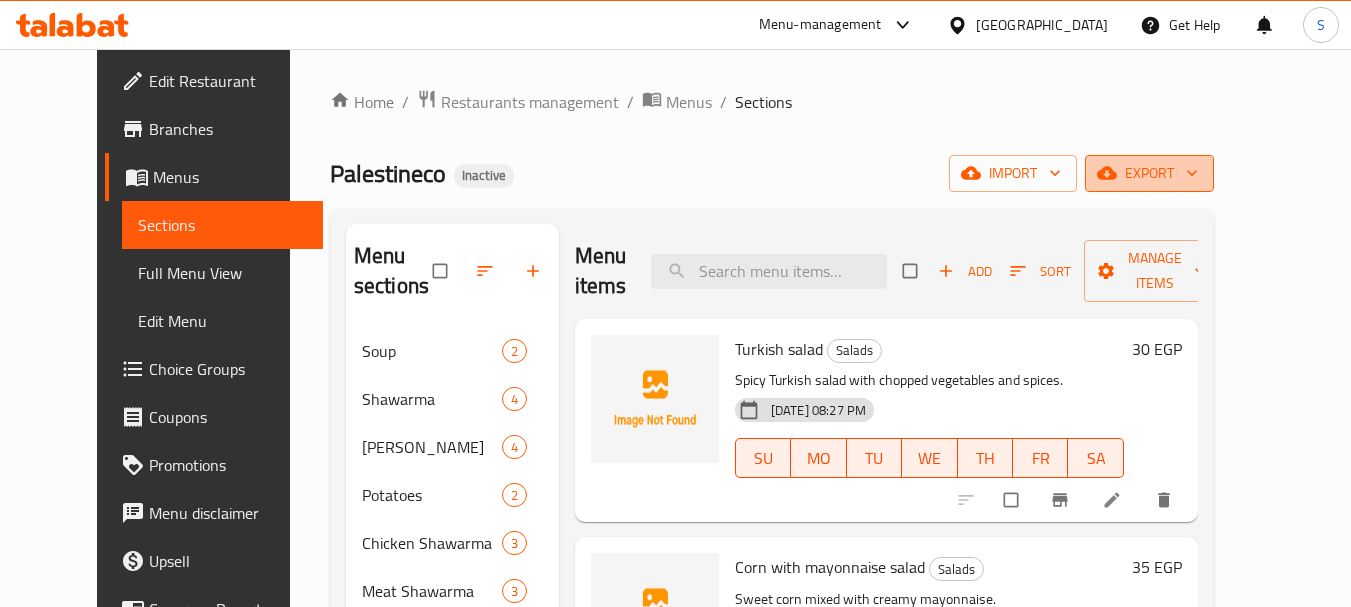 click on "export" at bounding box center (1149, 173) 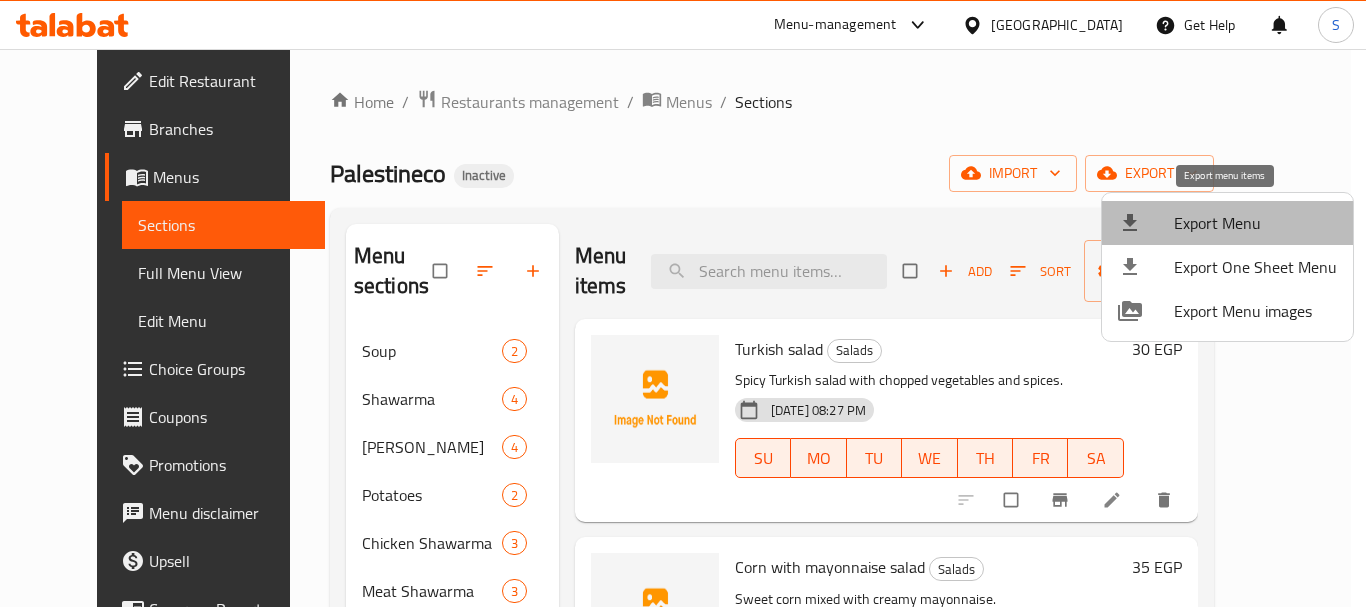 click on "Export Menu" at bounding box center [1255, 223] 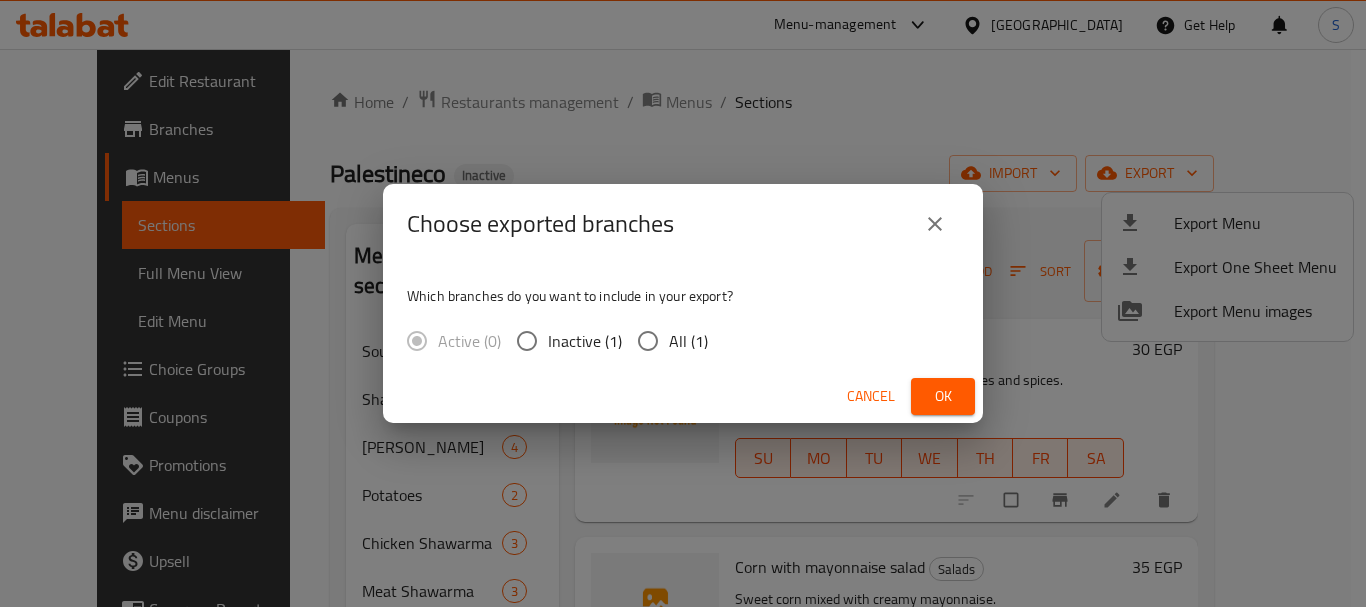 click on "All (1)" at bounding box center (688, 341) 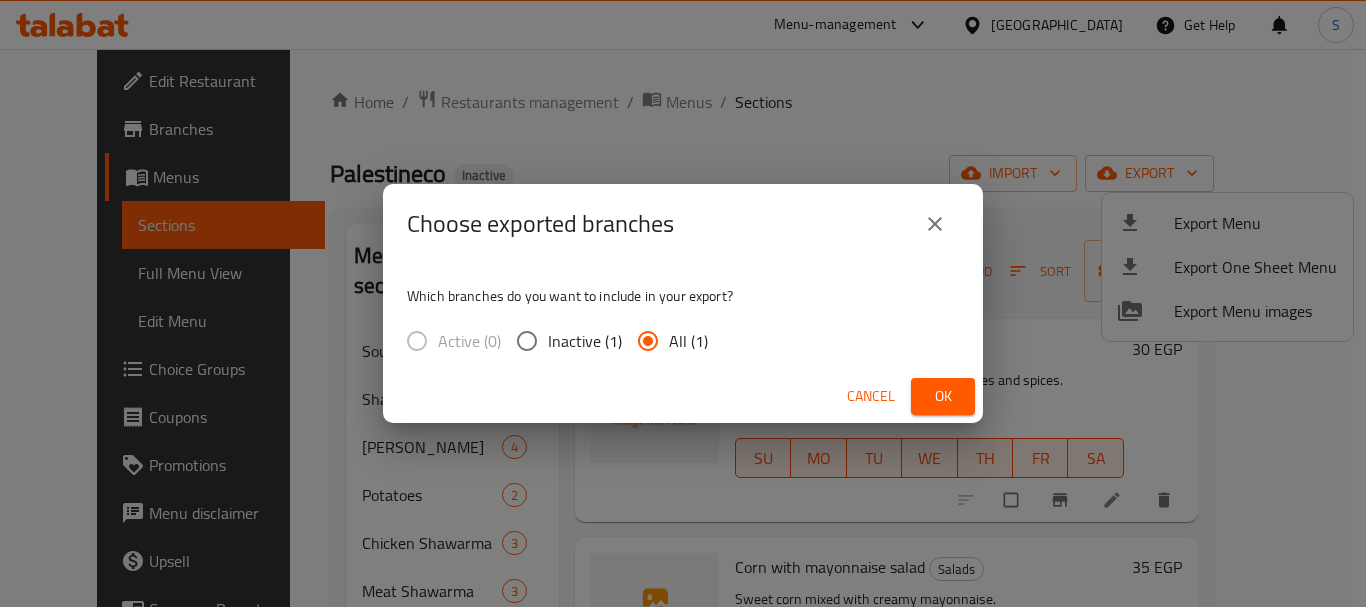 click on "Ok" at bounding box center (943, 396) 